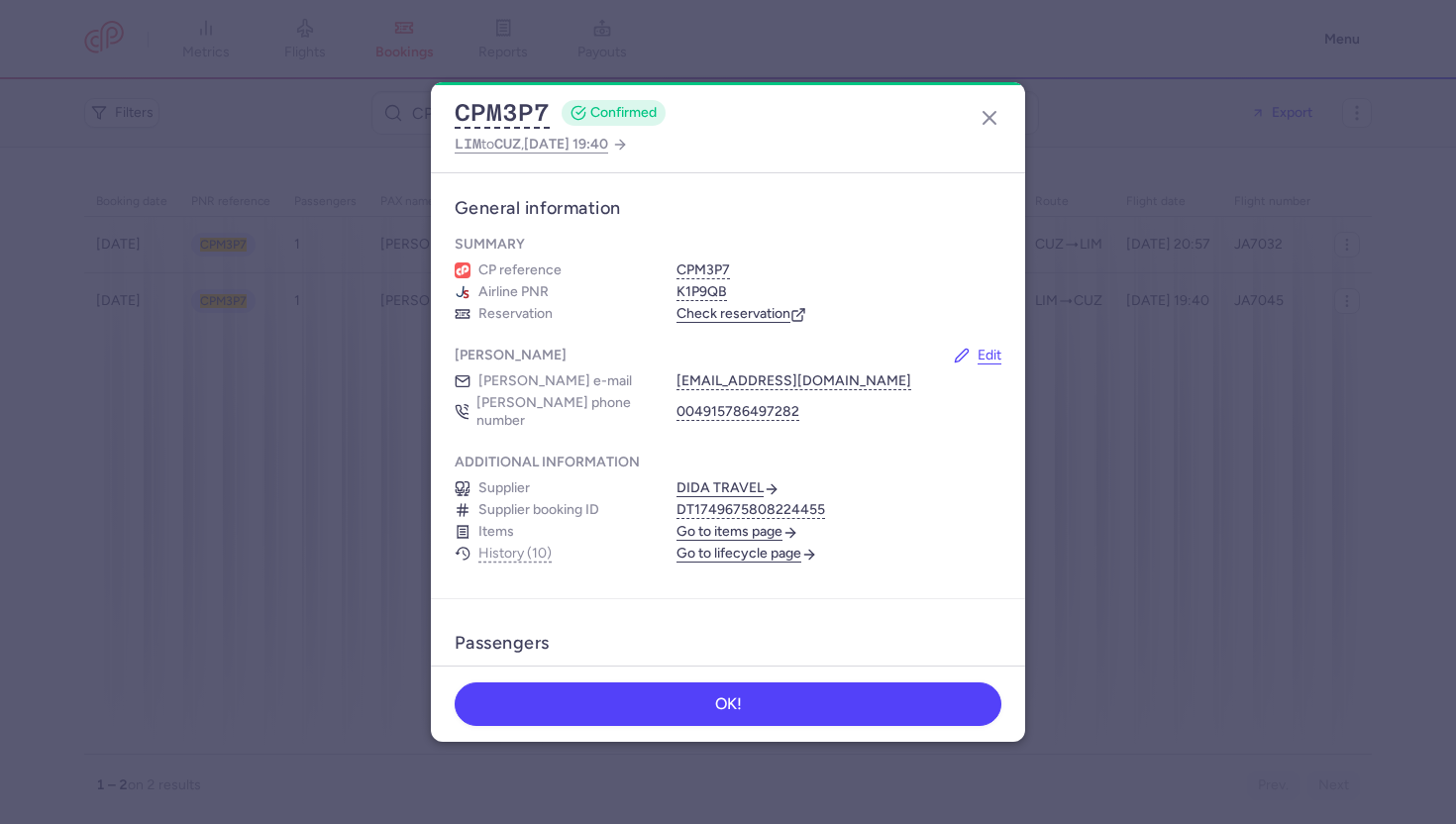 scroll, scrollTop: 0, scrollLeft: 0, axis: both 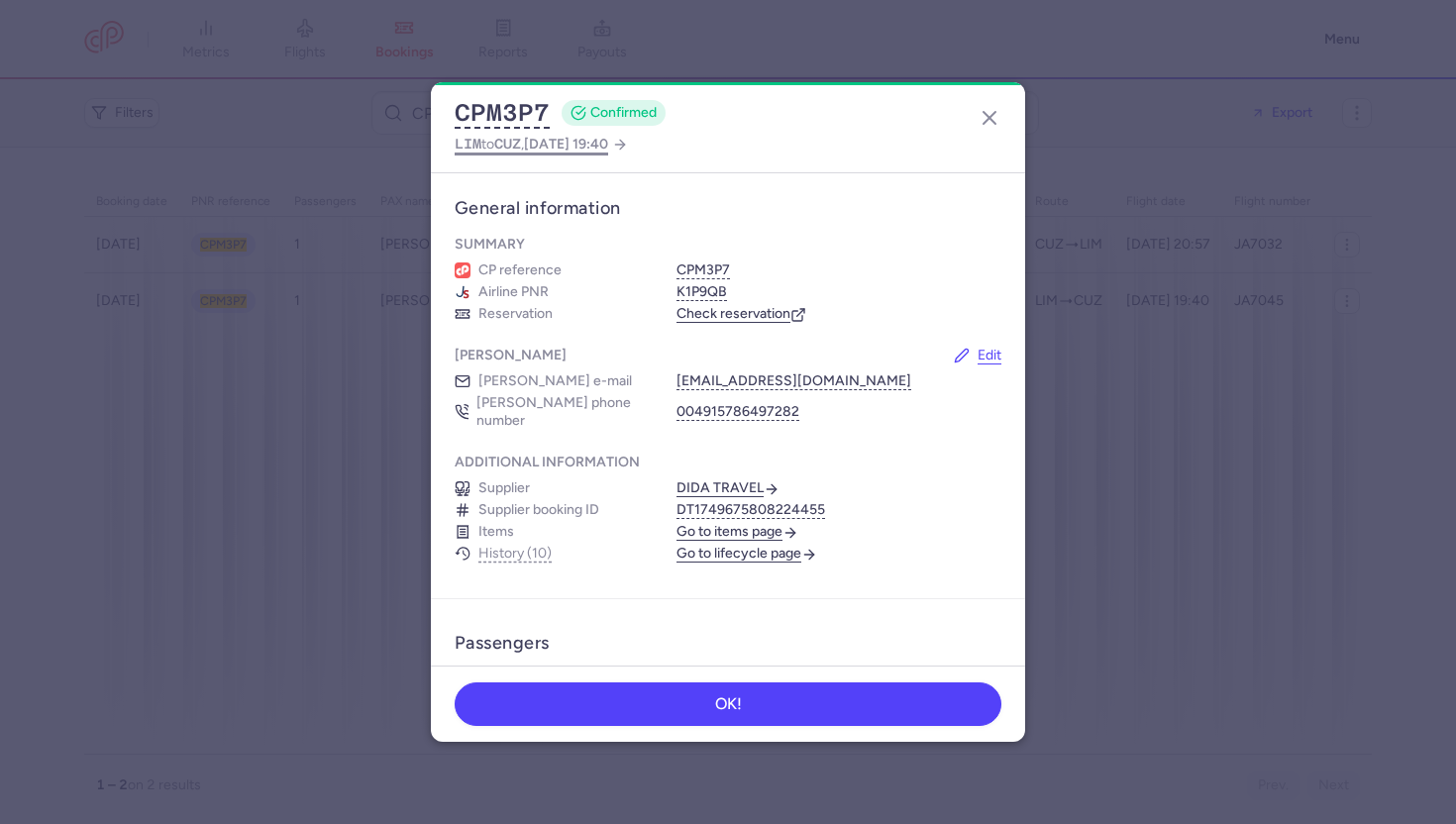 click on "2025 Jul 7, 19:40" at bounding box center [566, 144] 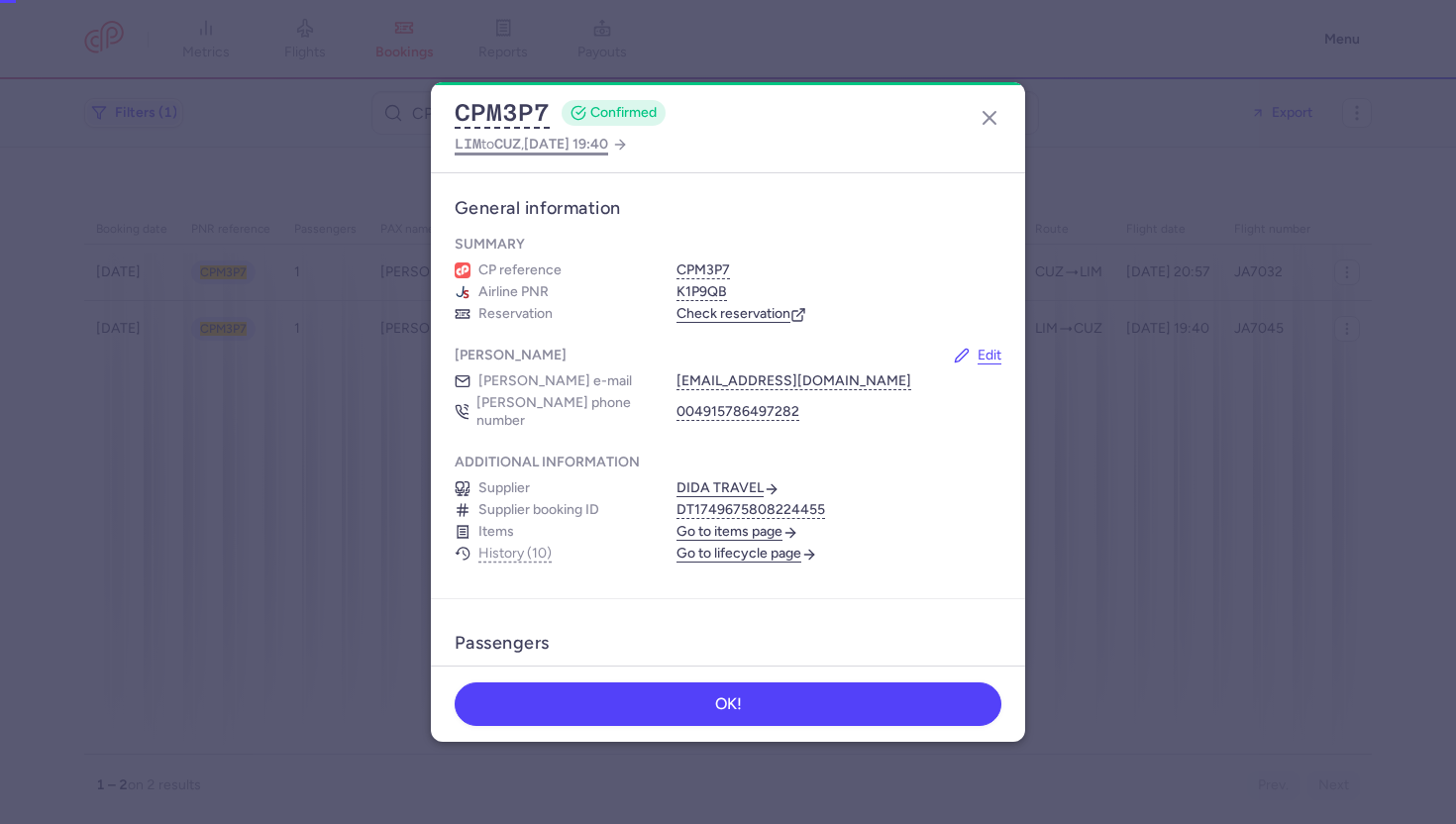 select on "days" 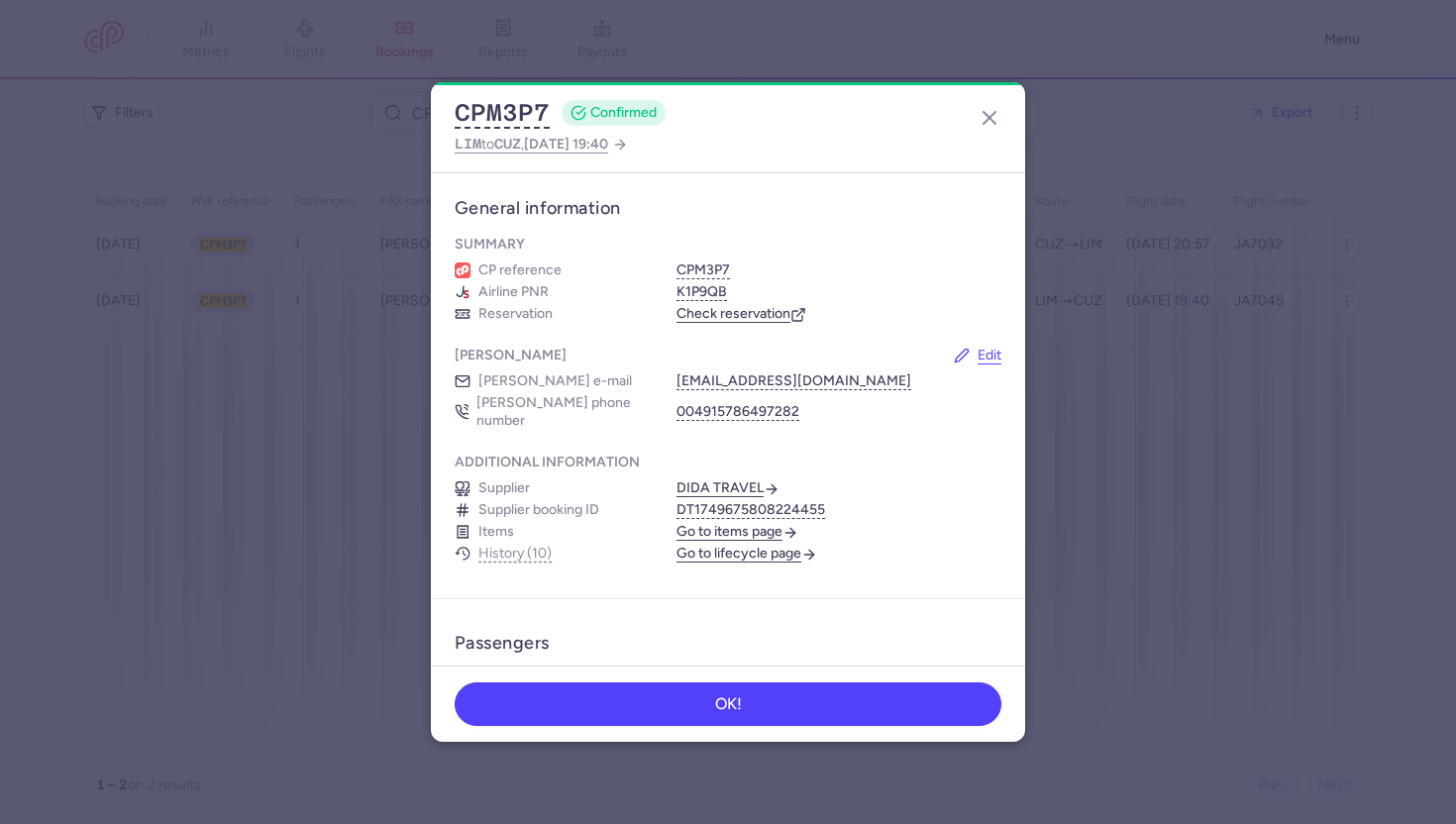 scroll, scrollTop: 0, scrollLeft: 0, axis: both 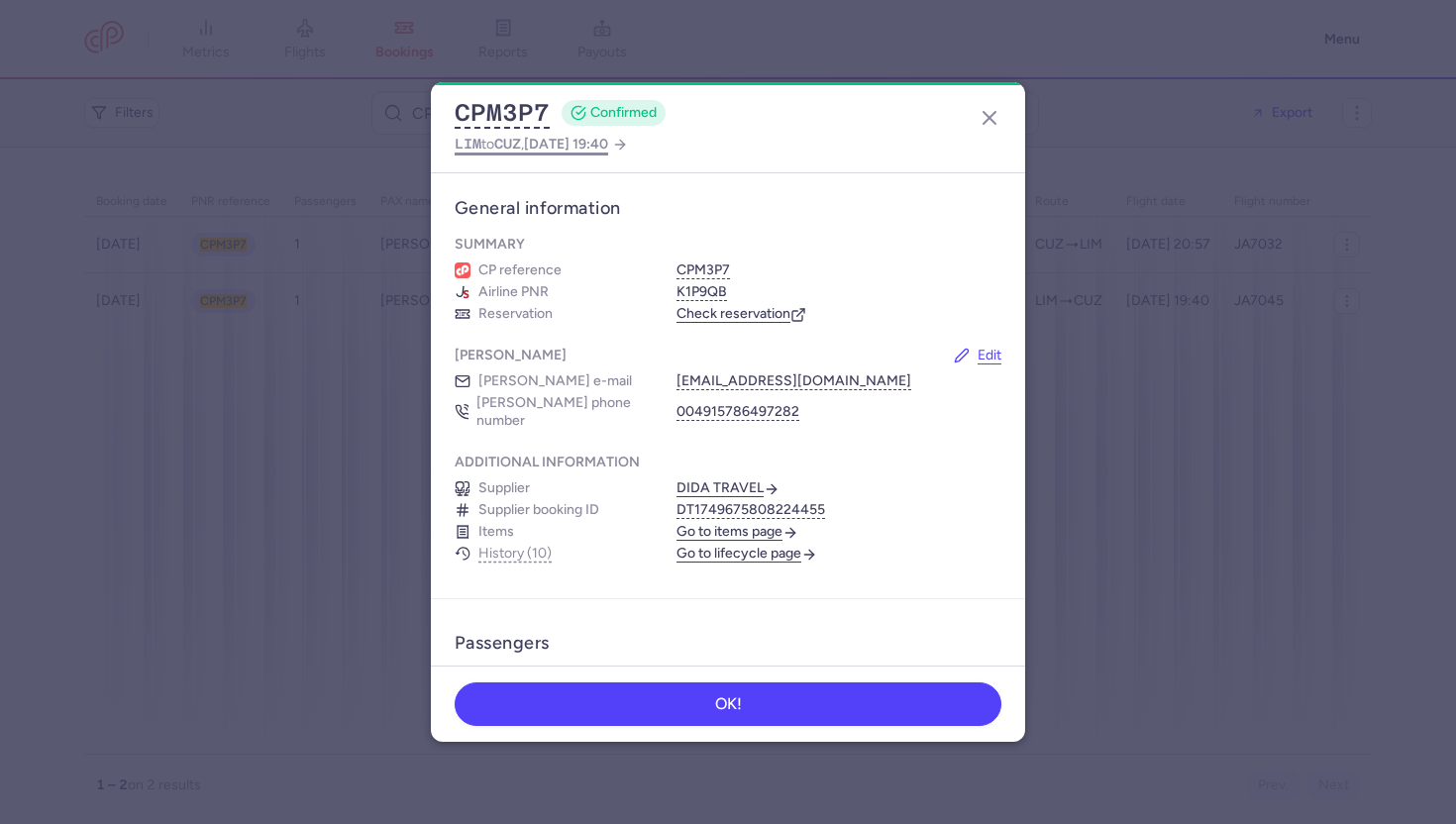 click on "[DATE] 19:40" at bounding box center (566, 144) 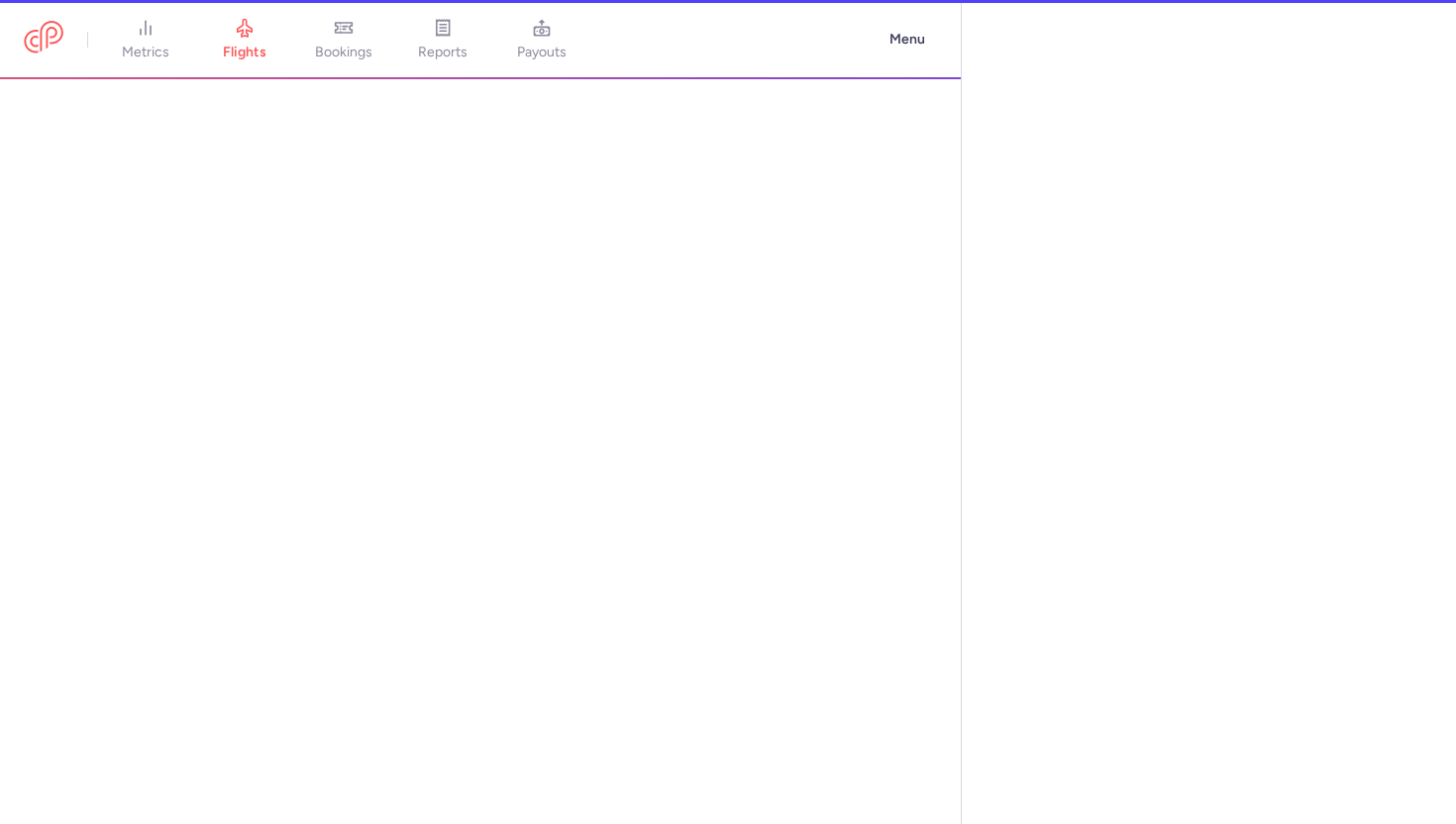 select on "days" 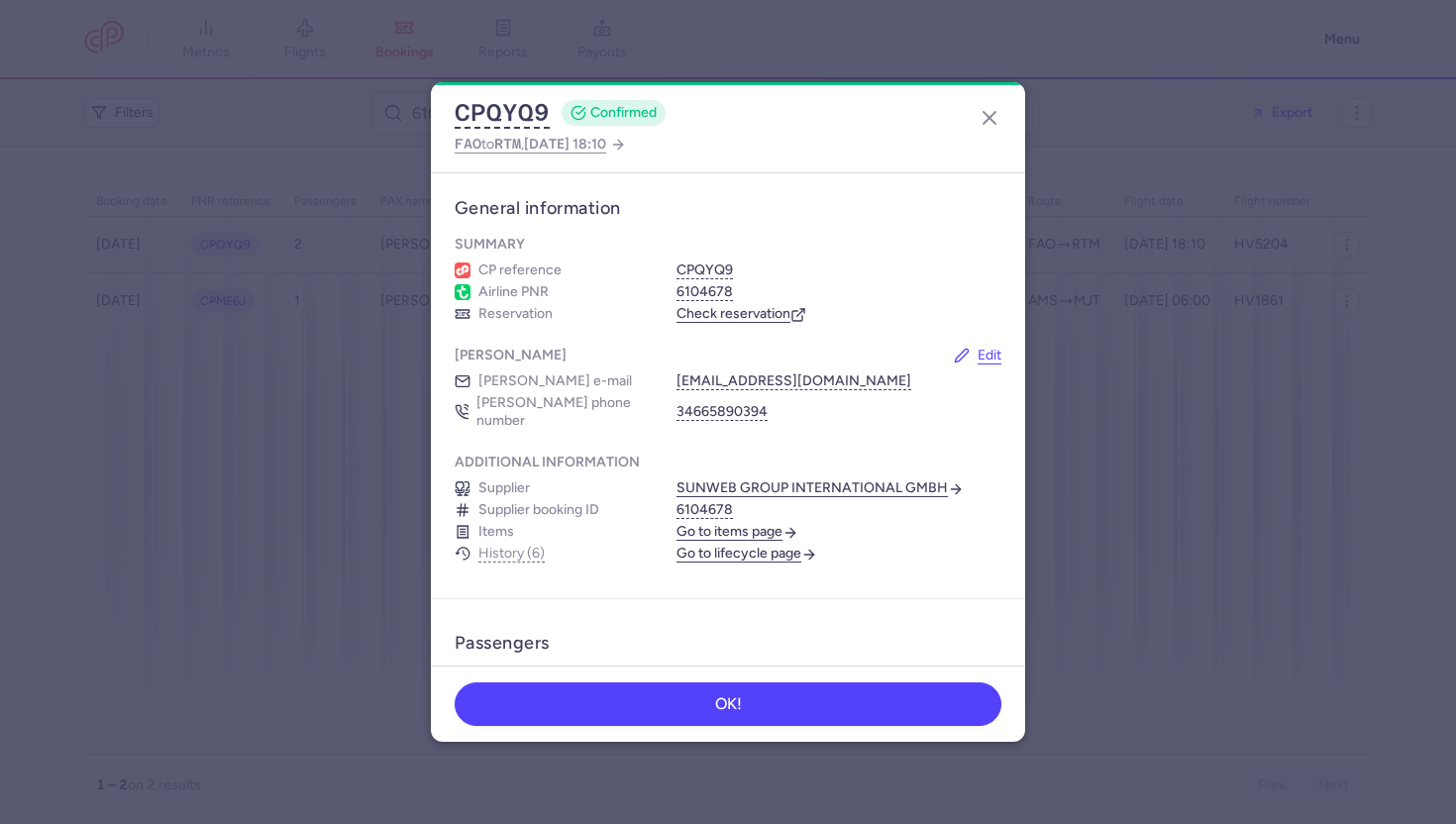scroll, scrollTop: 0, scrollLeft: 0, axis: both 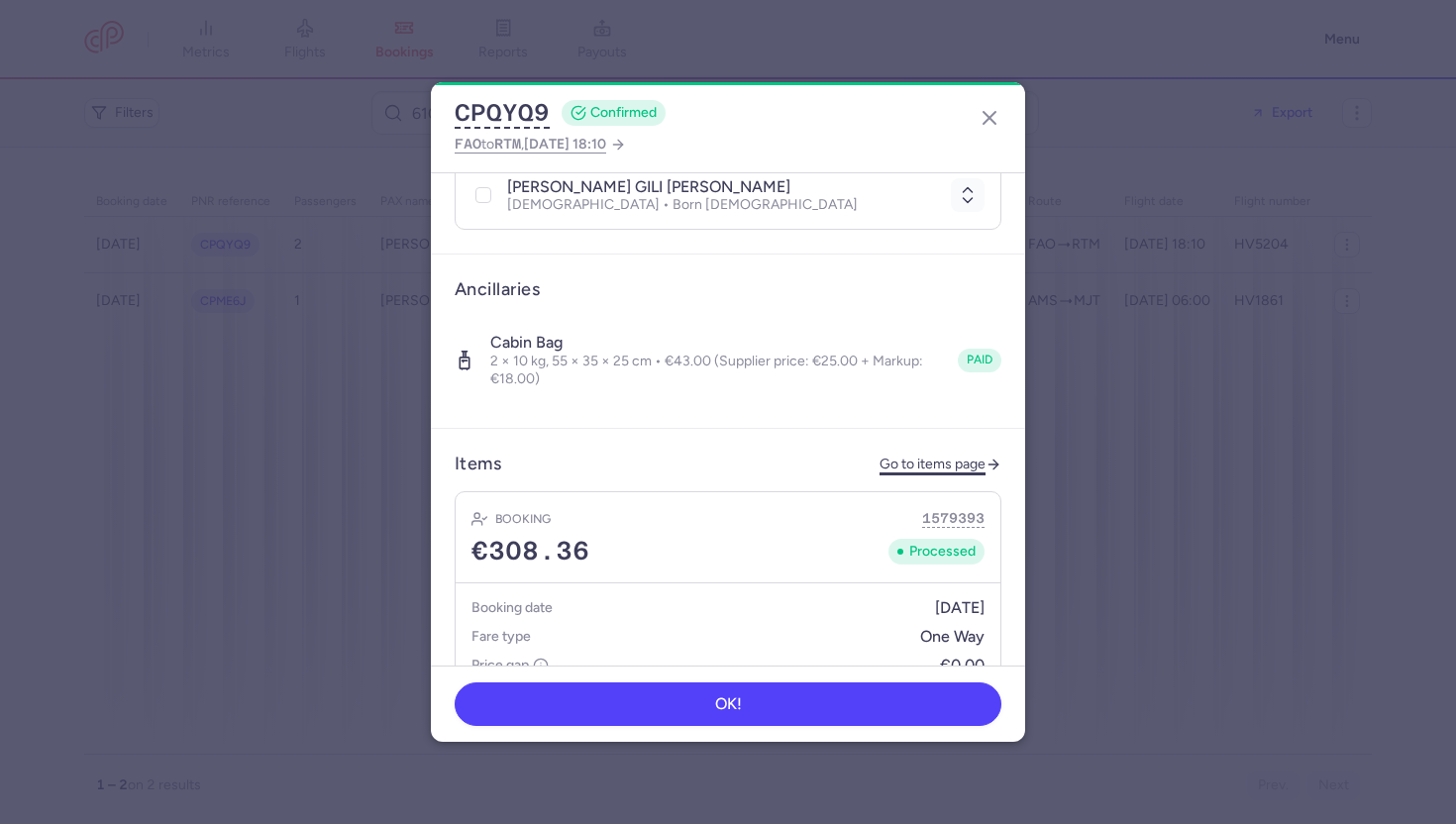 click on "Go to items page" 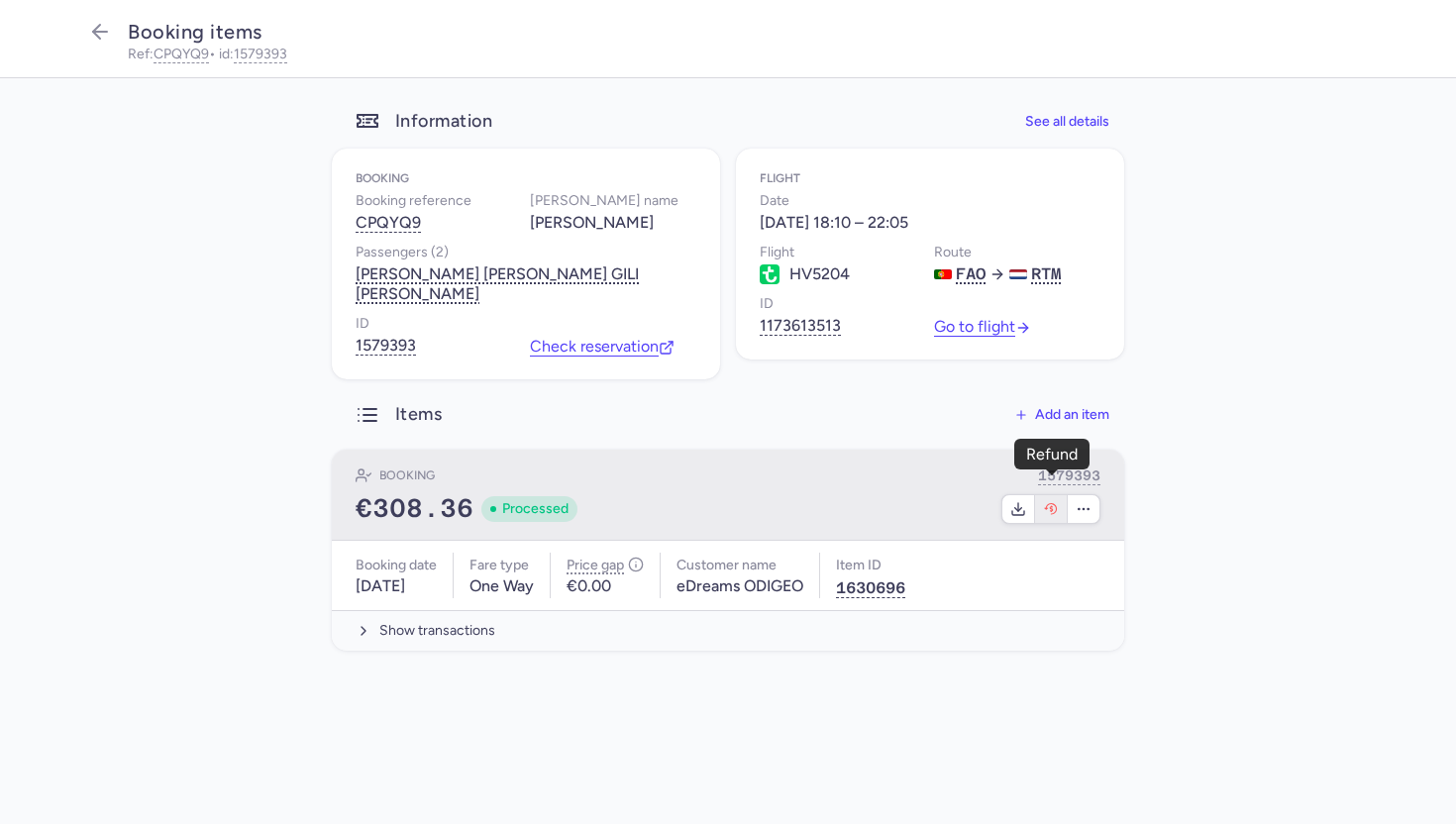 click 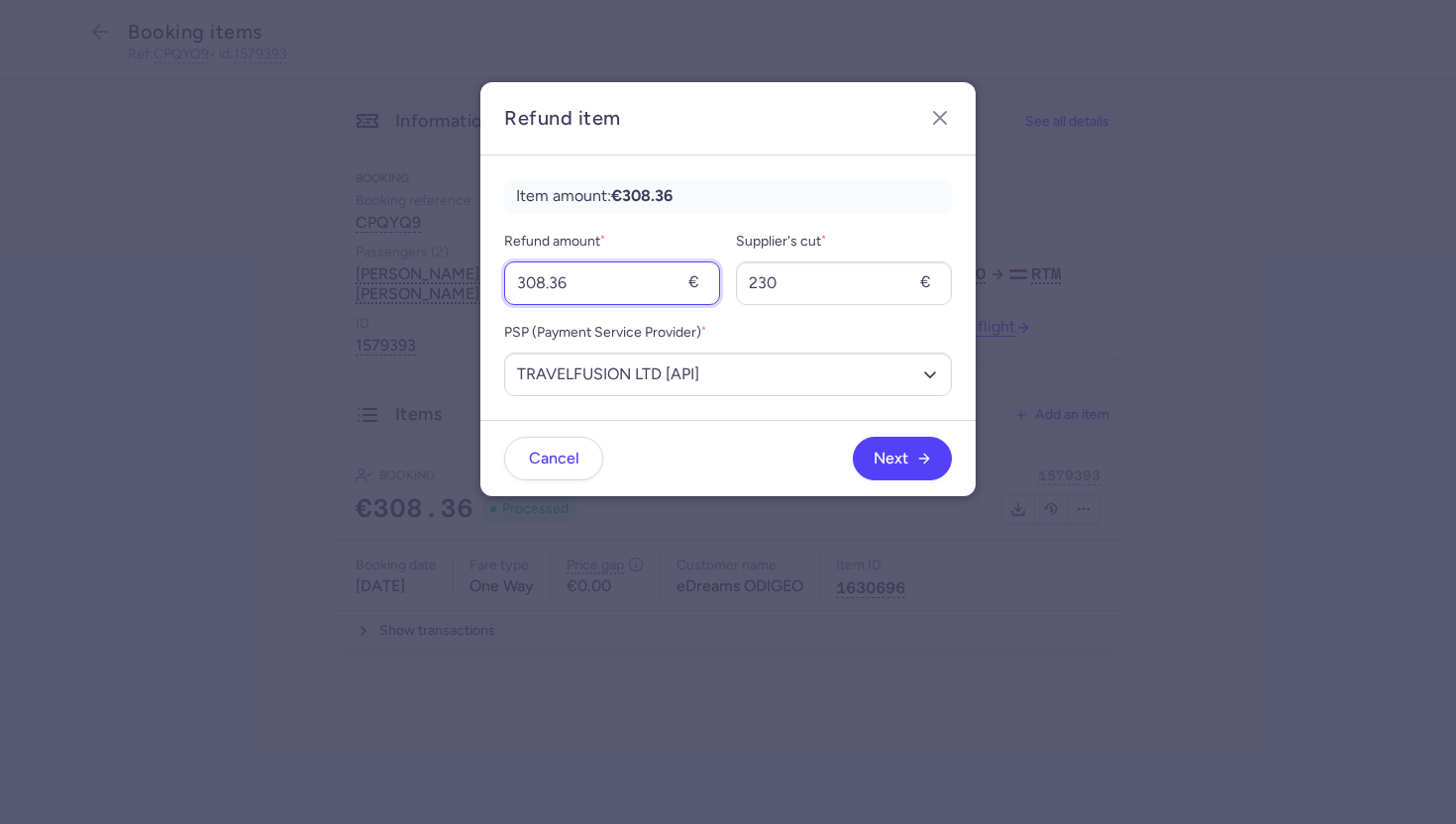 click on "308.36" at bounding box center (612, 283) 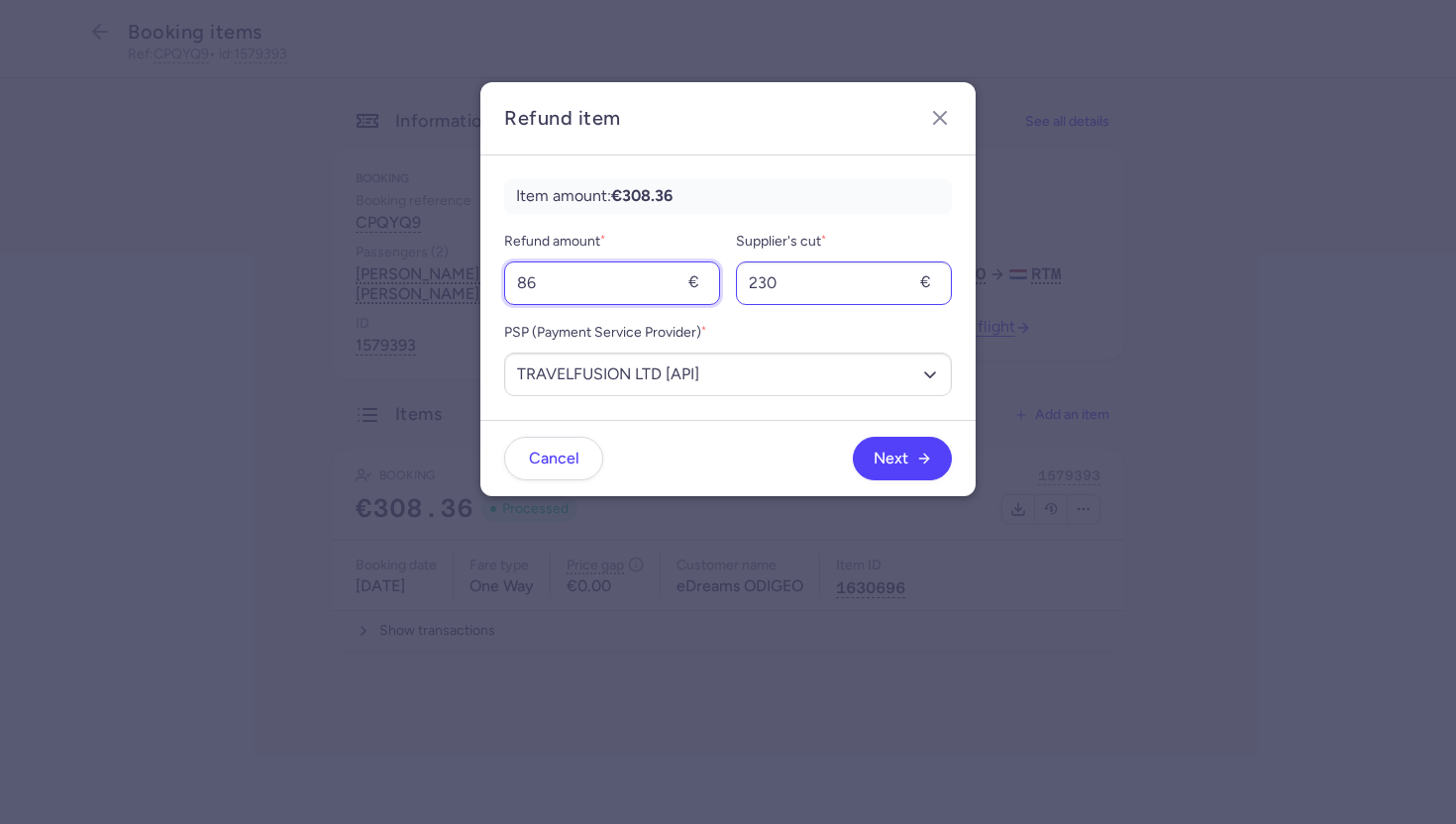 type on "86" 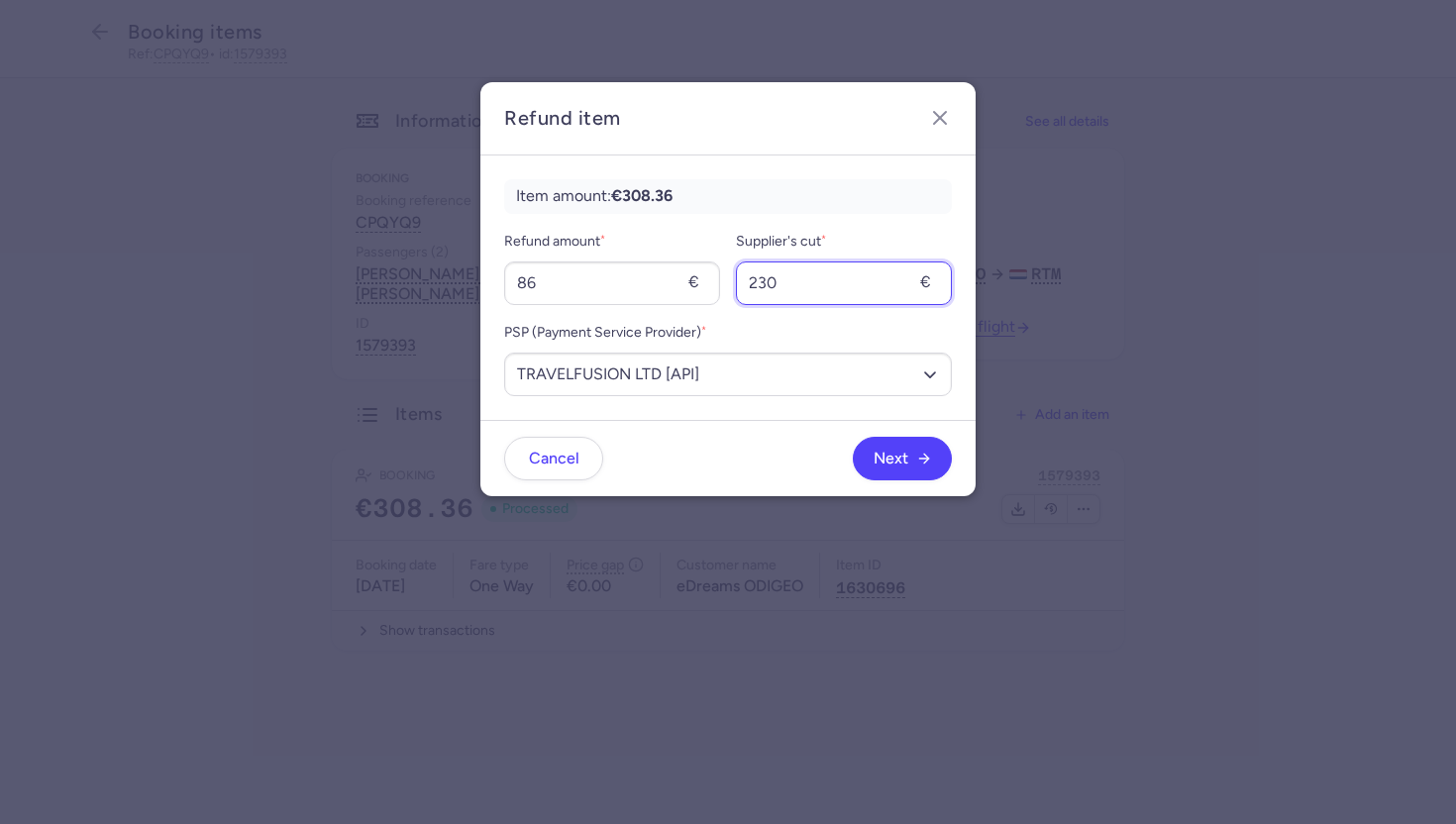 drag, startPoint x: 786, startPoint y: 285, endPoint x: 691, endPoint y: 285, distance: 95 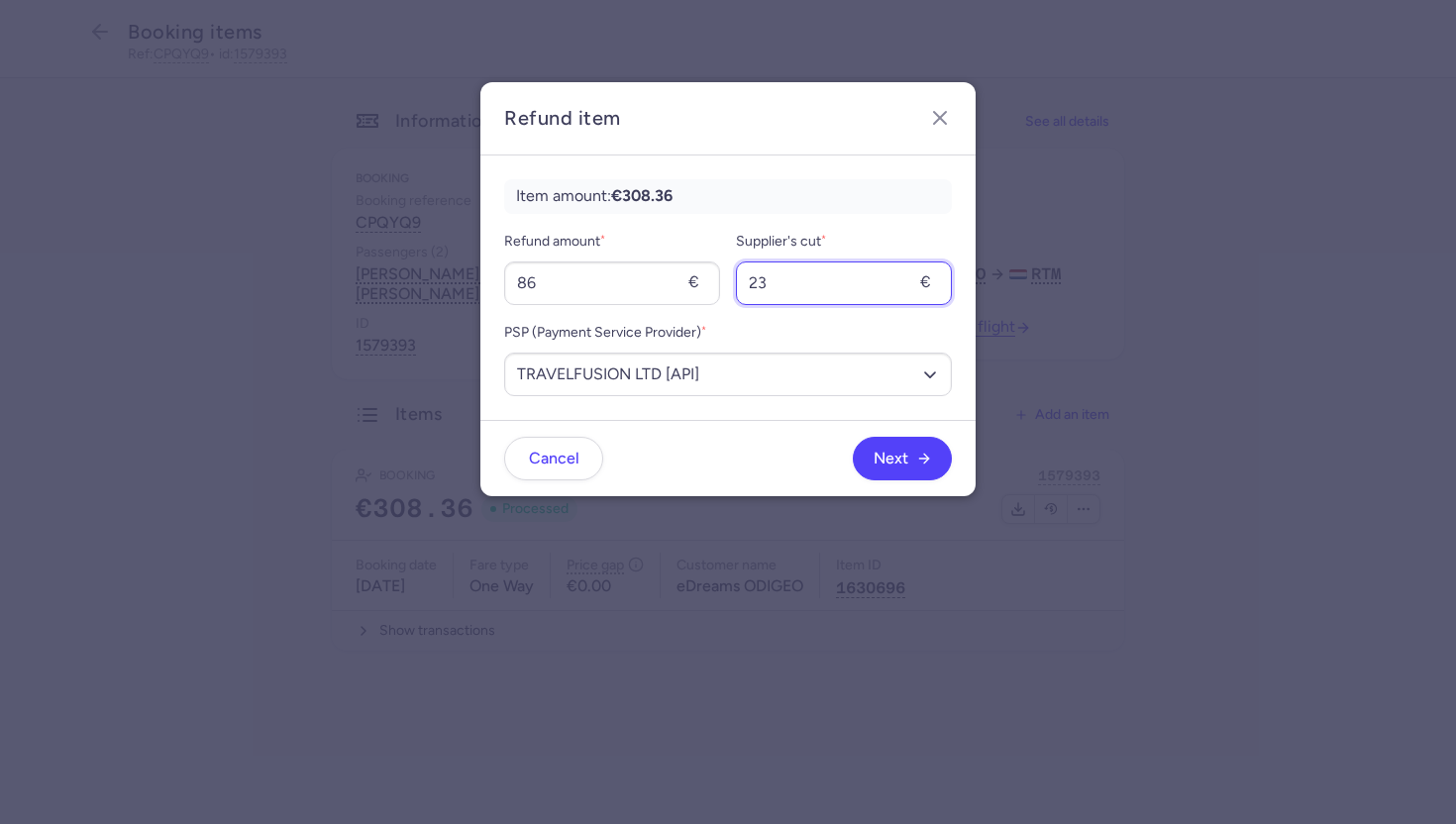 type on "2" 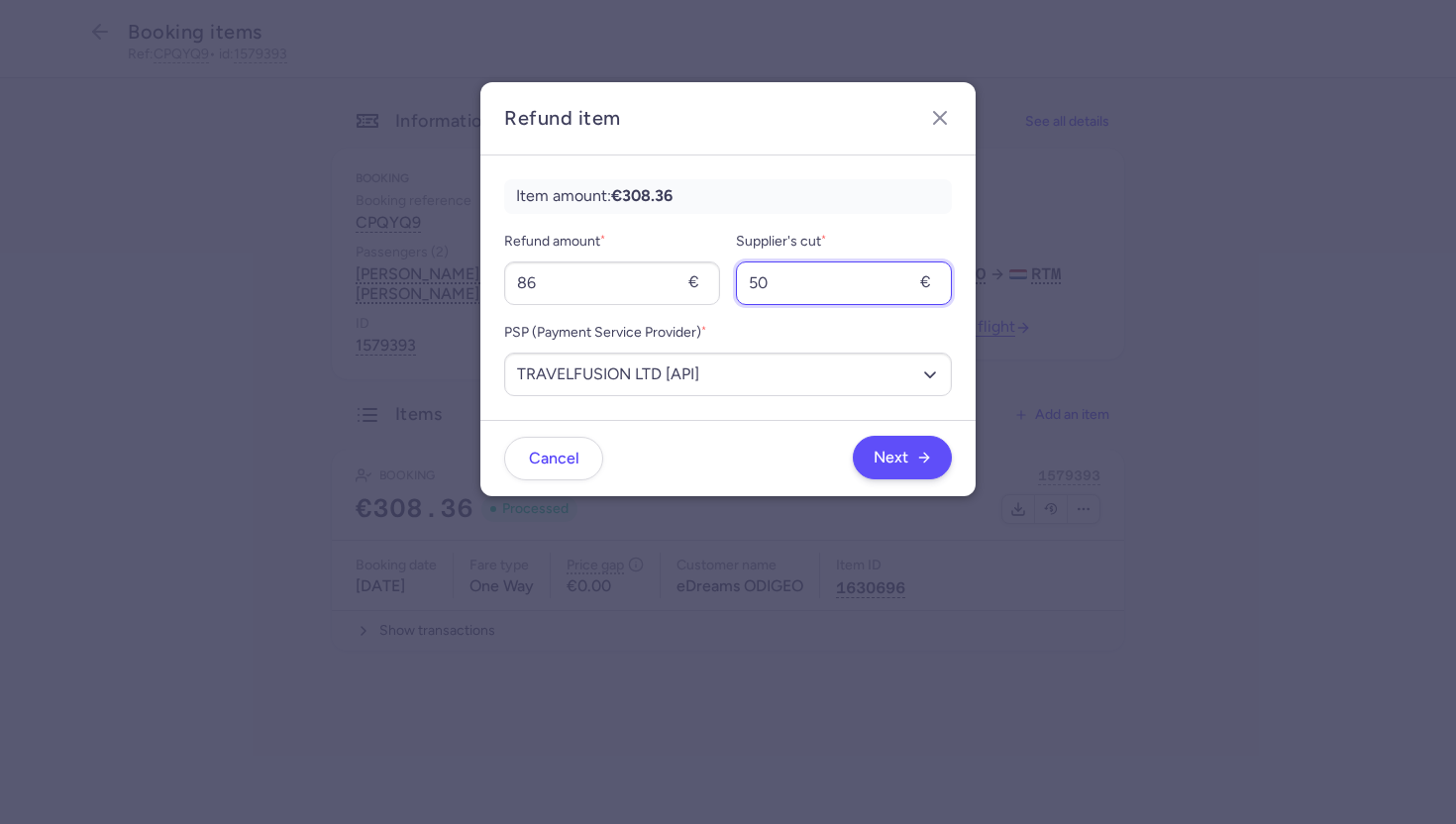 type on "50" 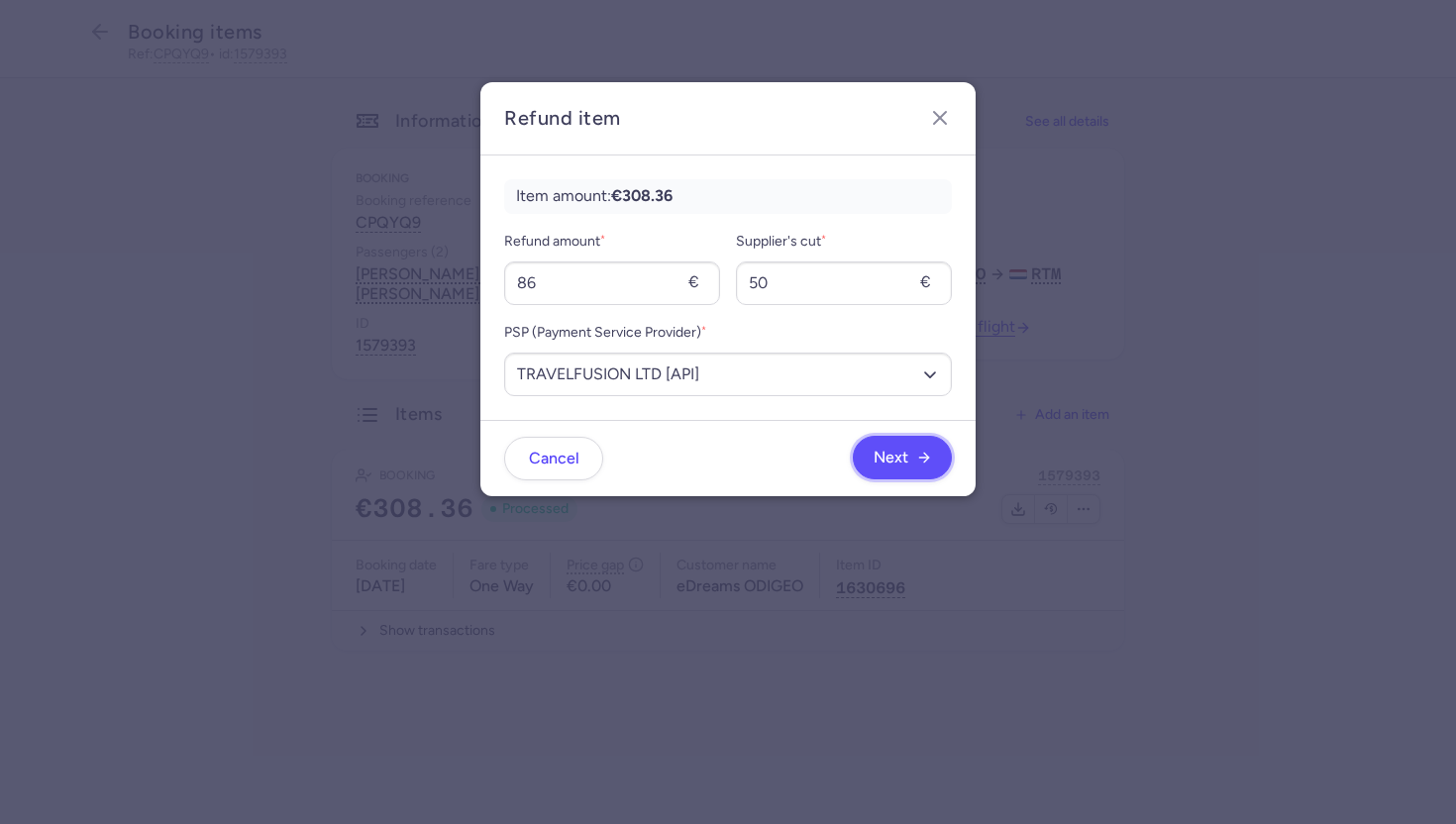 click on "Next" at bounding box center [890, 458] 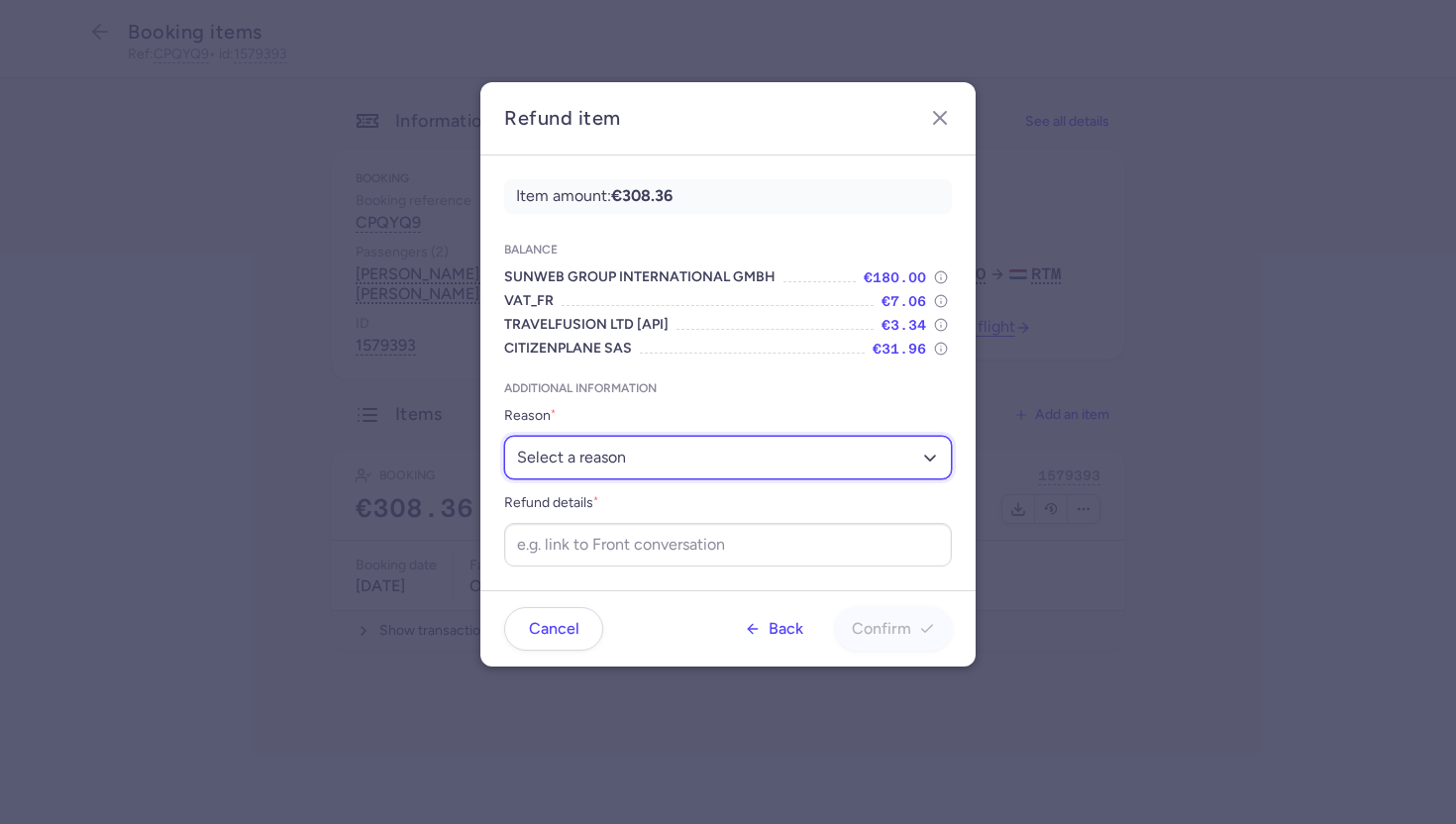 click on "Select a reason ✈️ Airline ceasing ops 💼 Ancillary issue 📄 APIS missing ⚙️ CitizenPlane error ⛔️ Denied boarding 🔁 Duplicate ❌ Flight canceled 🕵🏼‍♂️ Fraud 🎁 Goodwill 🎫 Goodwill allowance 🙃 Other 💺 Overbooking 💸 Refund with penalty 🙅 Schedule change not accepted 🤕 Supplier error 💵 Tax refund ❓ Unconfirmed booking" at bounding box center (728, 458) 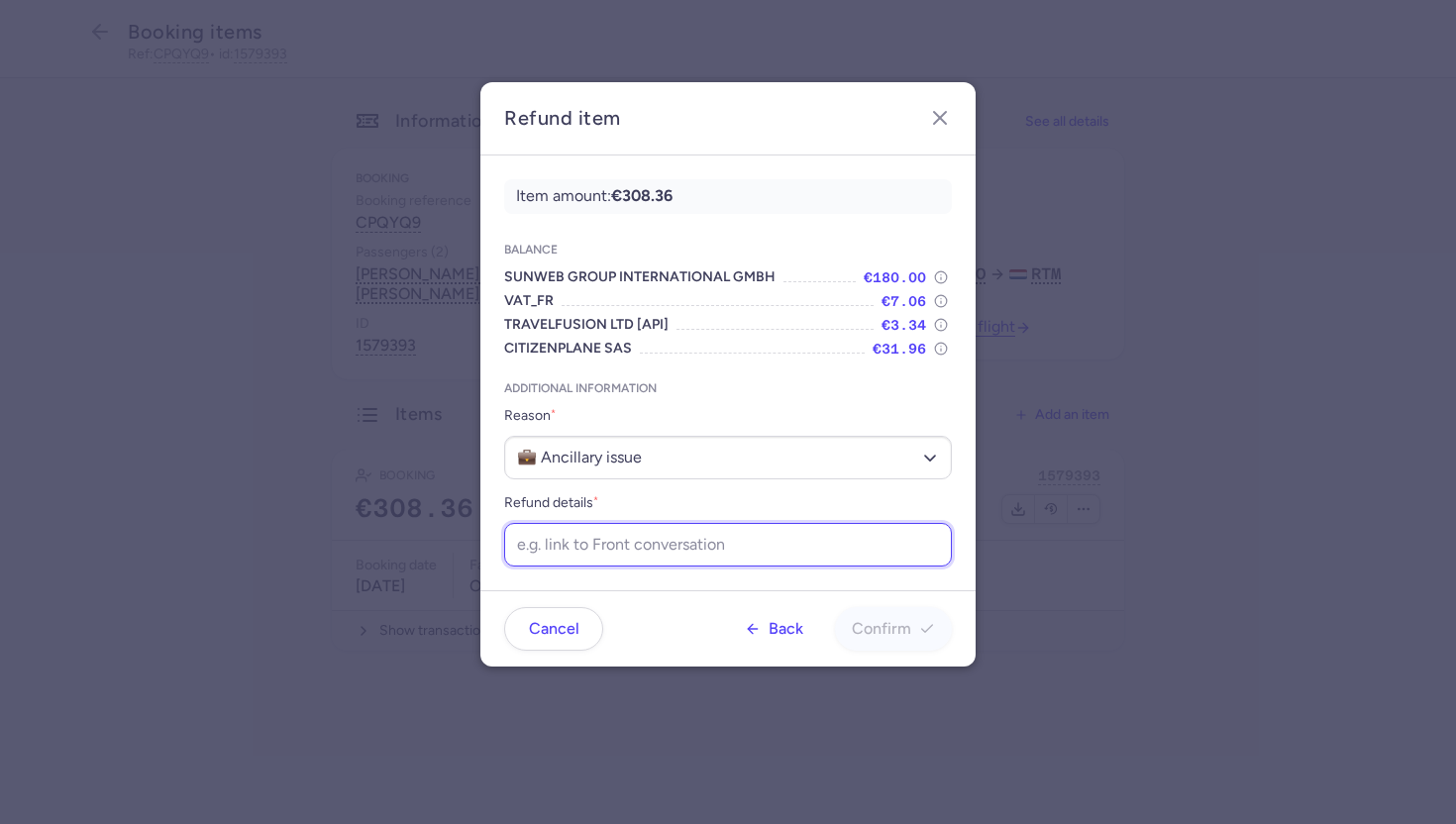click on "Refund details  *" at bounding box center (728, 545) 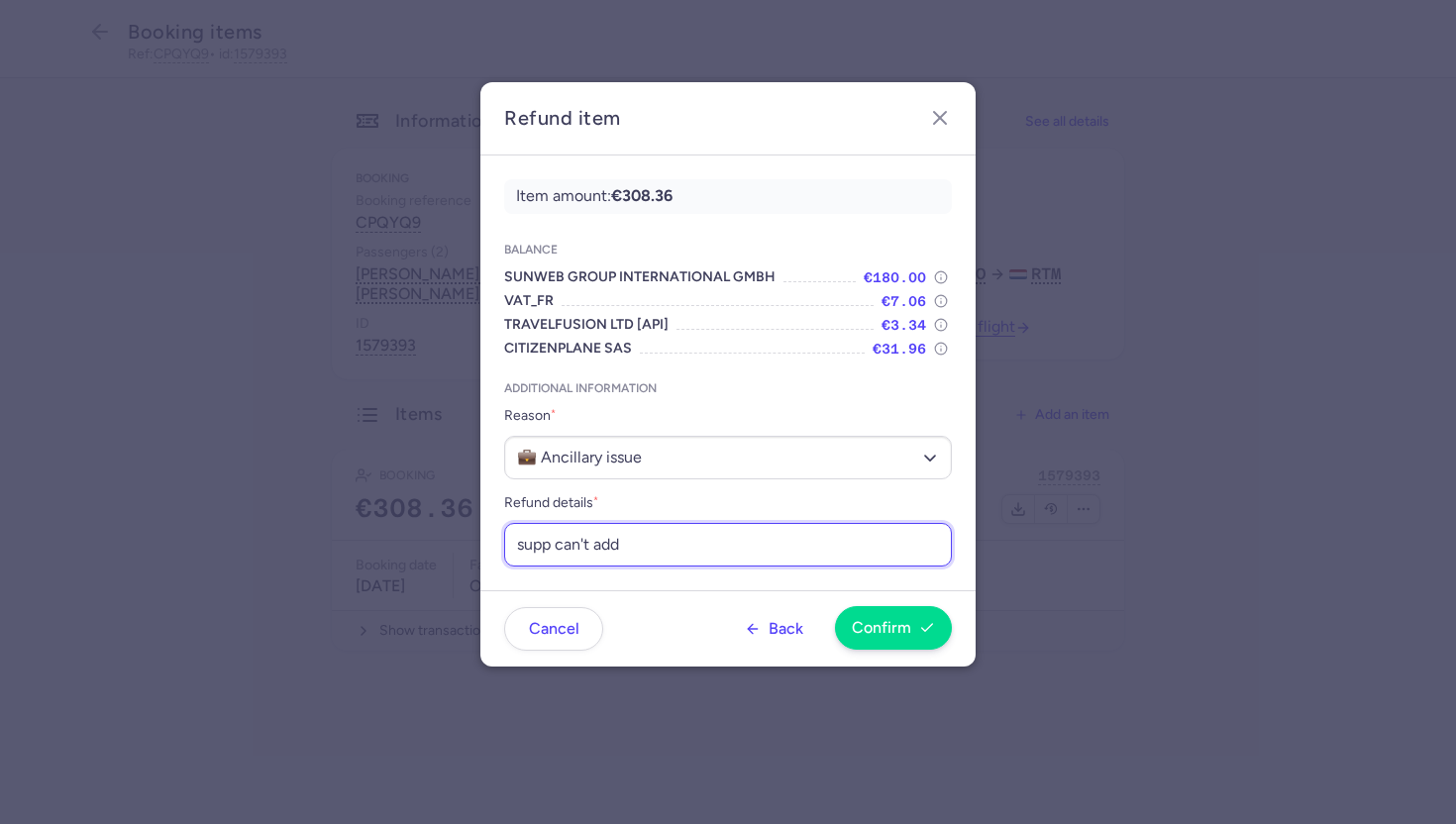 type on "supp can't add" 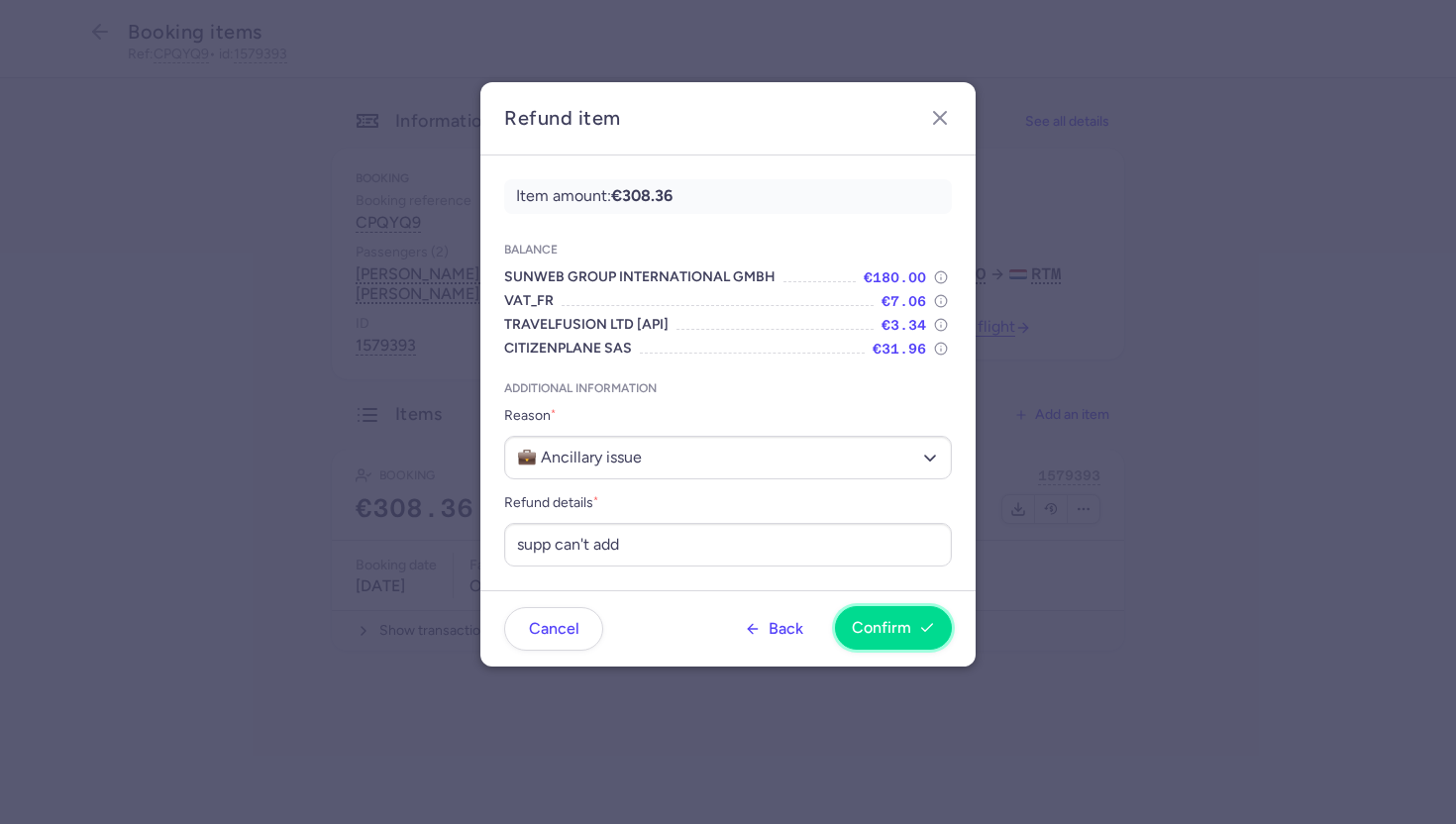 click on "Confirm" at bounding box center (882, 628) 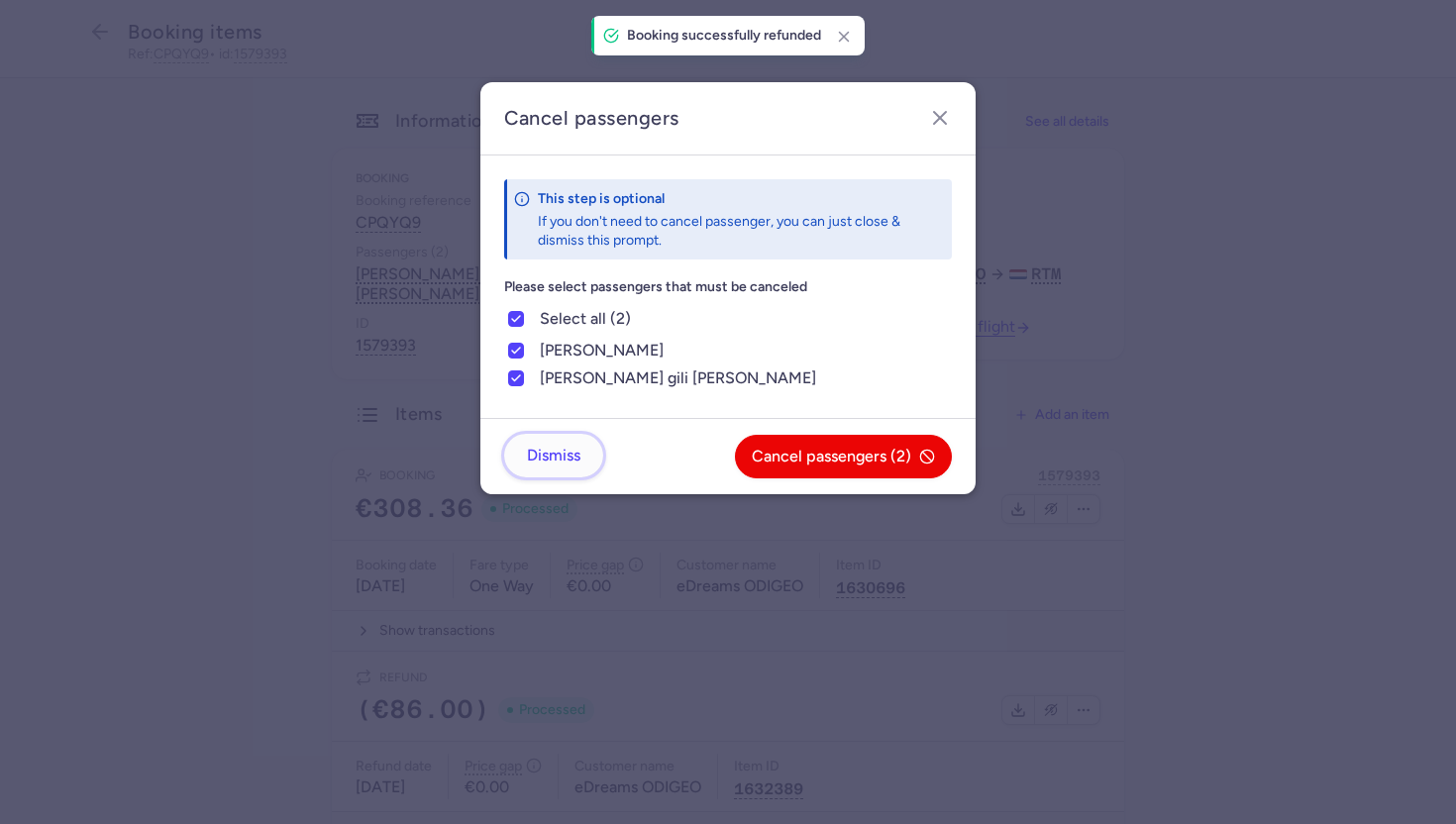 click on "Dismiss" at bounding box center [554, 456] 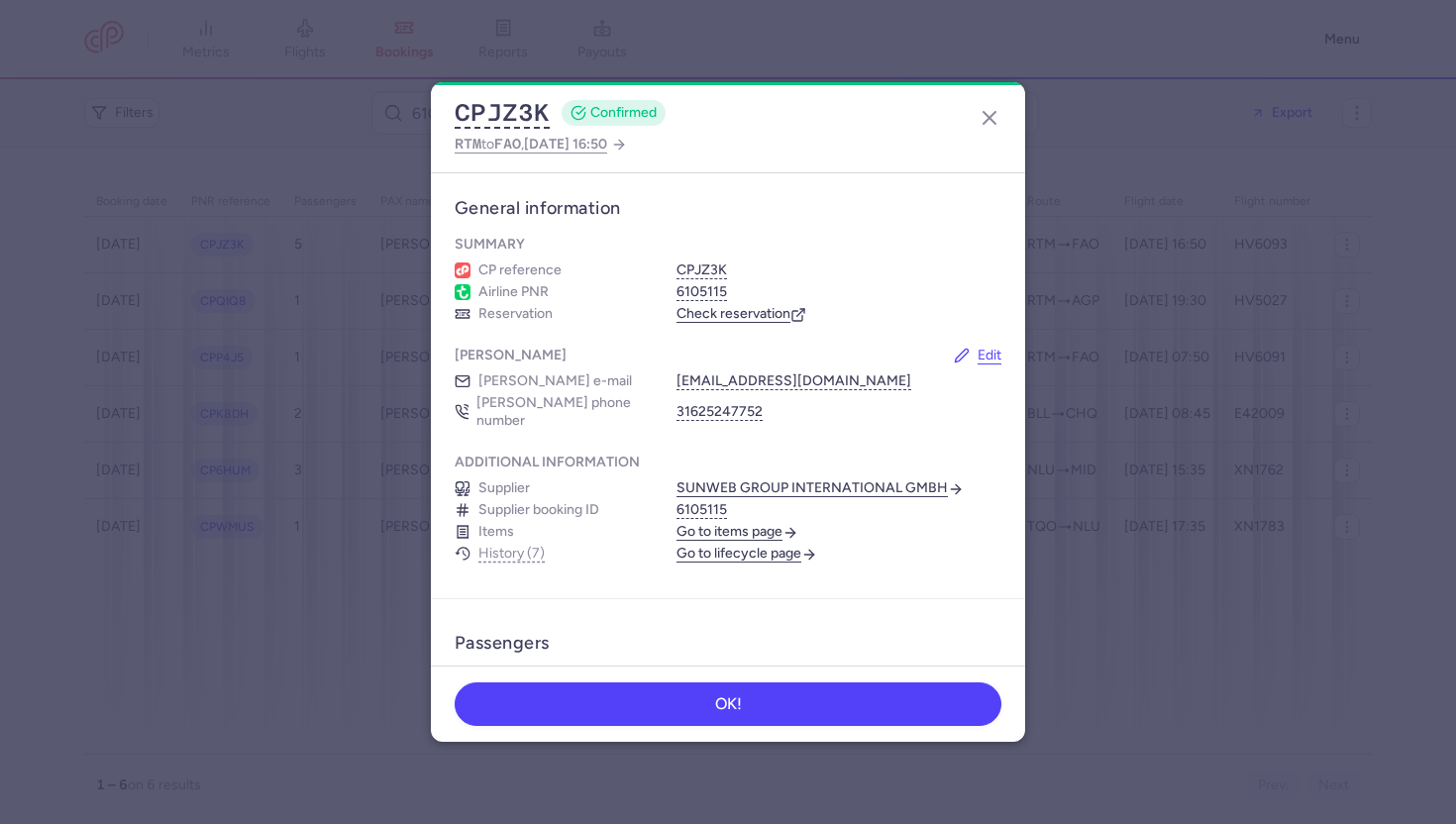 scroll, scrollTop: 0, scrollLeft: 0, axis: both 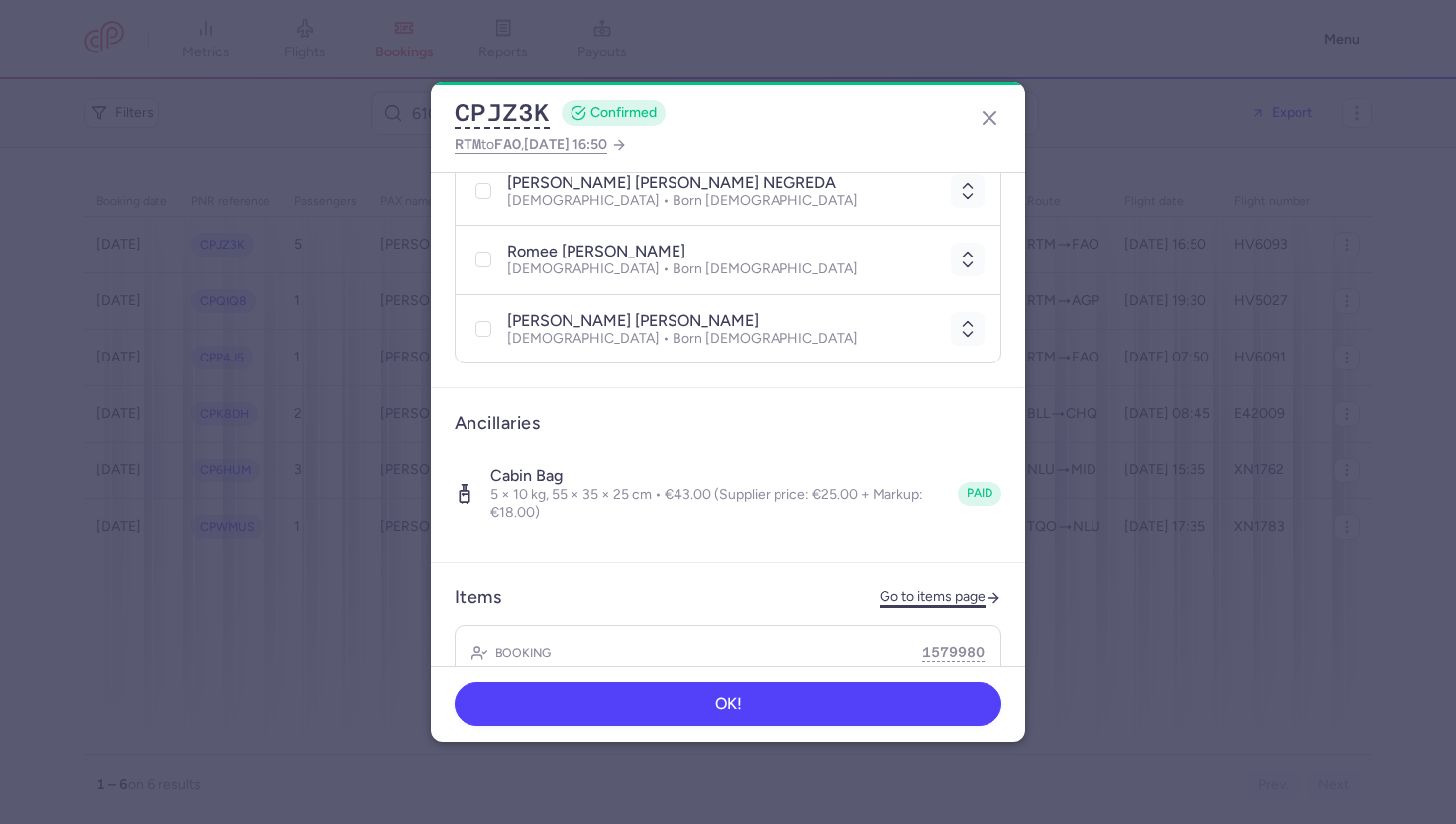 click on "Go to items page" 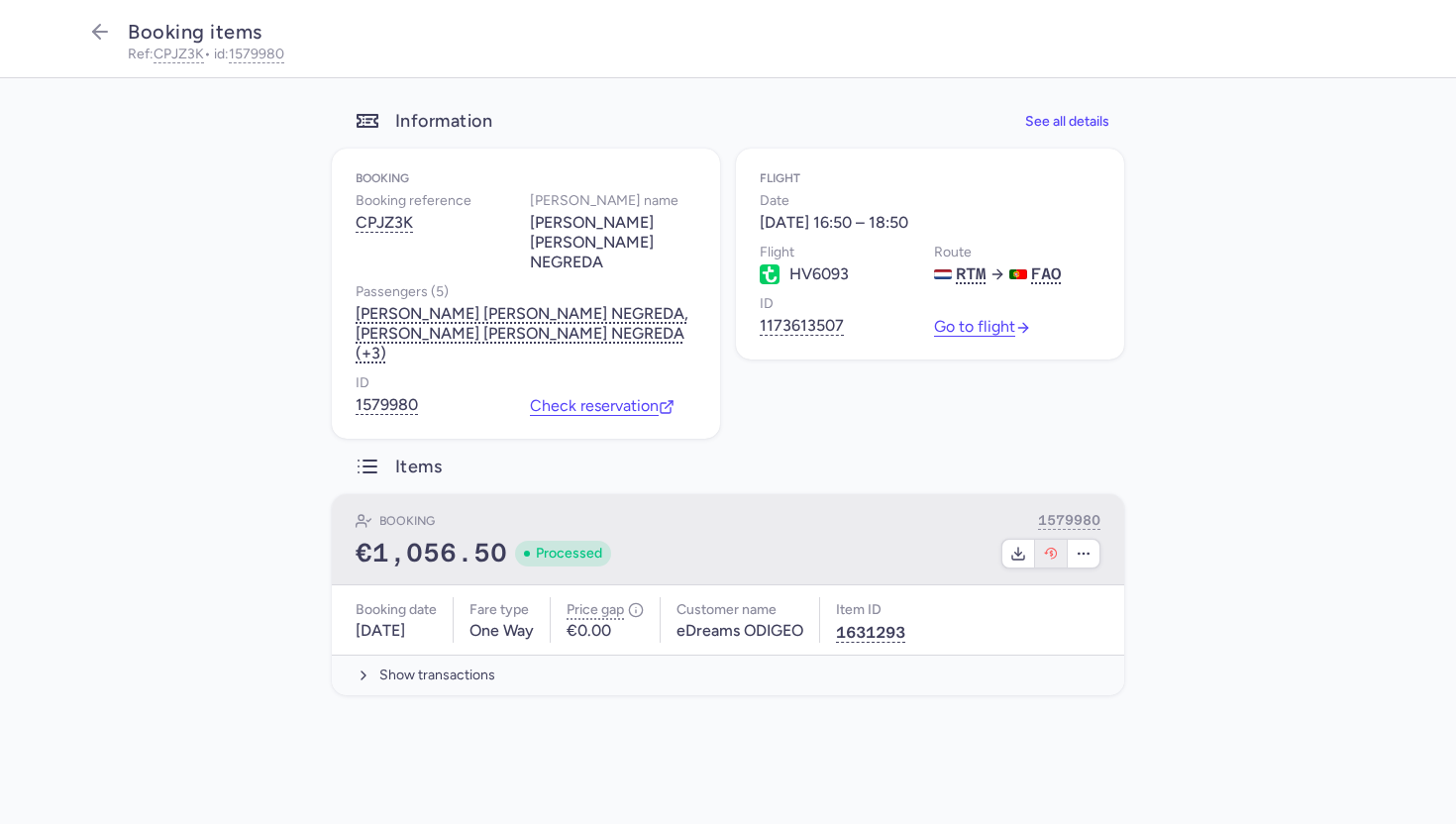 click 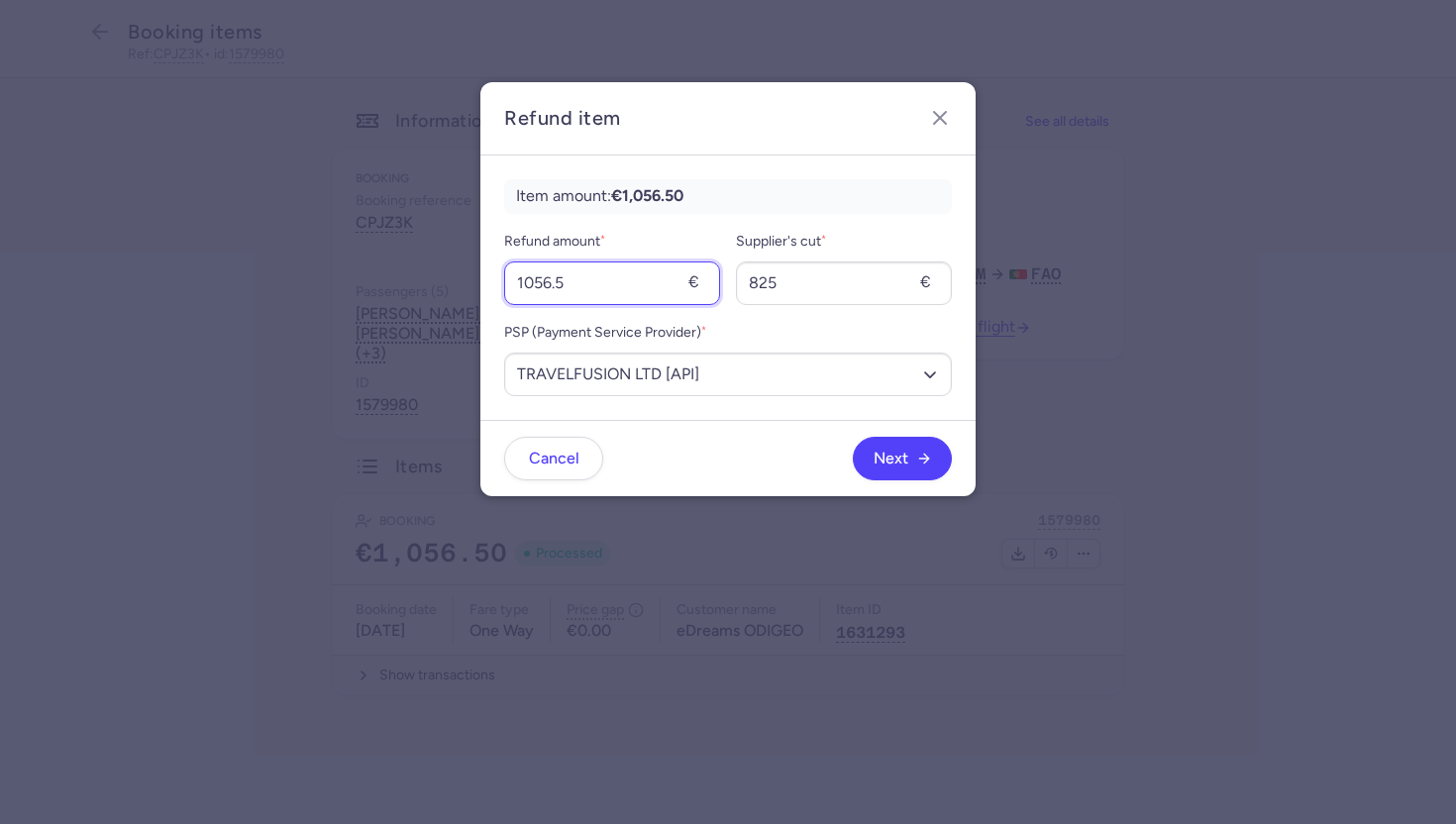 click on "1056.5" at bounding box center [612, 283] 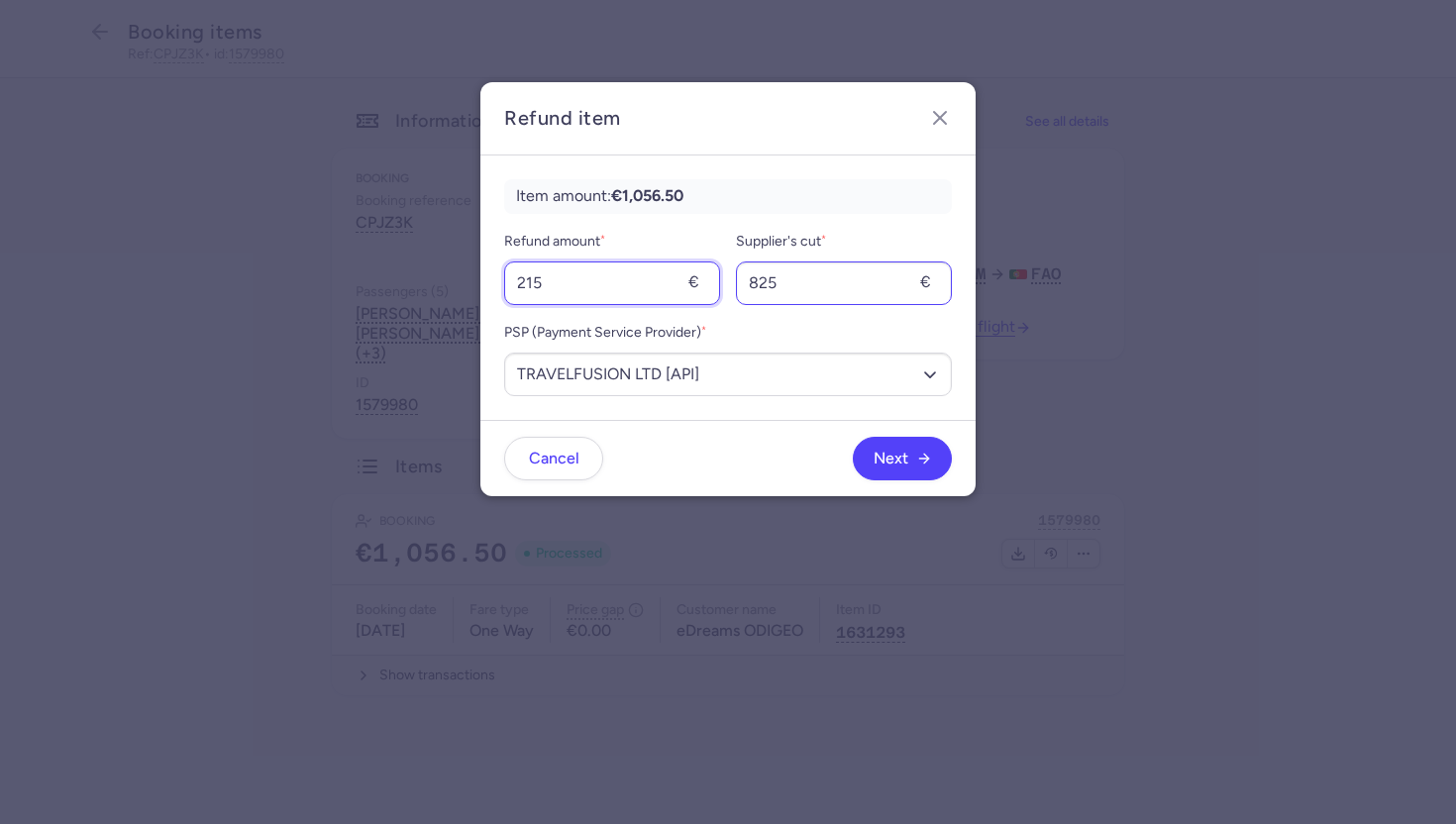 type on "215" 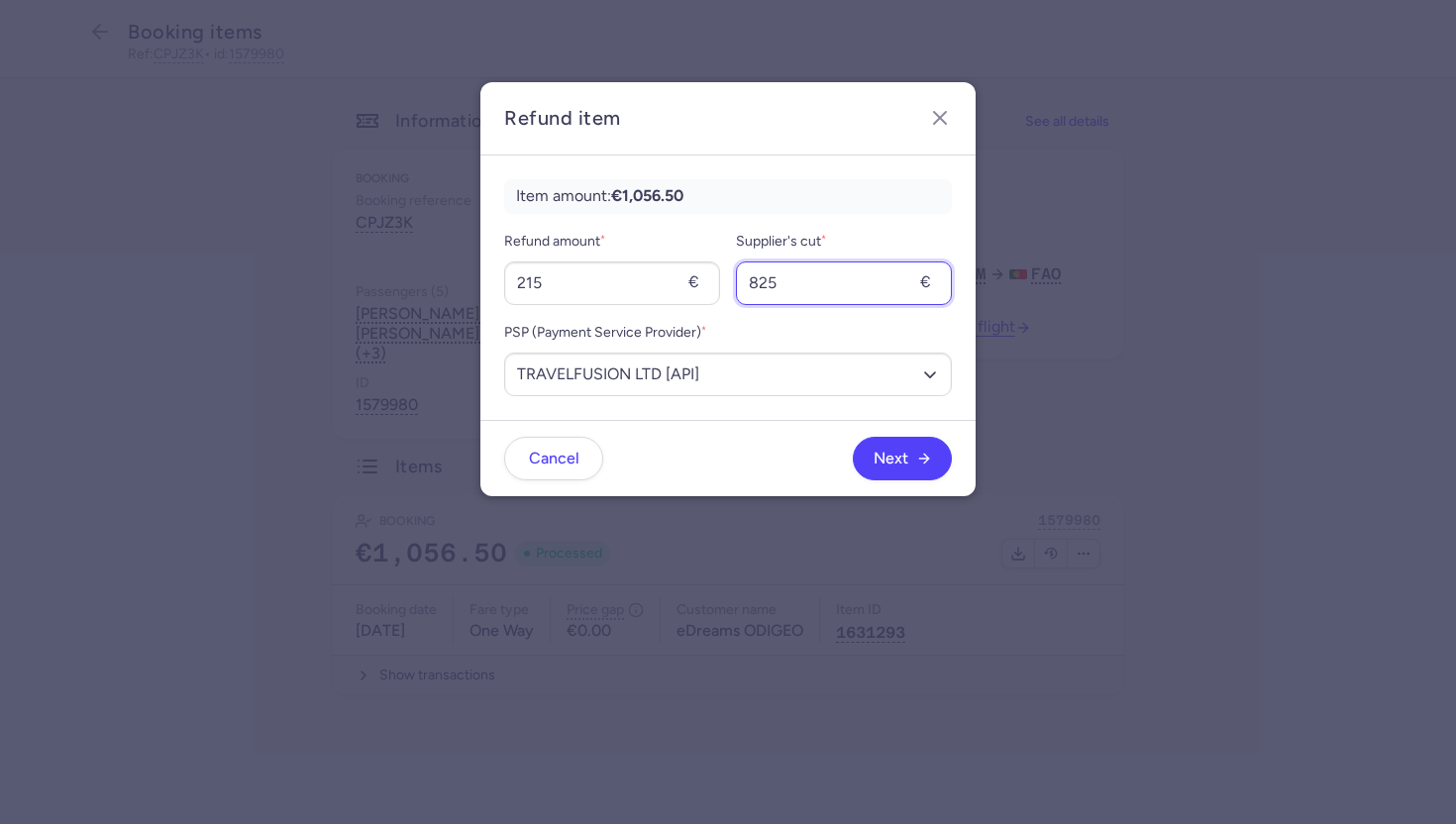 drag, startPoint x: 798, startPoint y: 286, endPoint x: 730, endPoint y: 285, distance: 68.00735 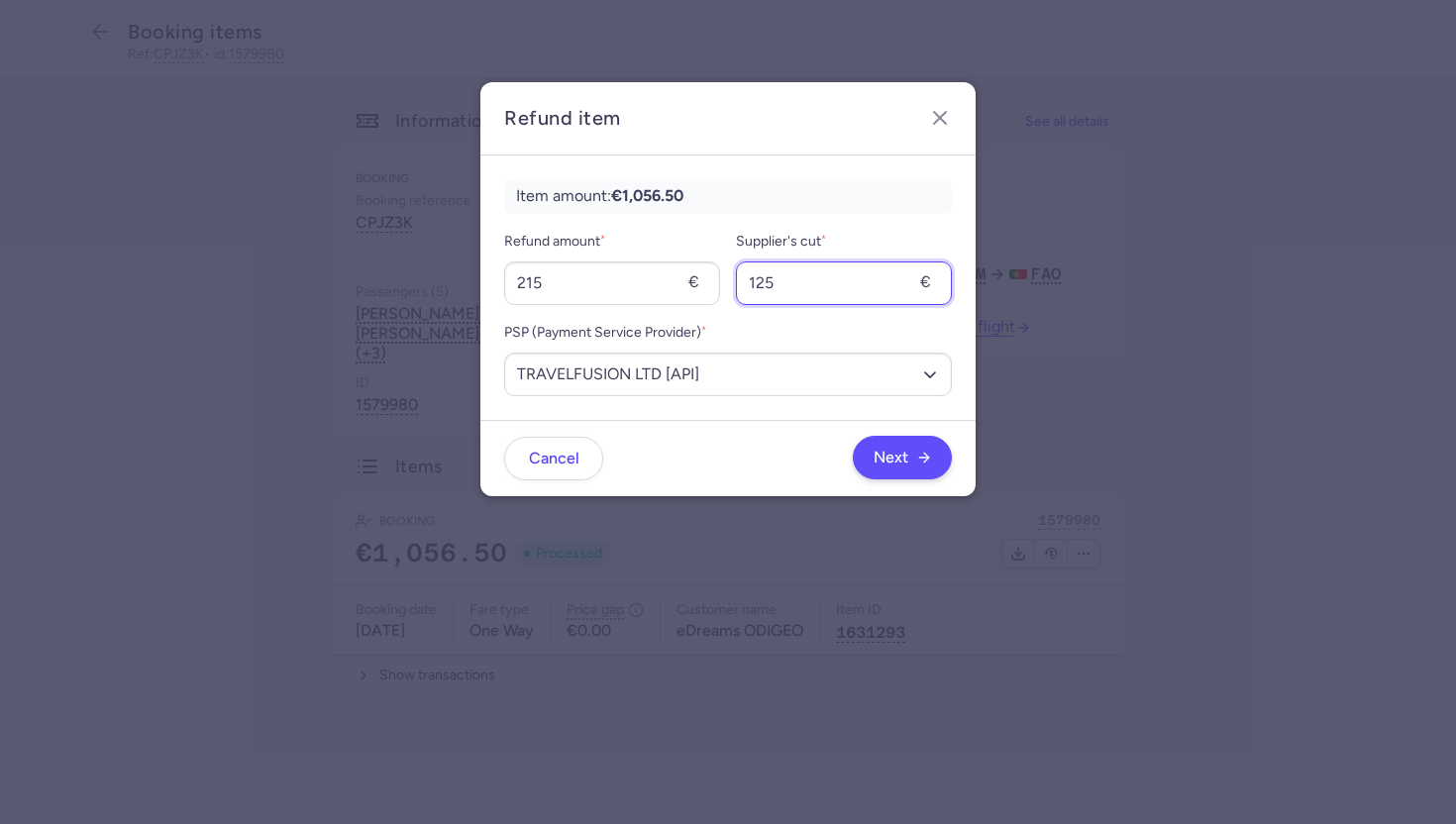type on "125" 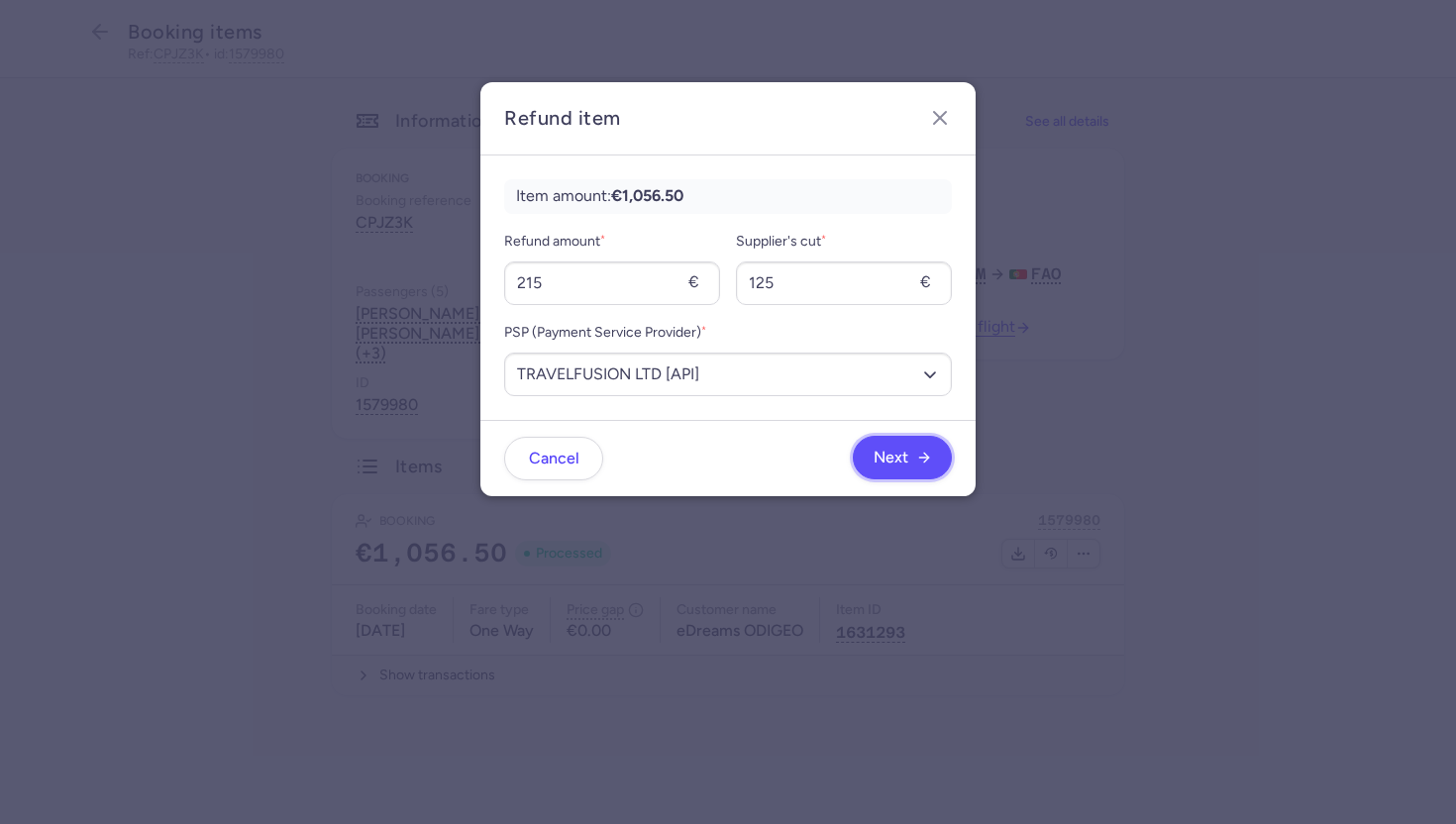 click 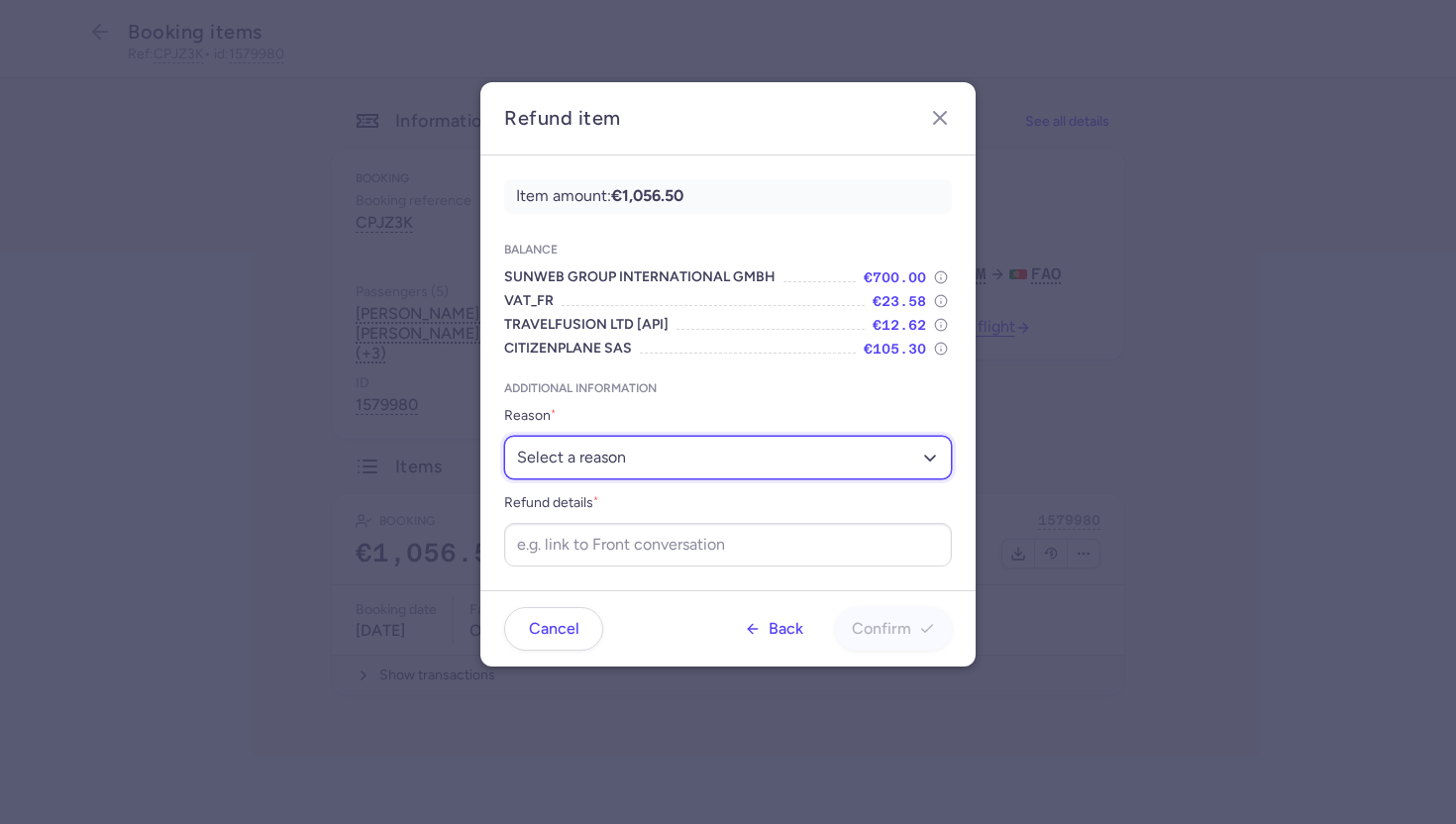 click on "Select a reason ✈️ Airline ceasing ops 💼 Ancillary issue 📄 APIS missing ⚙️ CitizenPlane error ⛔️ Denied boarding 🔁 Duplicate ❌ Flight canceled 🕵🏼‍♂️ Fraud 🎁 Goodwill 🎫 Goodwill allowance 🙃 Other 💺 Overbooking 💸 Refund with penalty 🙅 Schedule change not accepted 🤕 Supplier error 💵 Tax refund ❓ Unconfirmed booking" at bounding box center [728, 458] 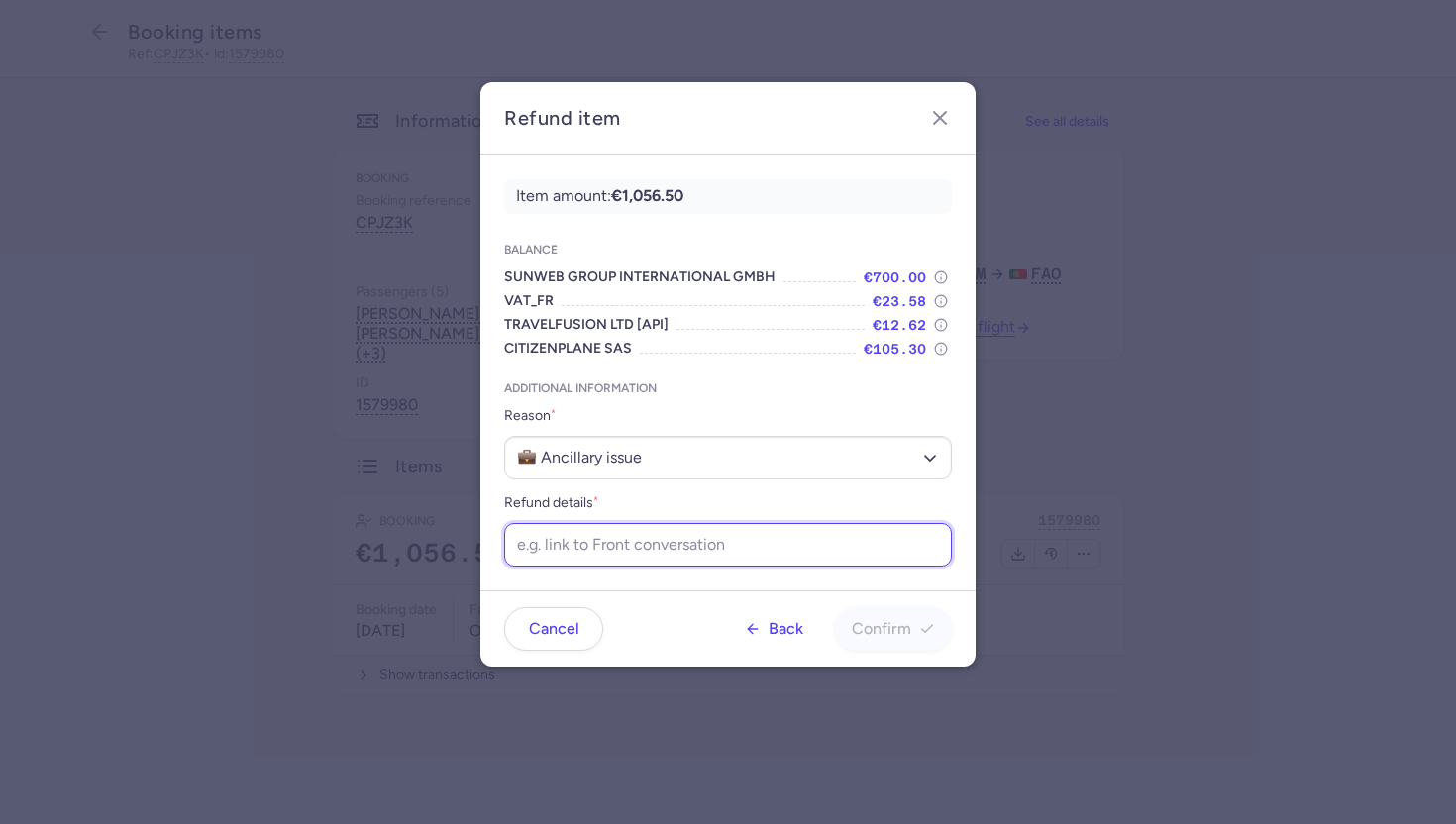 click on "Refund details  *" at bounding box center [728, 545] 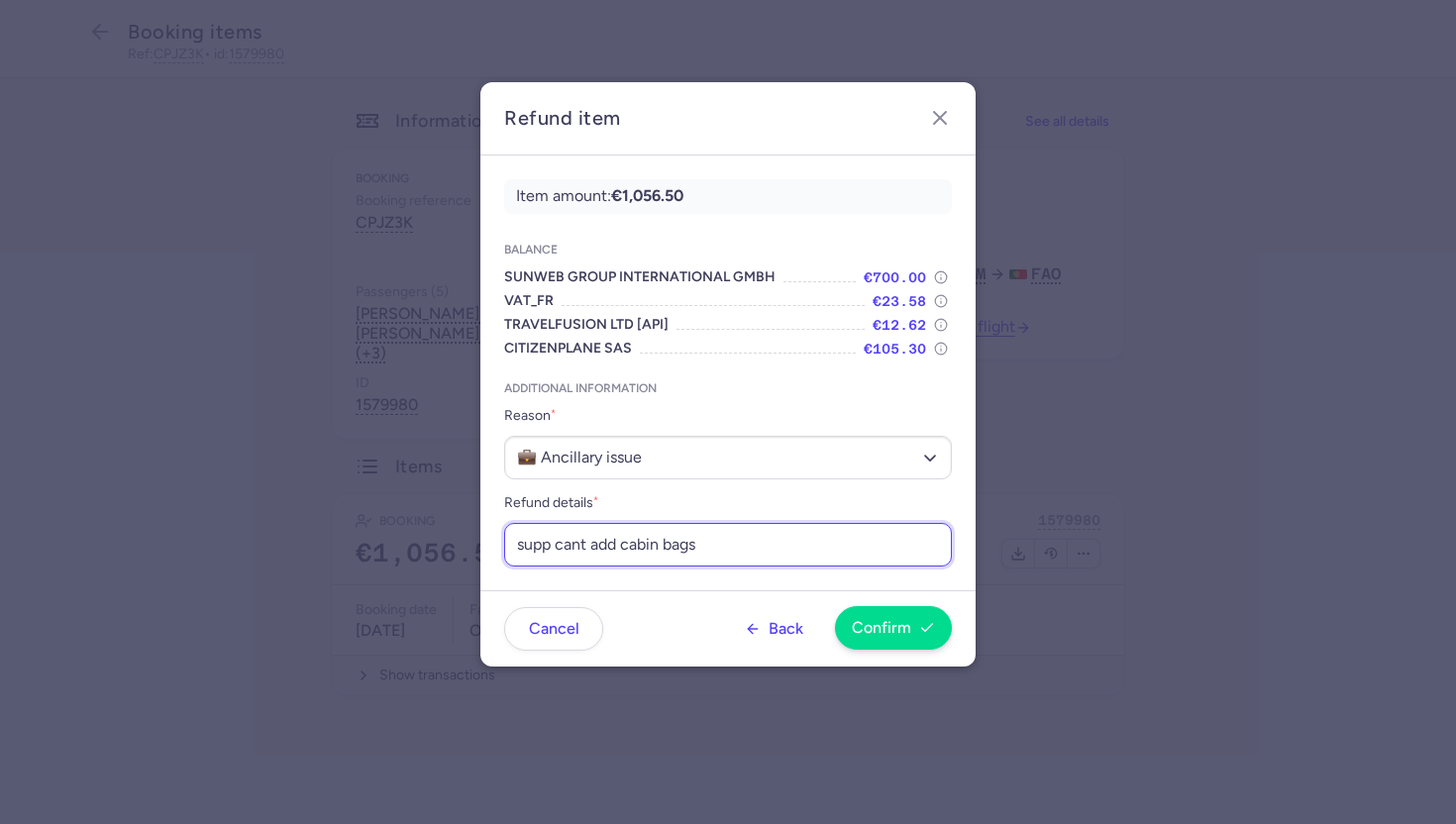 type on "supp cant add cabin bags" 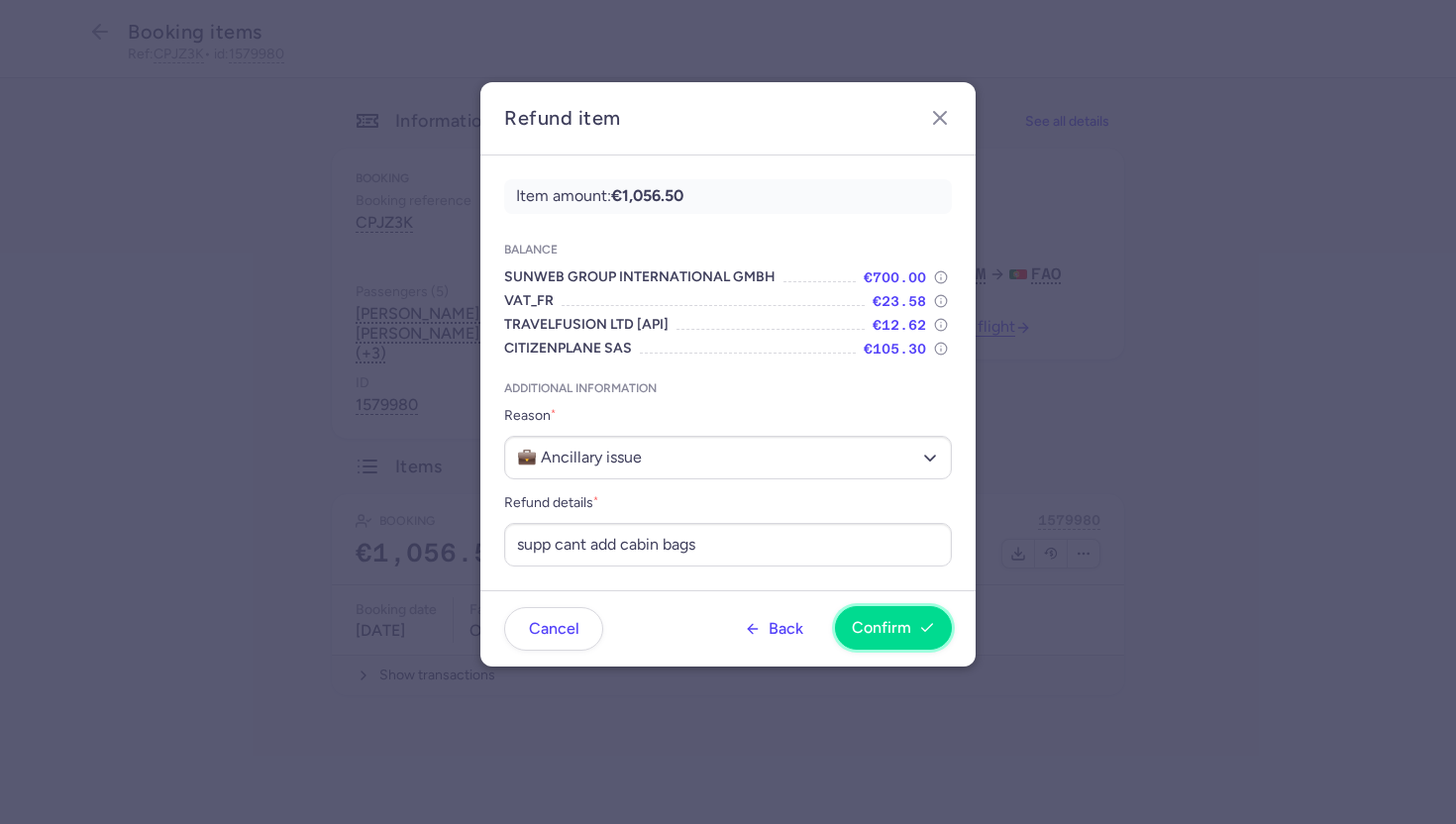 click on "Confirm" at bounding box center (882, 628) 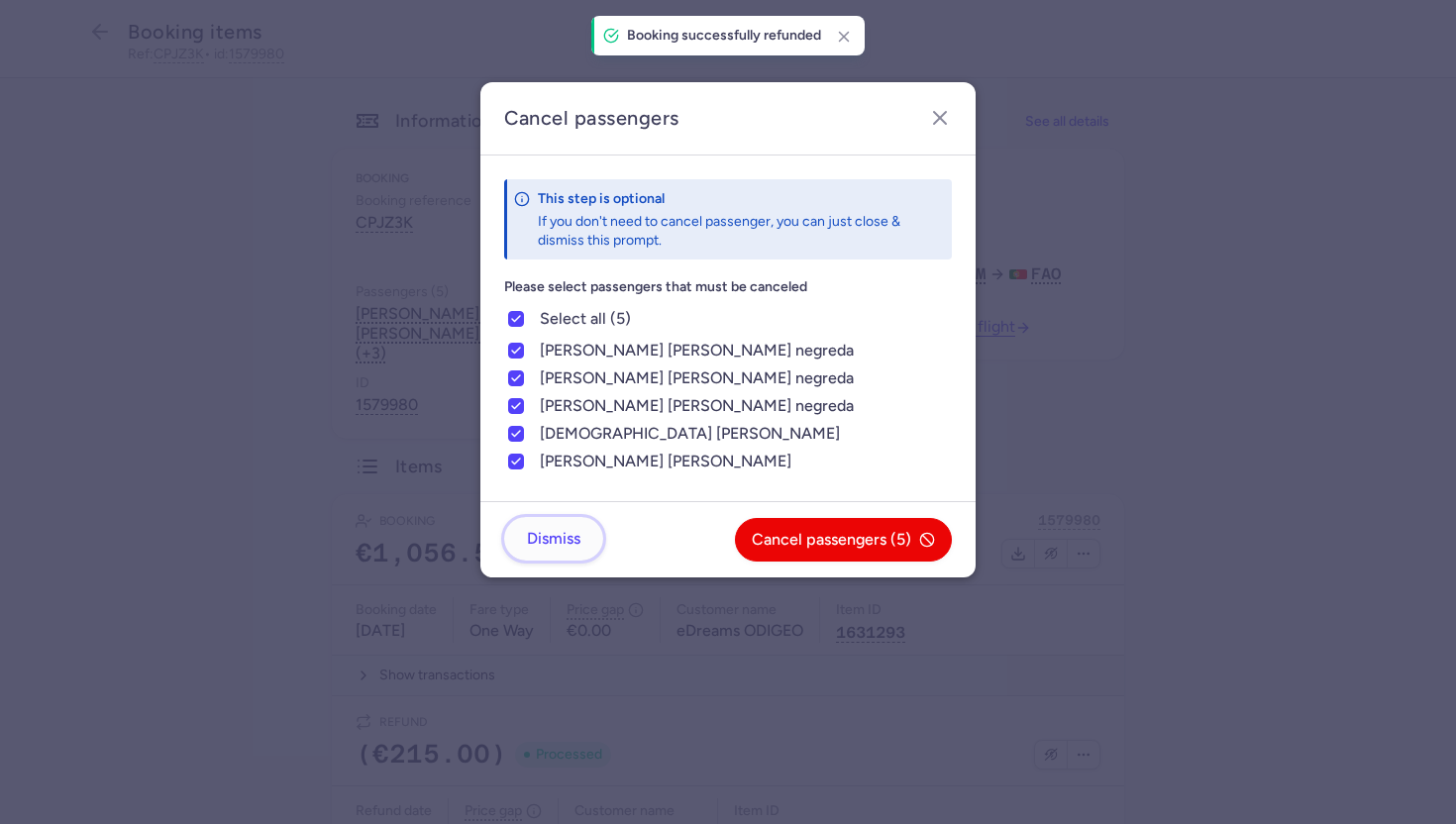 click on "Dismiss" at bounding box center [554, 539] 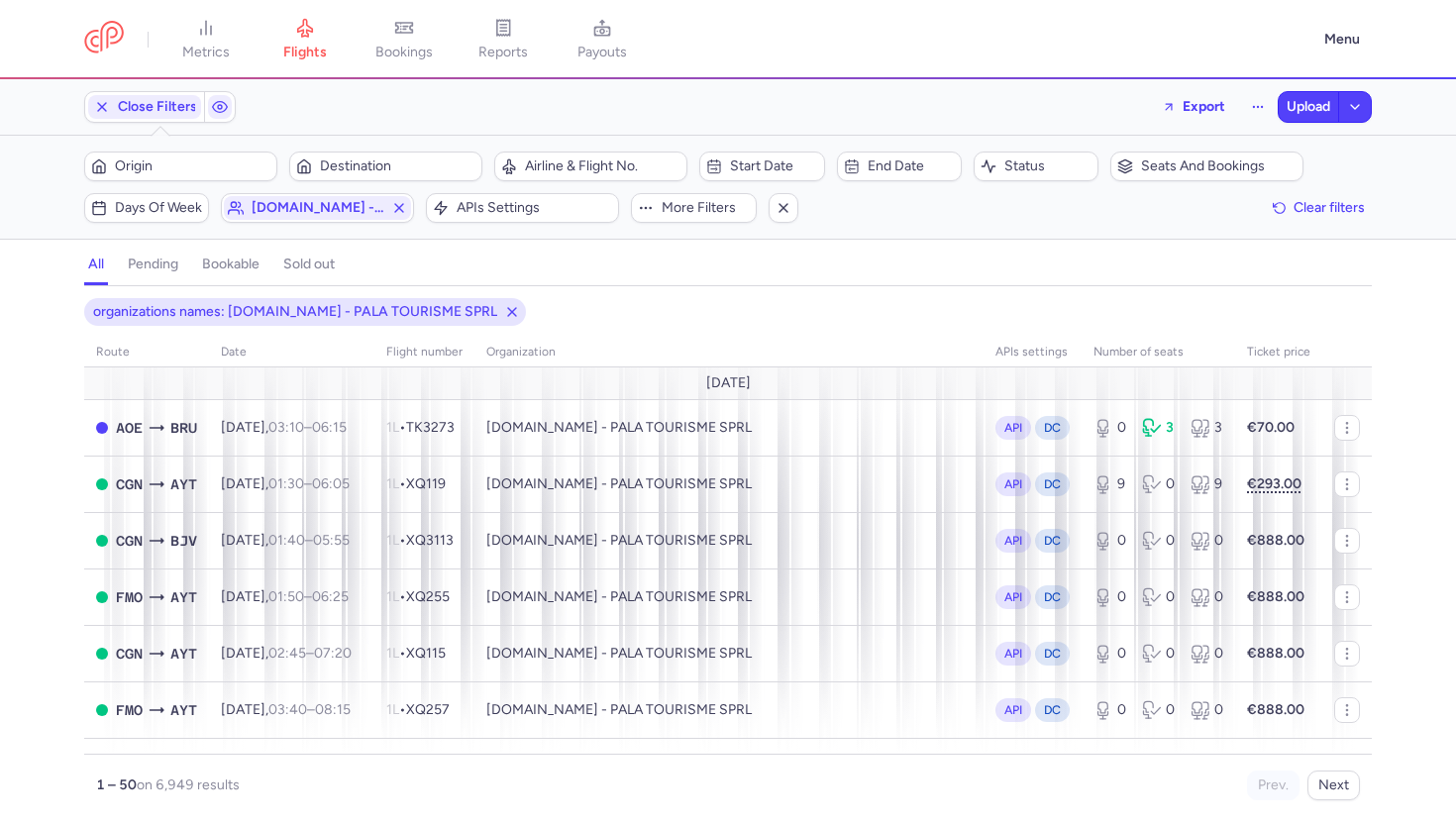 scroll, scrollTop: 0, scrollLeft: 0, axis: both 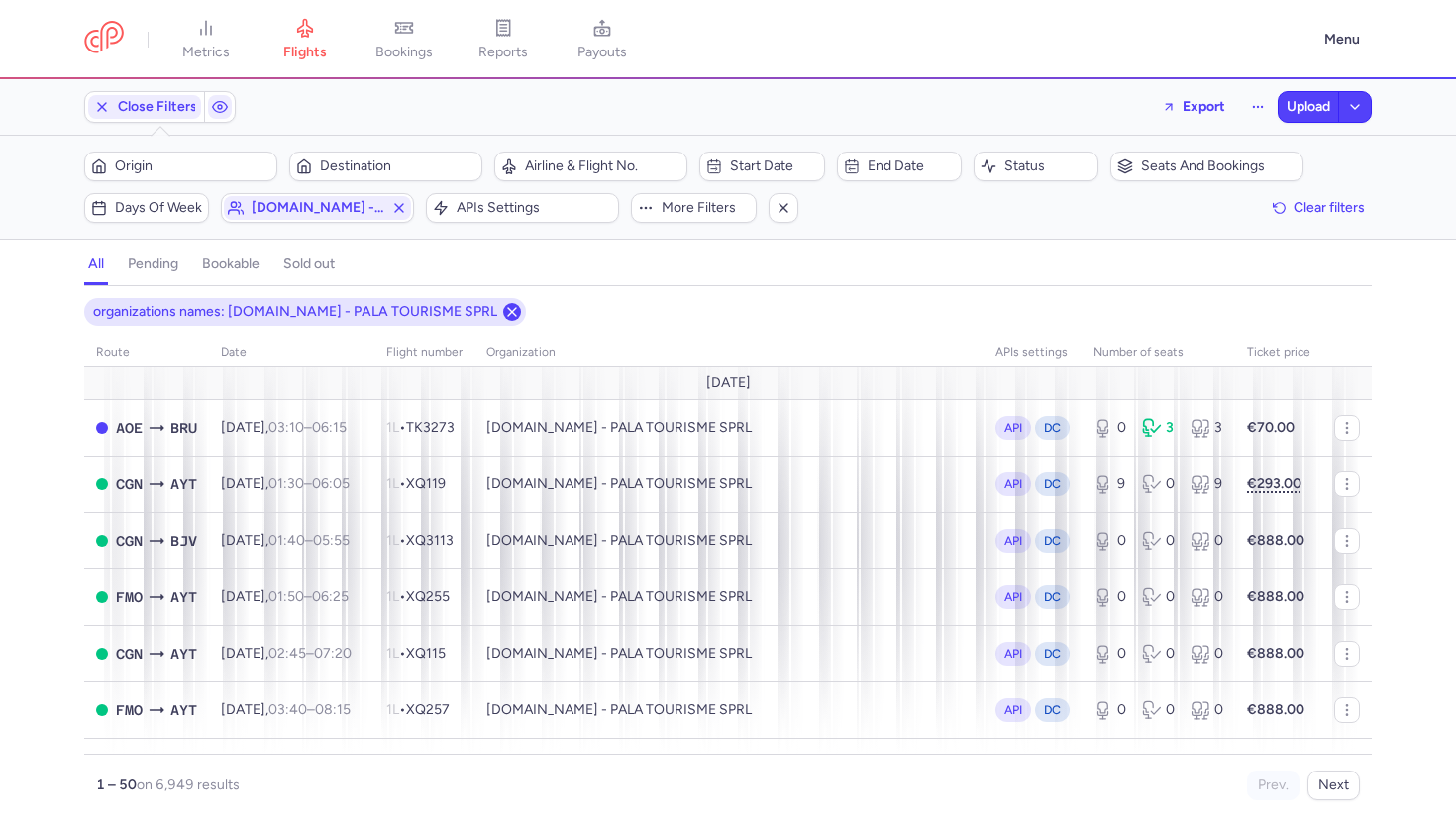 click 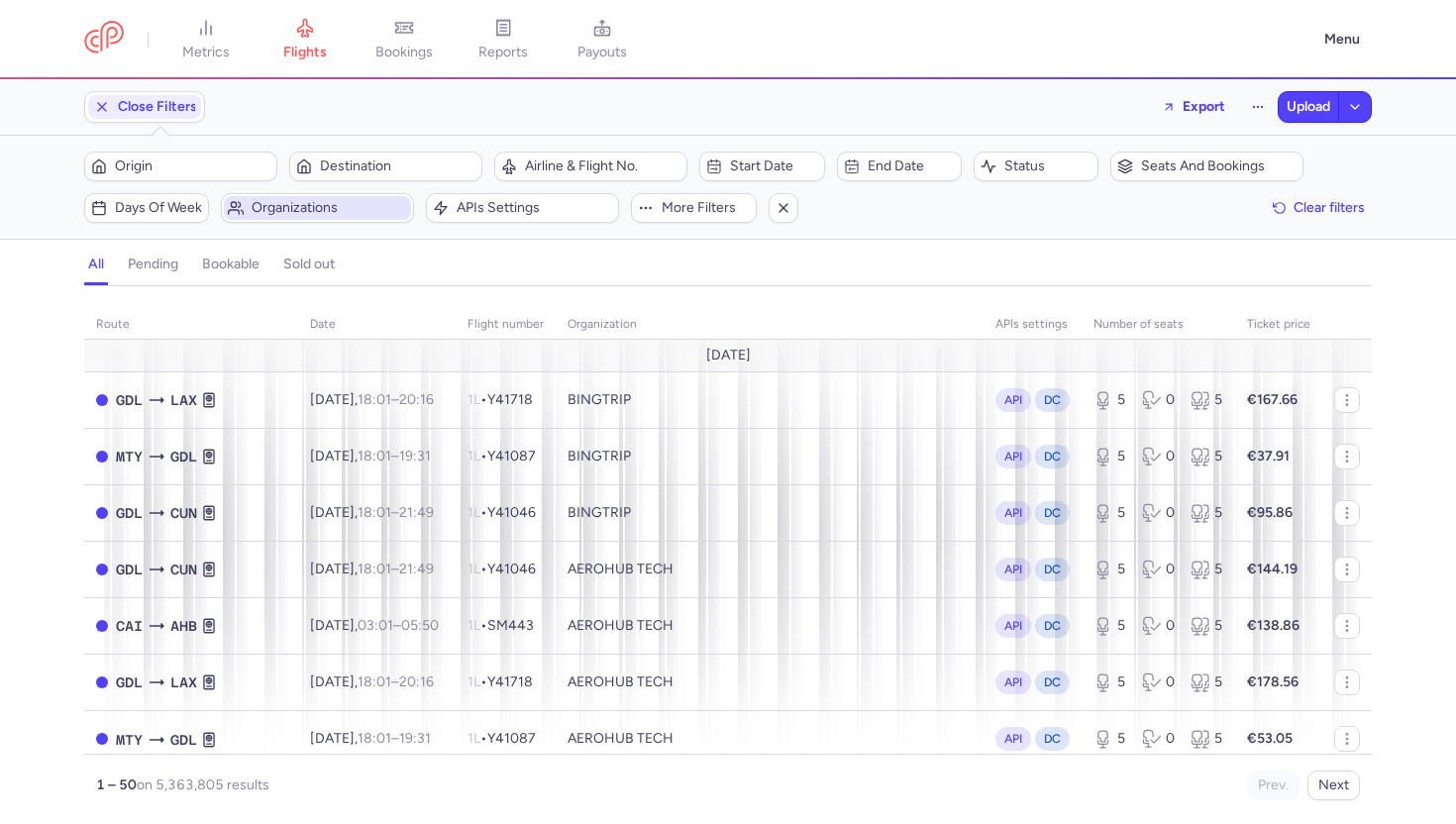 click on "Organizations" at bounding box center (329, 208) 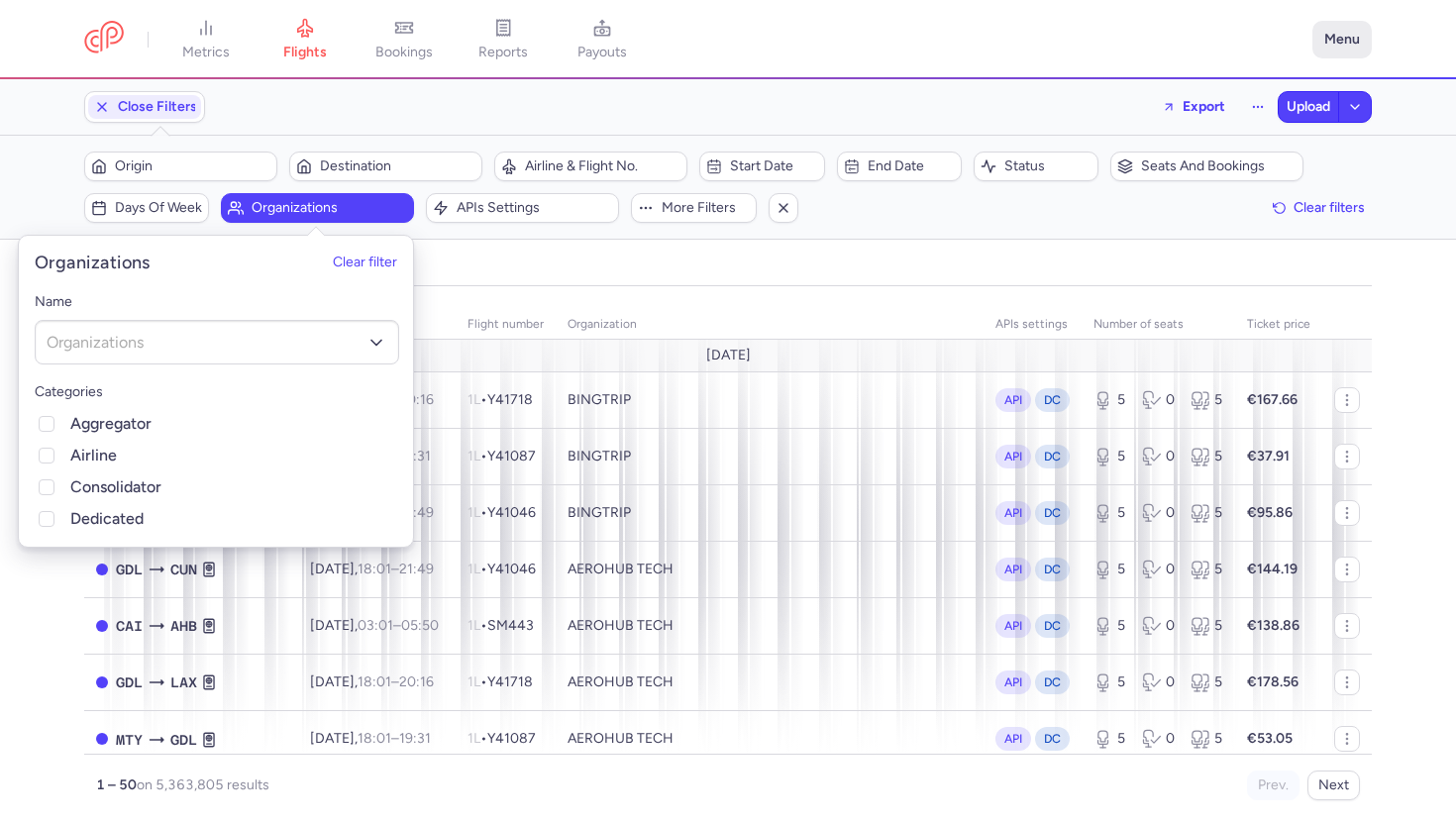 click on "Menu" at bounding box center [1342, 40] 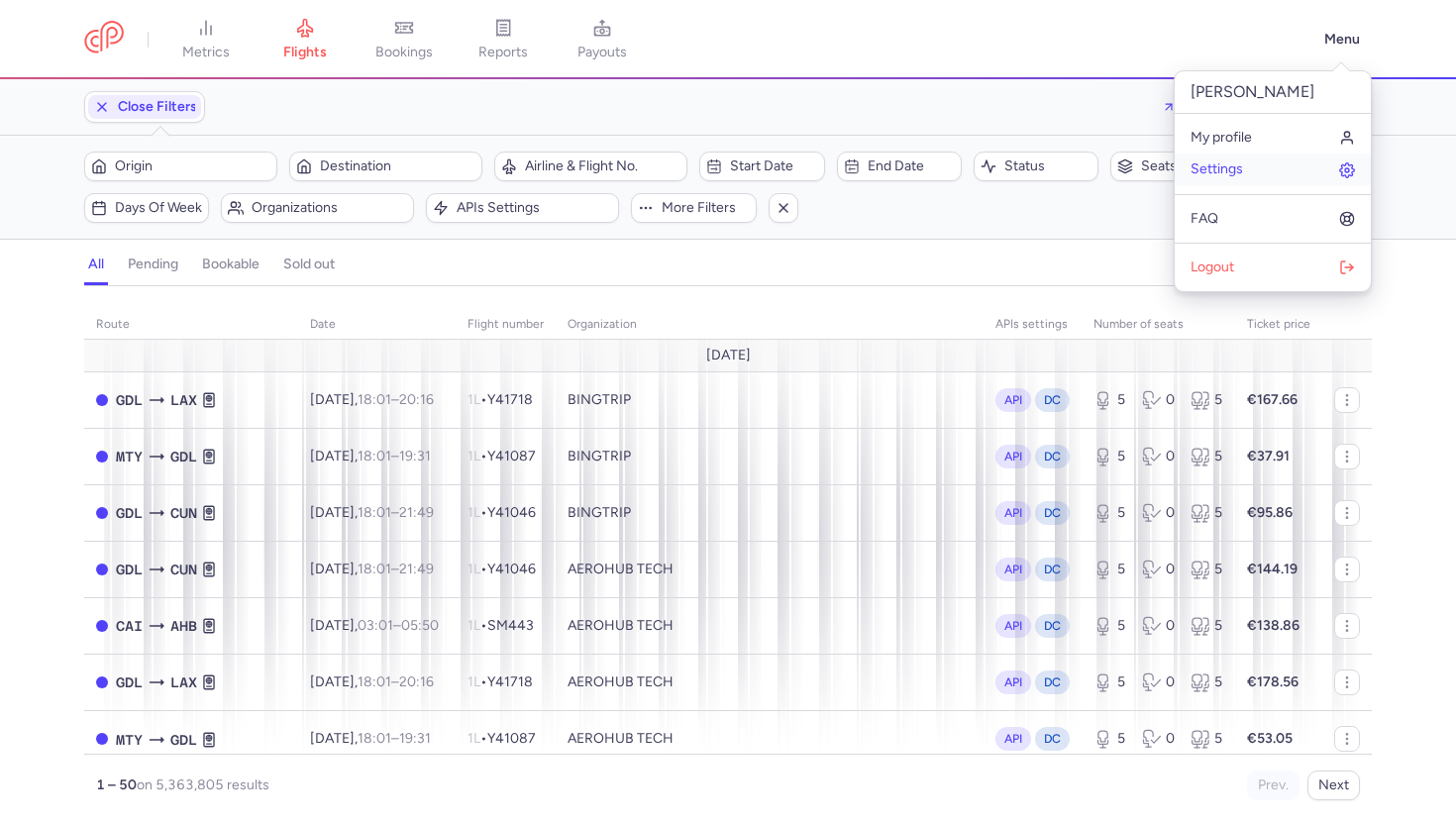 click on "Settings" at bounding box center [1216, 169] 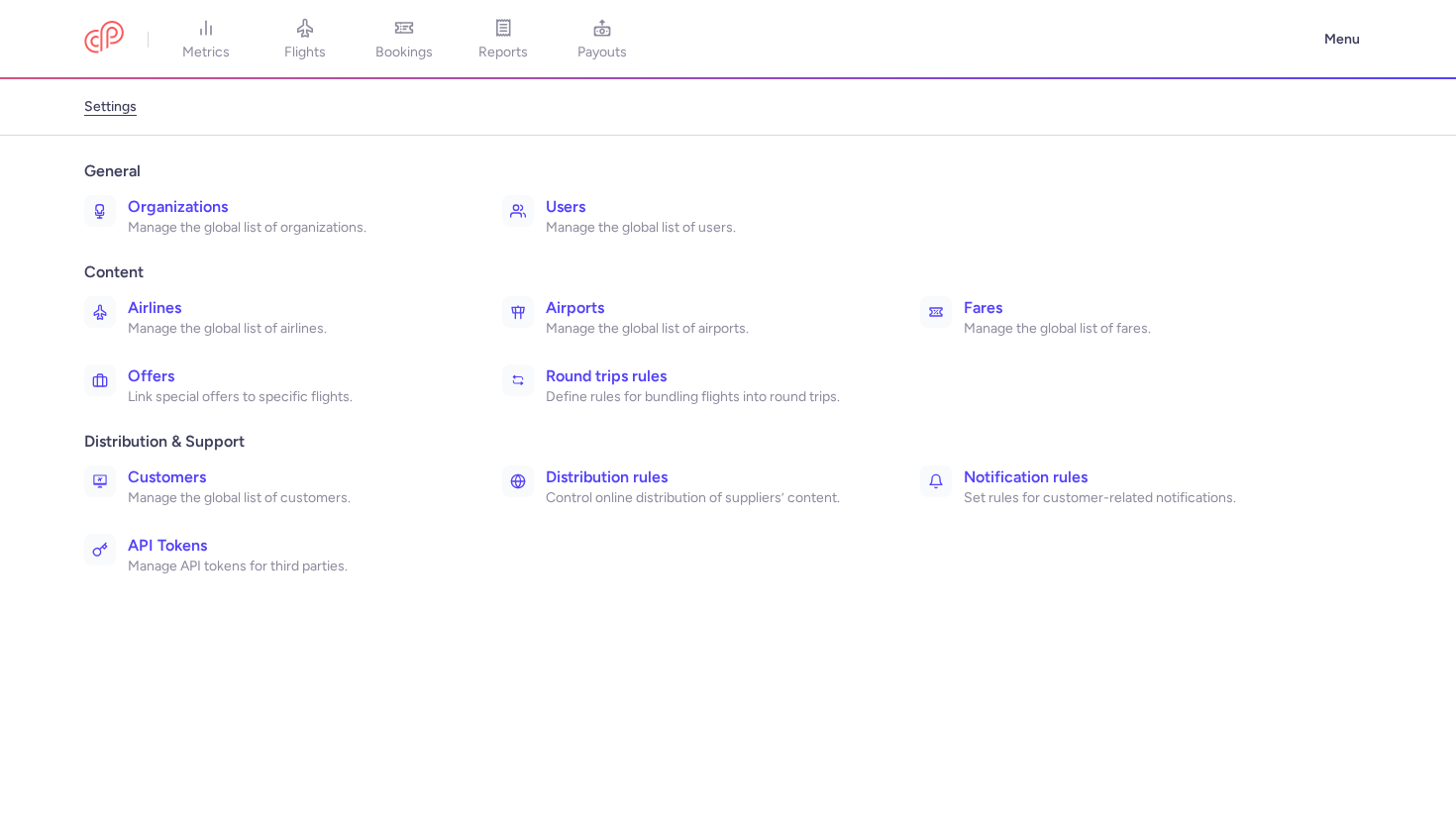 click on "Manage the global list of organizations." at bounding box center (293, 228) 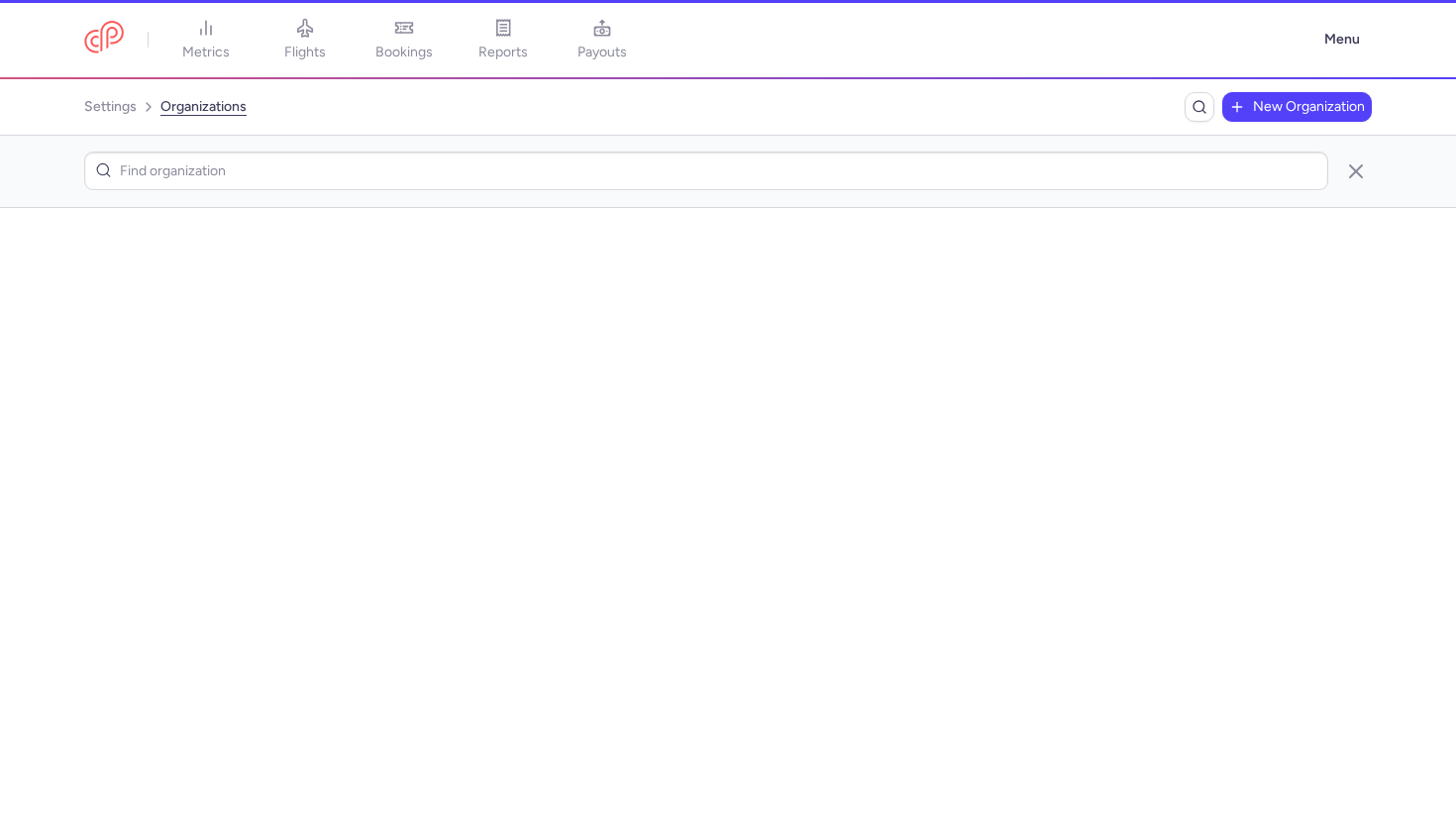 scroll, scrollTop: 0, scrollLeft: 0, axis: both 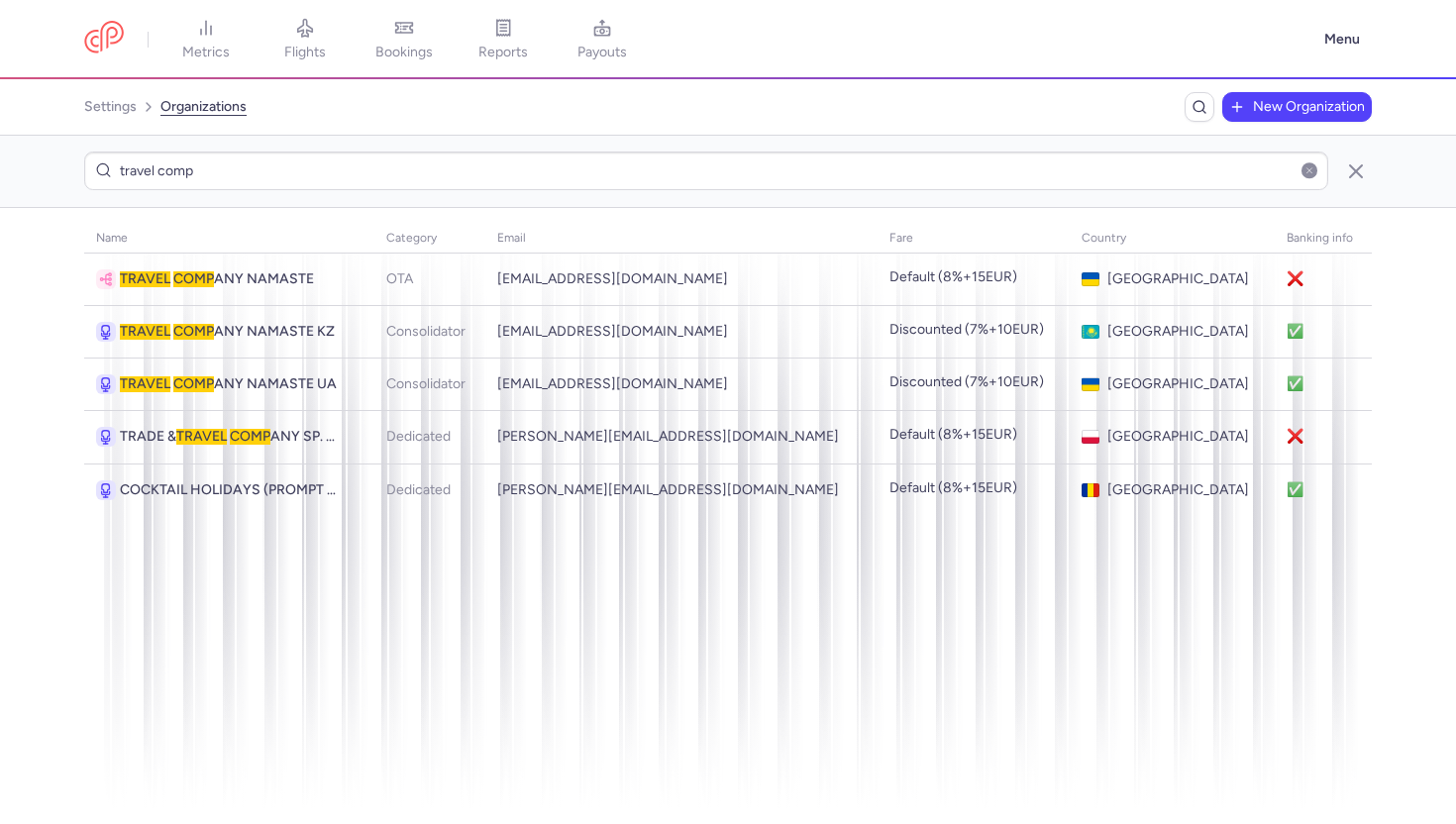 type on "travel comp" 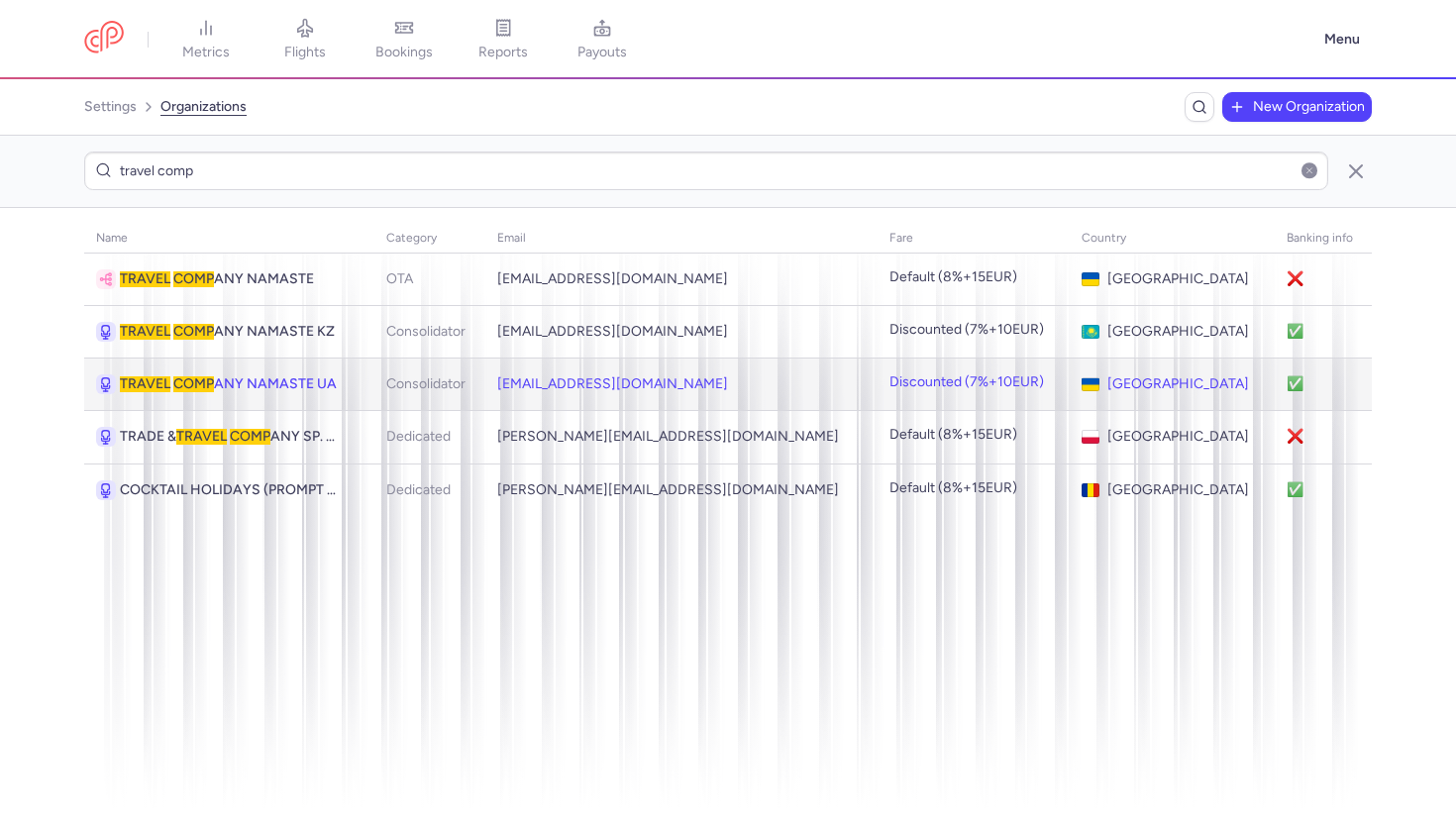 click on "TRAVEL   COMP ANY NAMASTE UA" at bounding box center [231, 384] 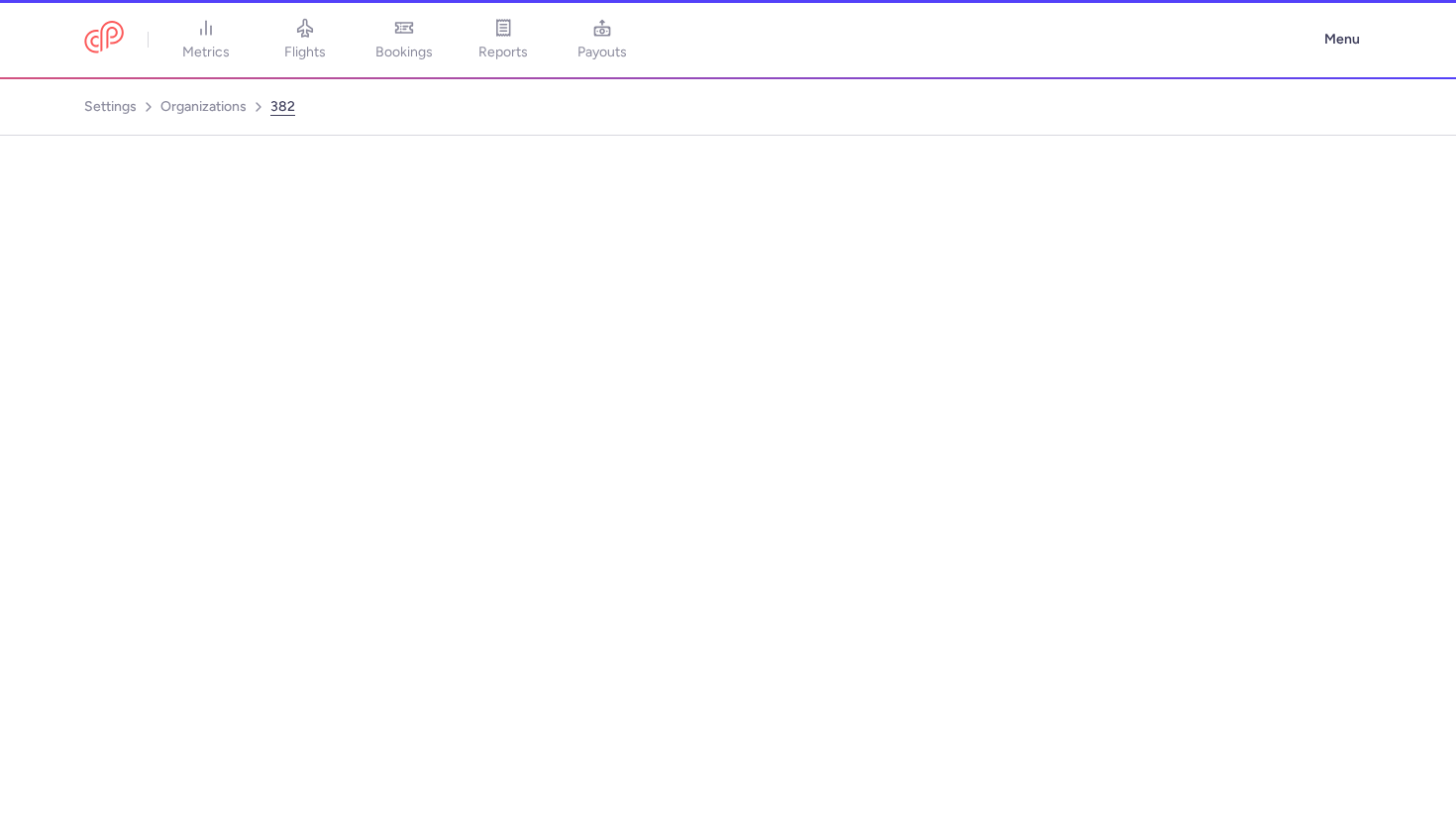 select on "CONSOLIDATOR" 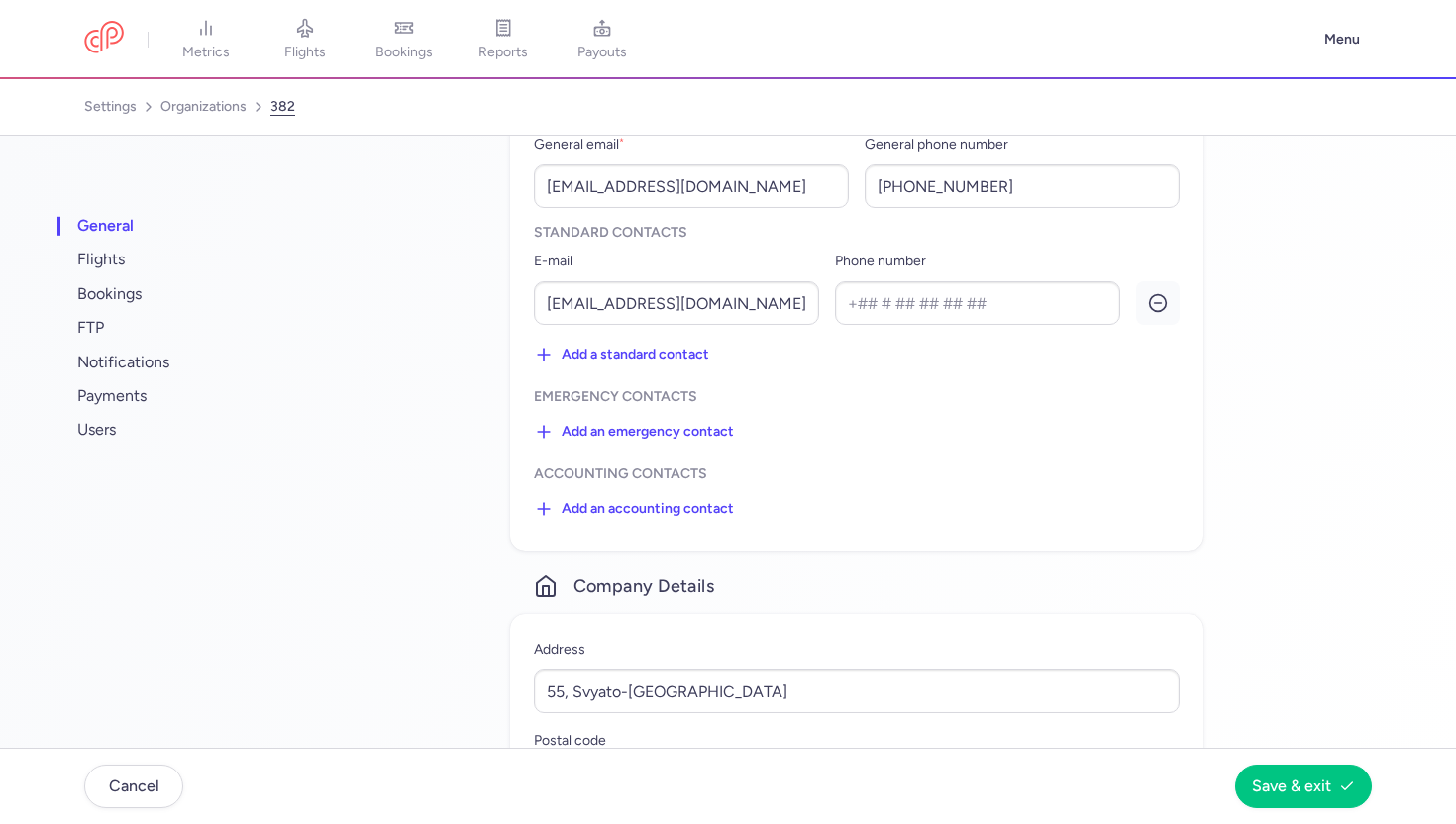scroll, scrollTop: 550, scrollLeft: 0, axis: vertical 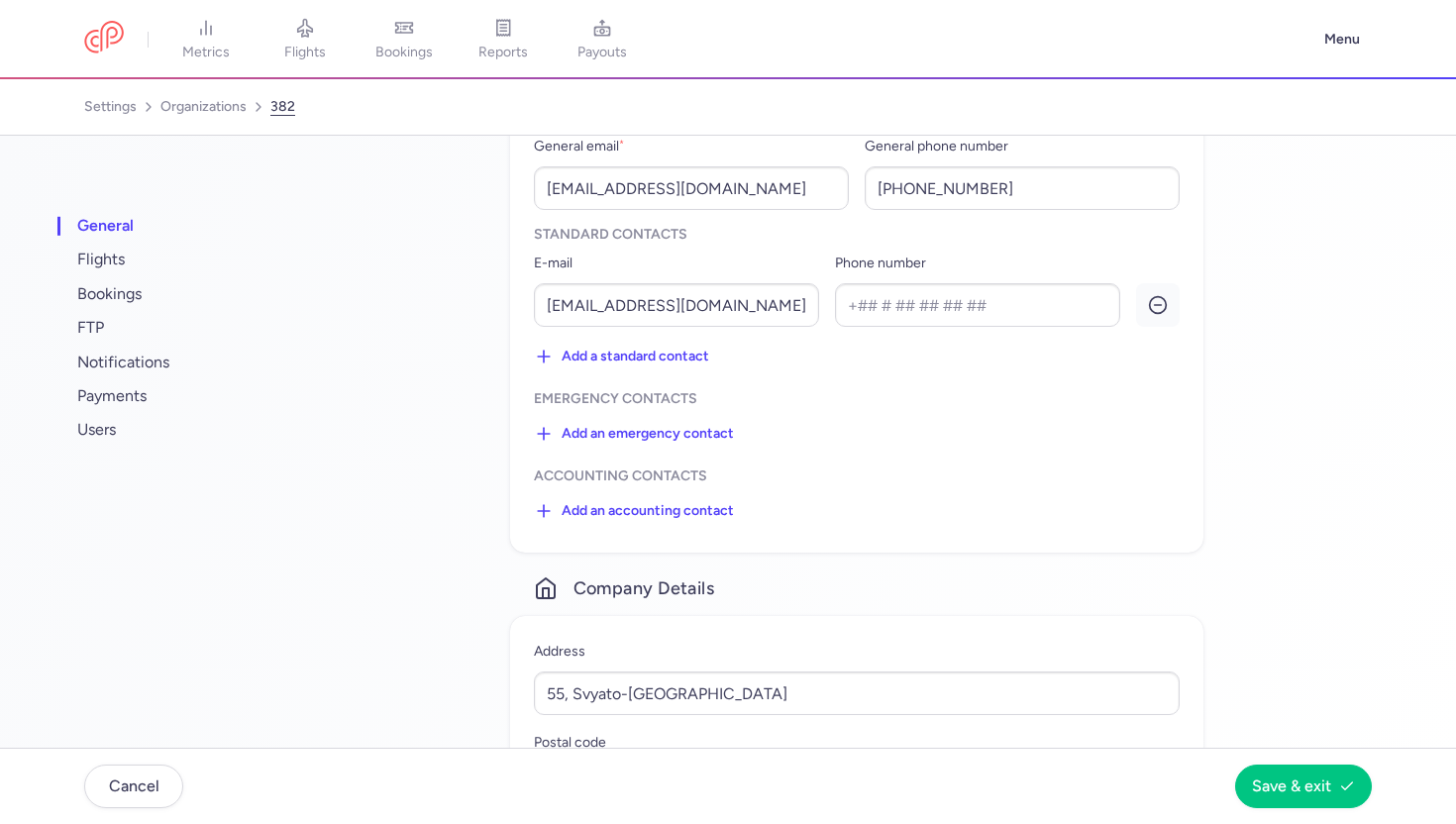 click on "Add an accounting contact" 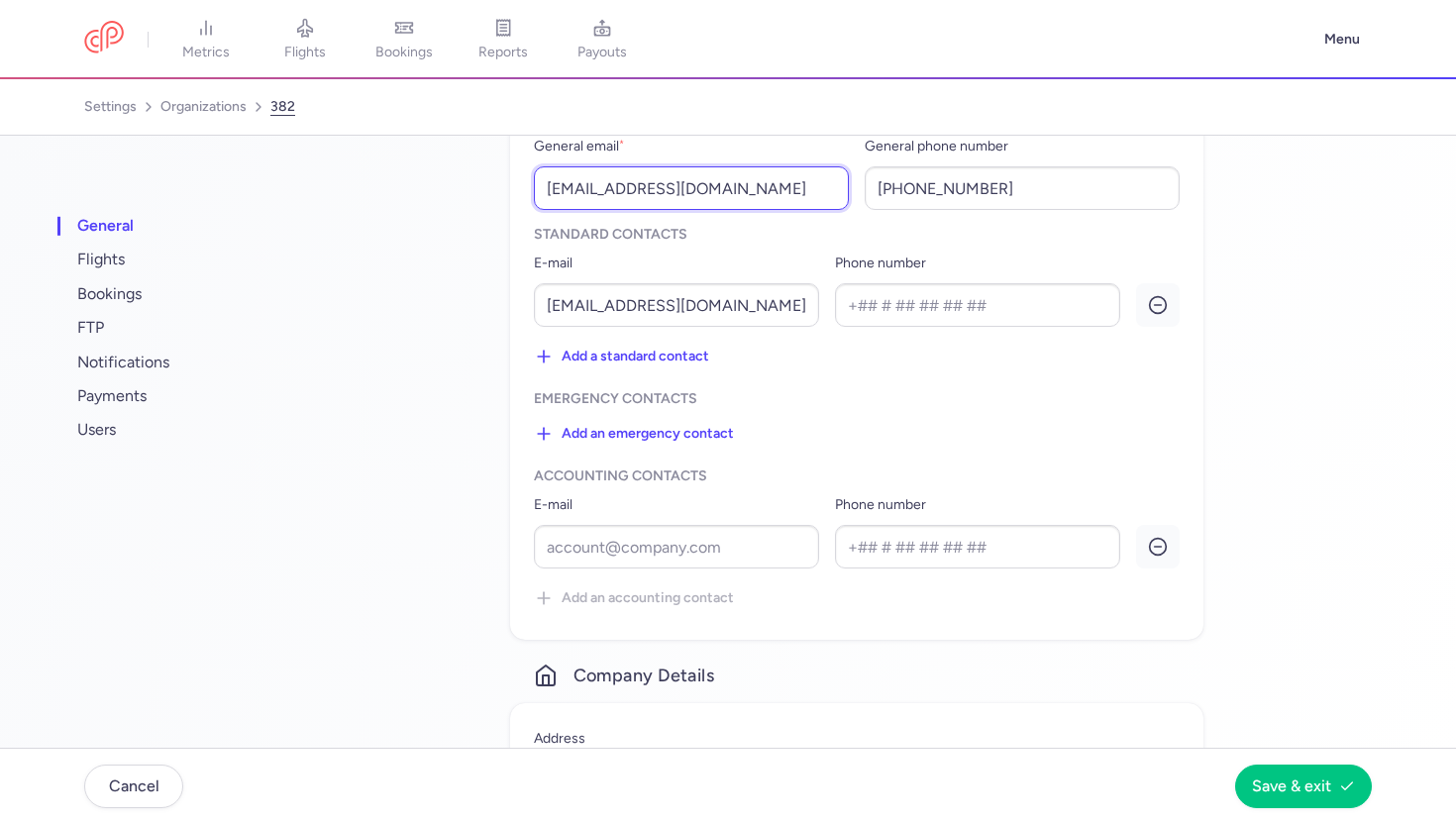 click on "[EMAIL_ADDRESS][DOMAIN_NAME]" at bounding box center (691, 188) 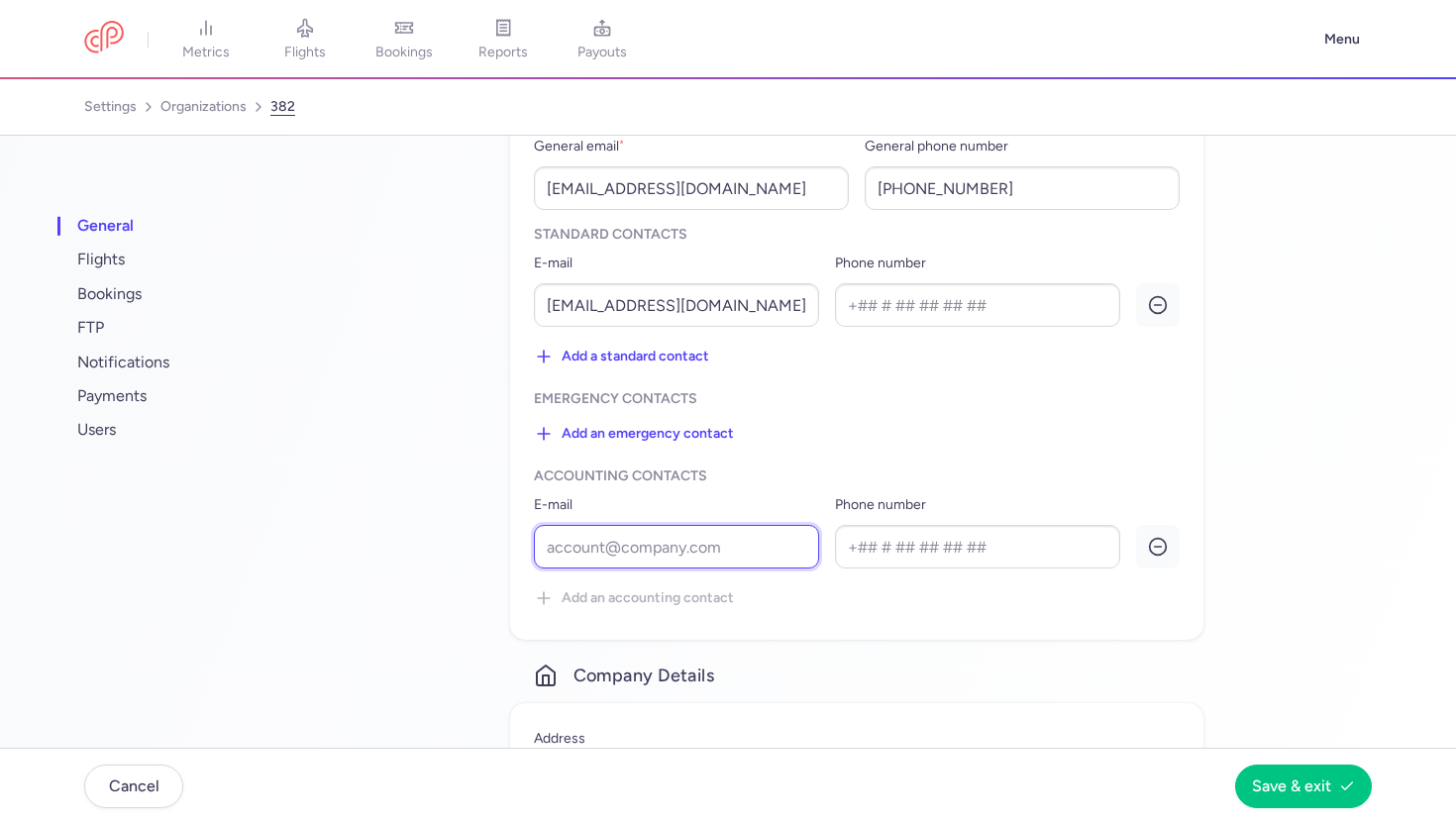 click on "E-mail" at bounding box center [676, 547] 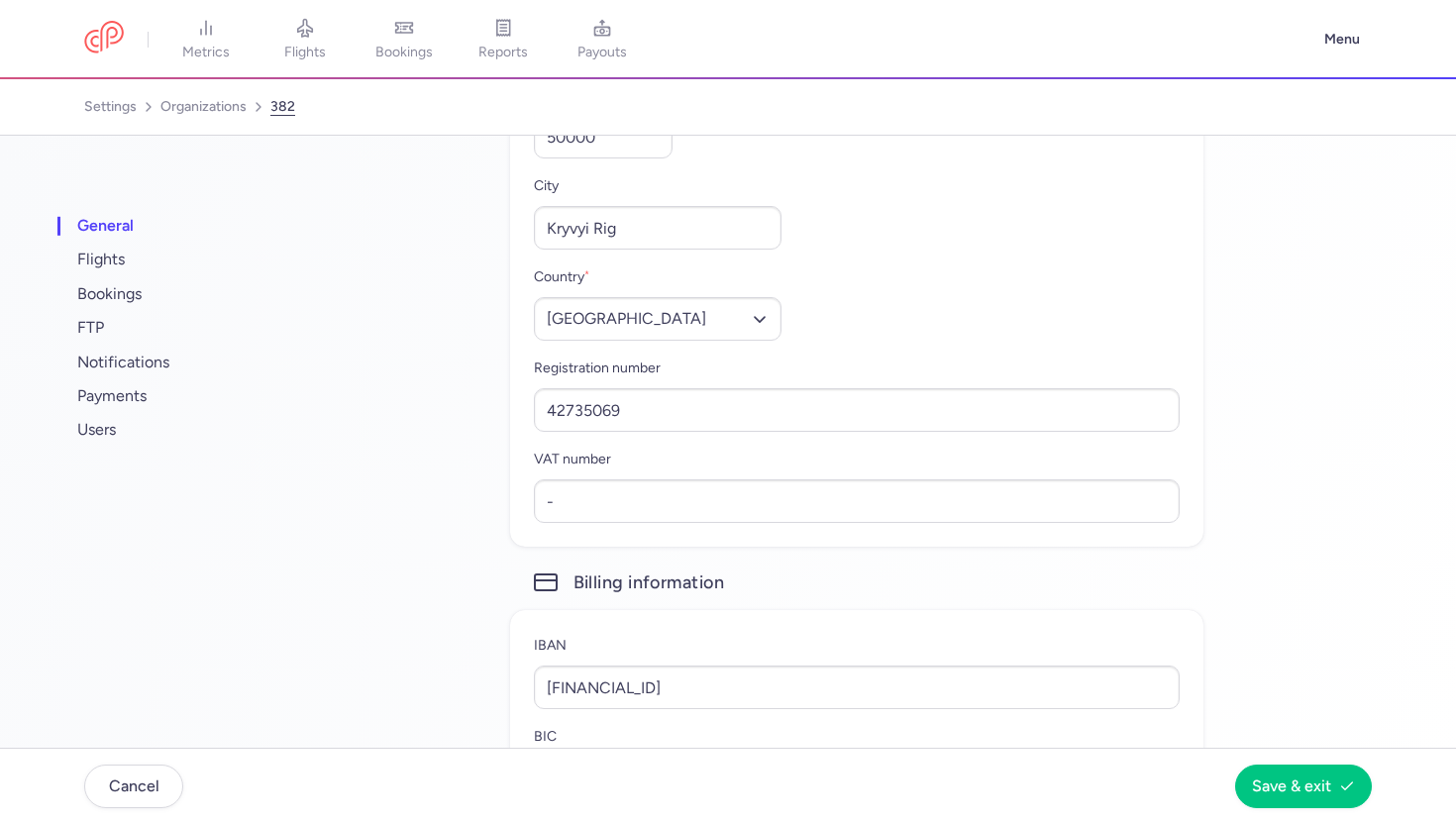 scroll, scrollTop: 1361, scrollLeft: 0, axis: vertical 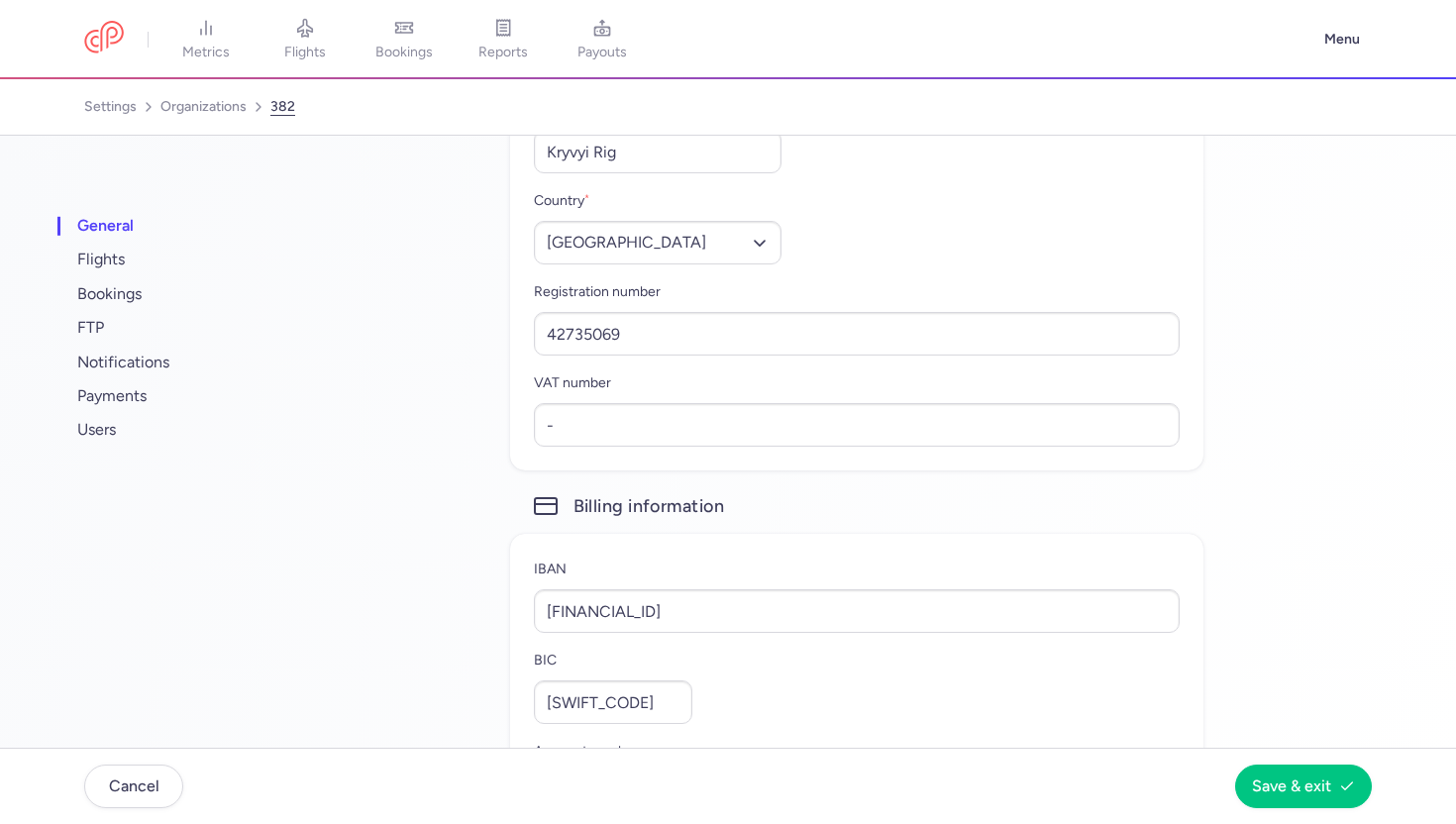 type on "[EMAIL_ADDRESS][DOMAIN_NAME]" 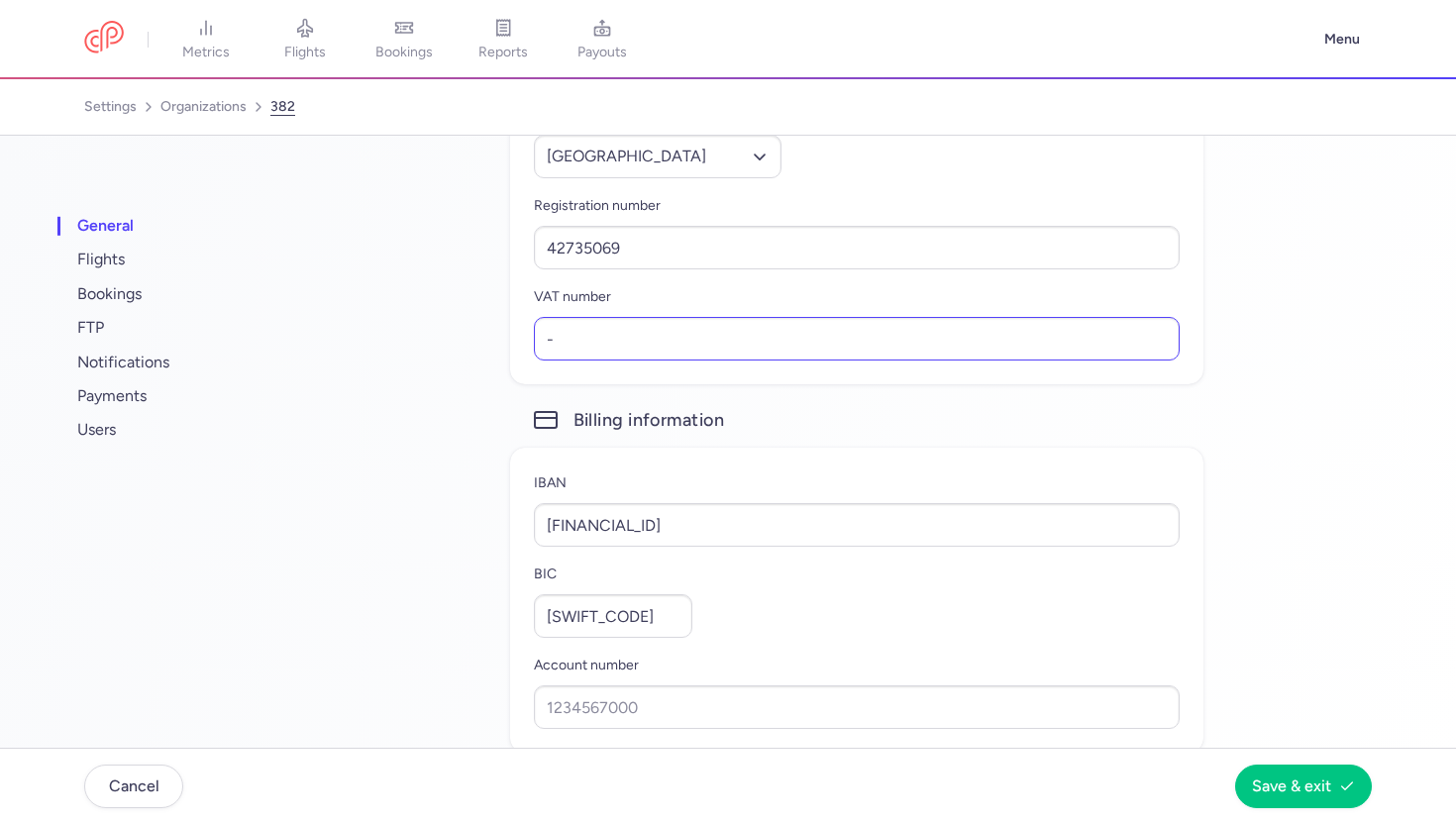 scroll, scrollTop: 1458, scrollLeft: 0, axis: vertical 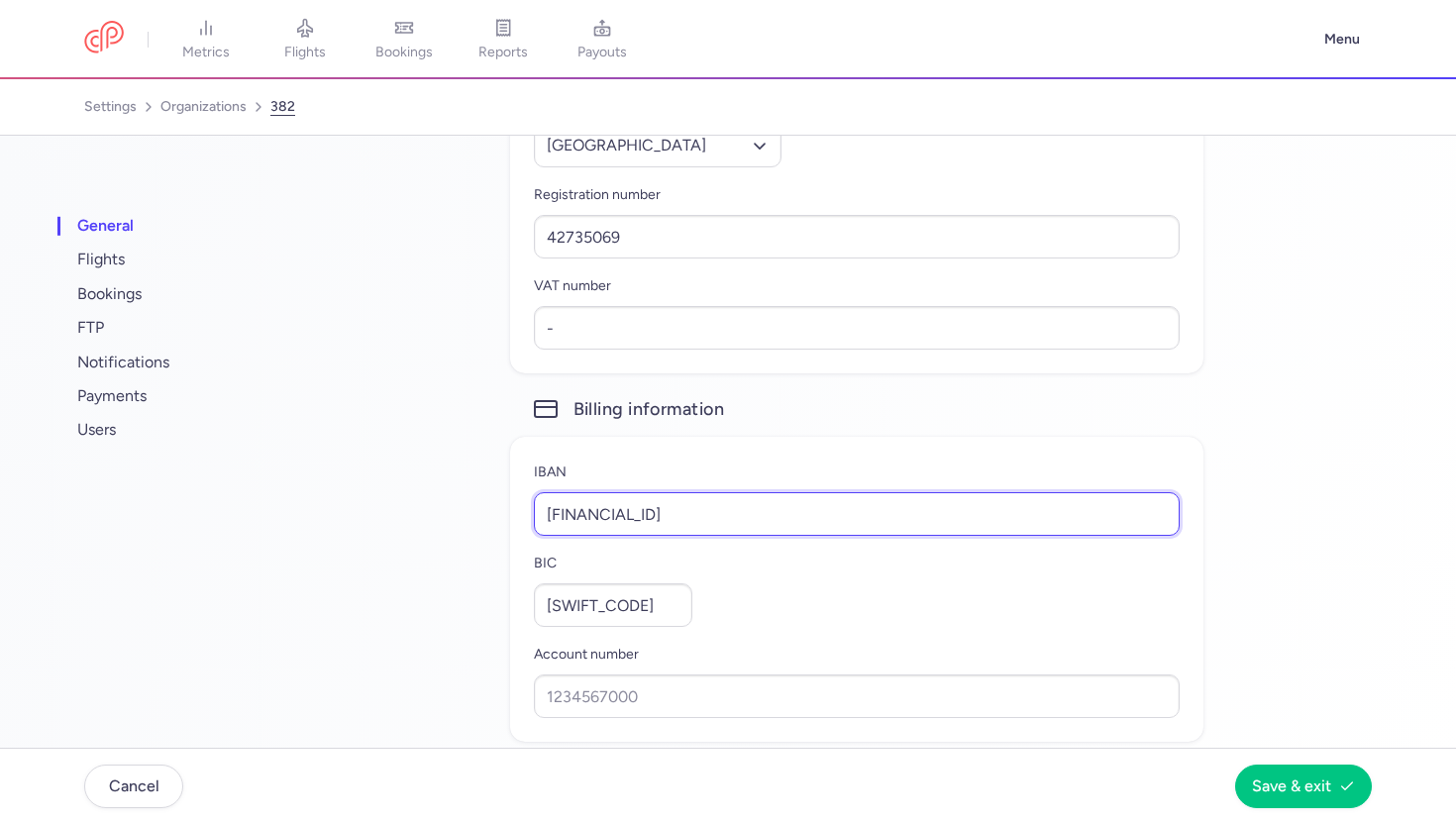 click on "[FINANCIAL_ID]" at bounding box center [857, 514] 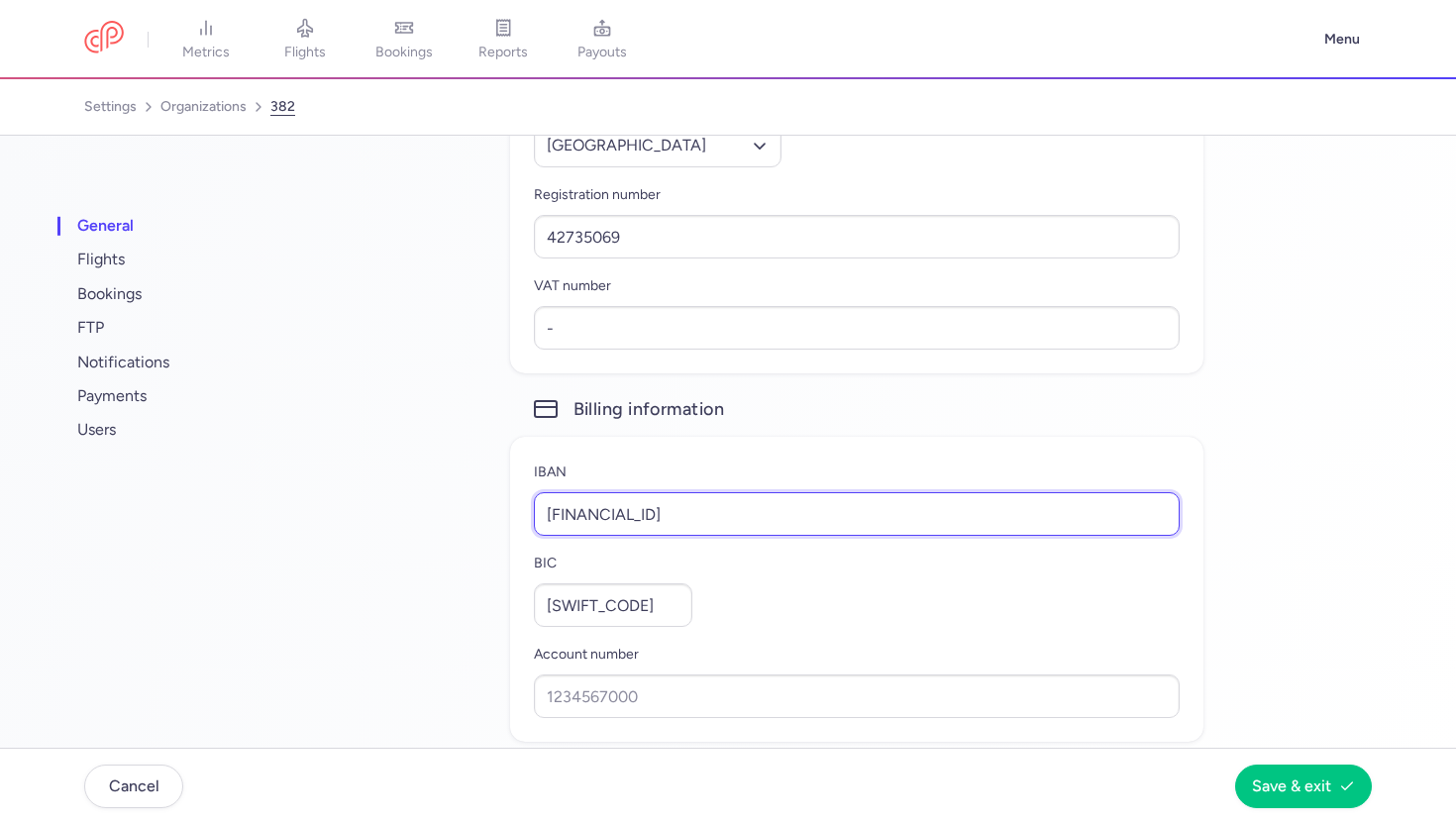 type on "[FINANCIAL_ID]" 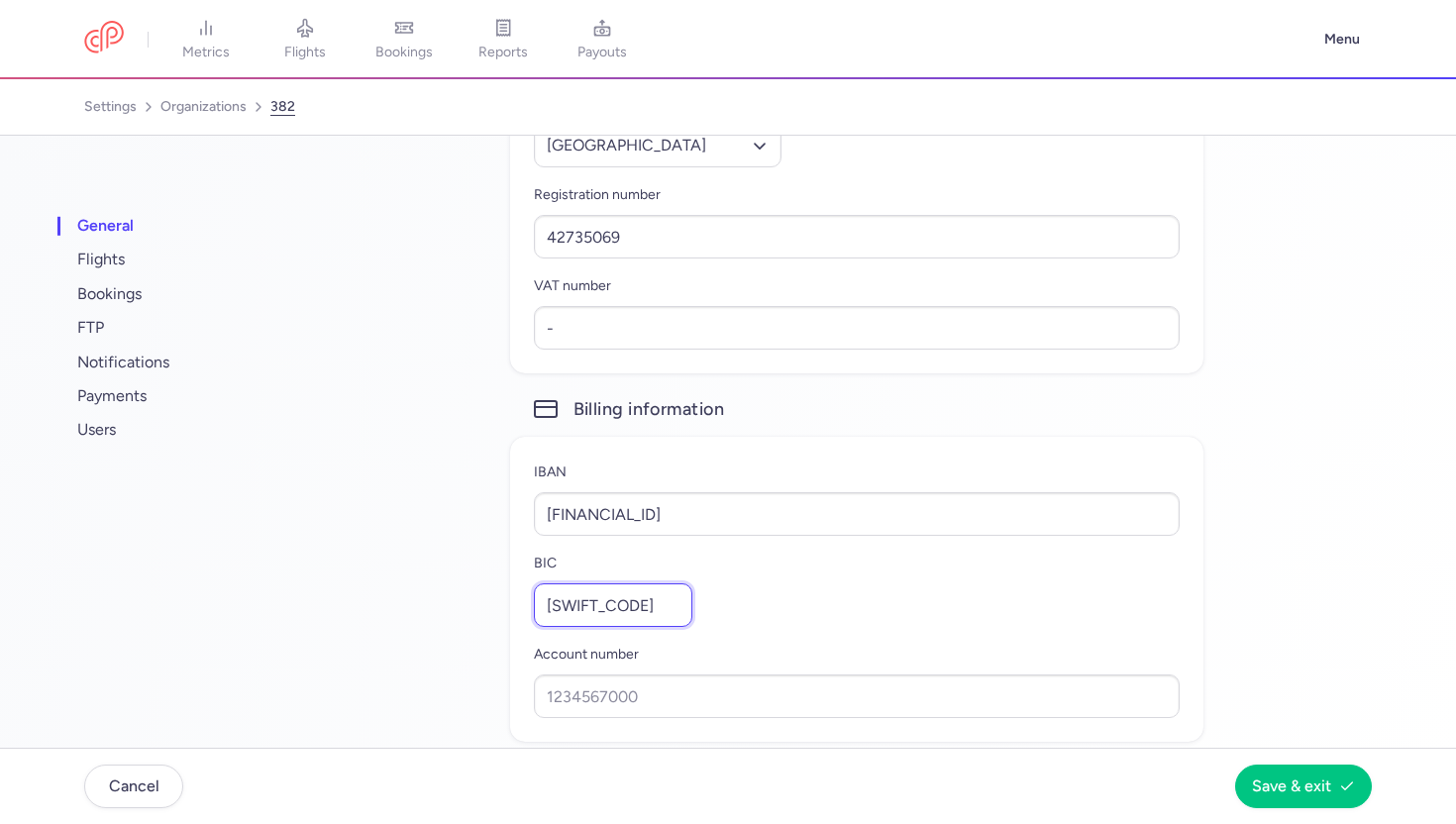 click on "[SWIFT_CODE]" at bounding box center [613, 605] 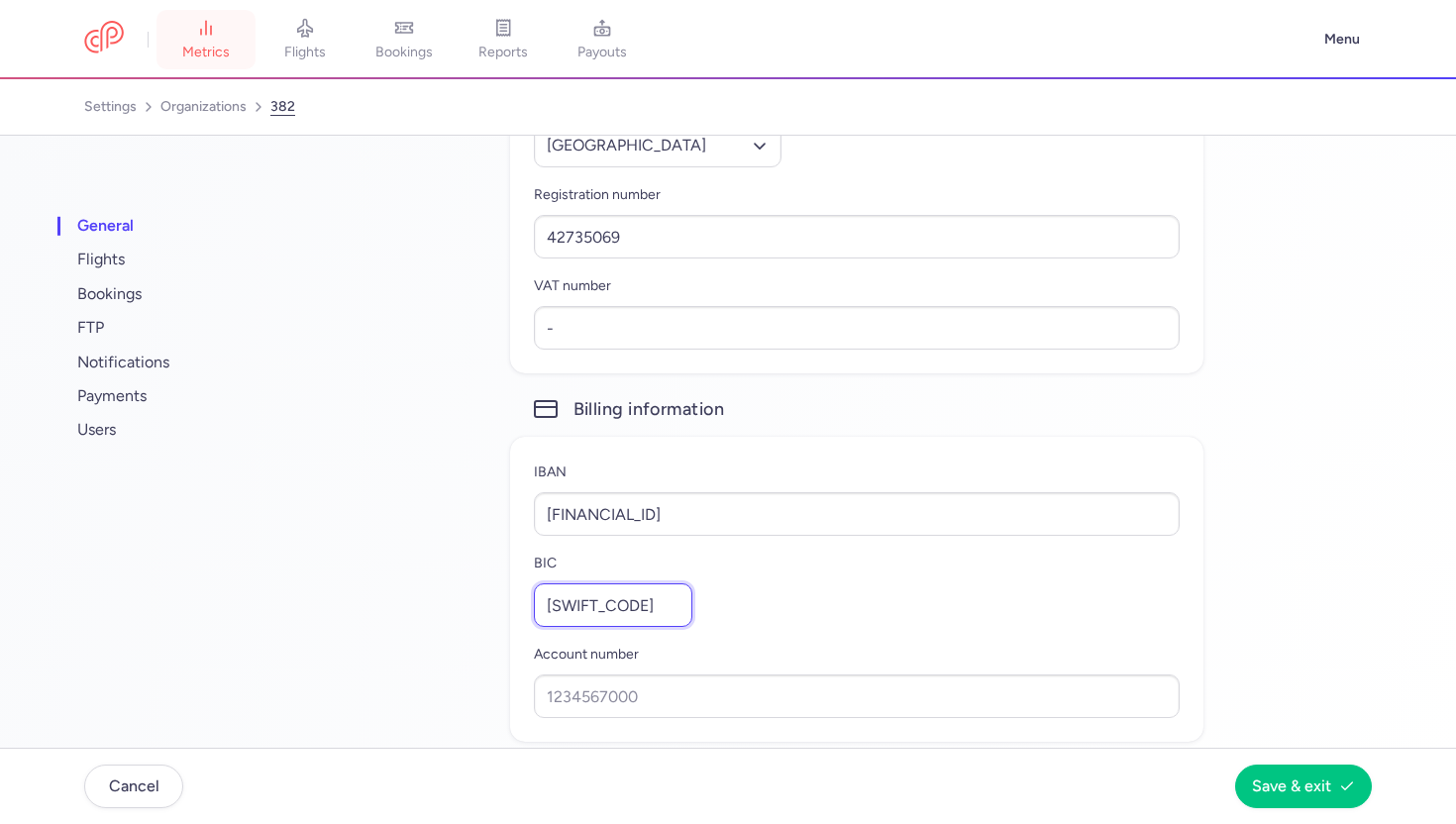 type on "[SWIFT_CODE]" 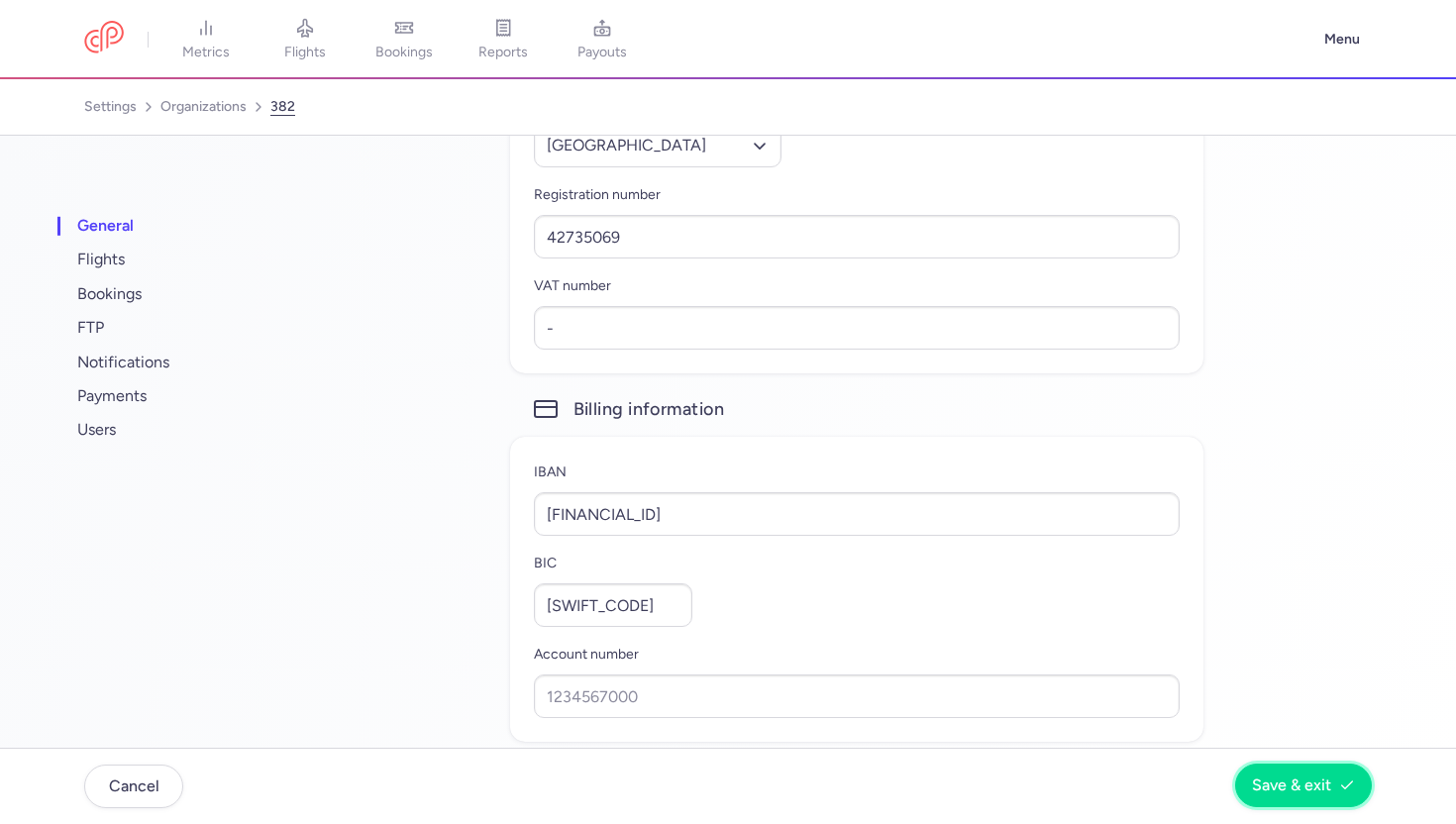 click on "Save & exit" at bounding box center (1292, 785) 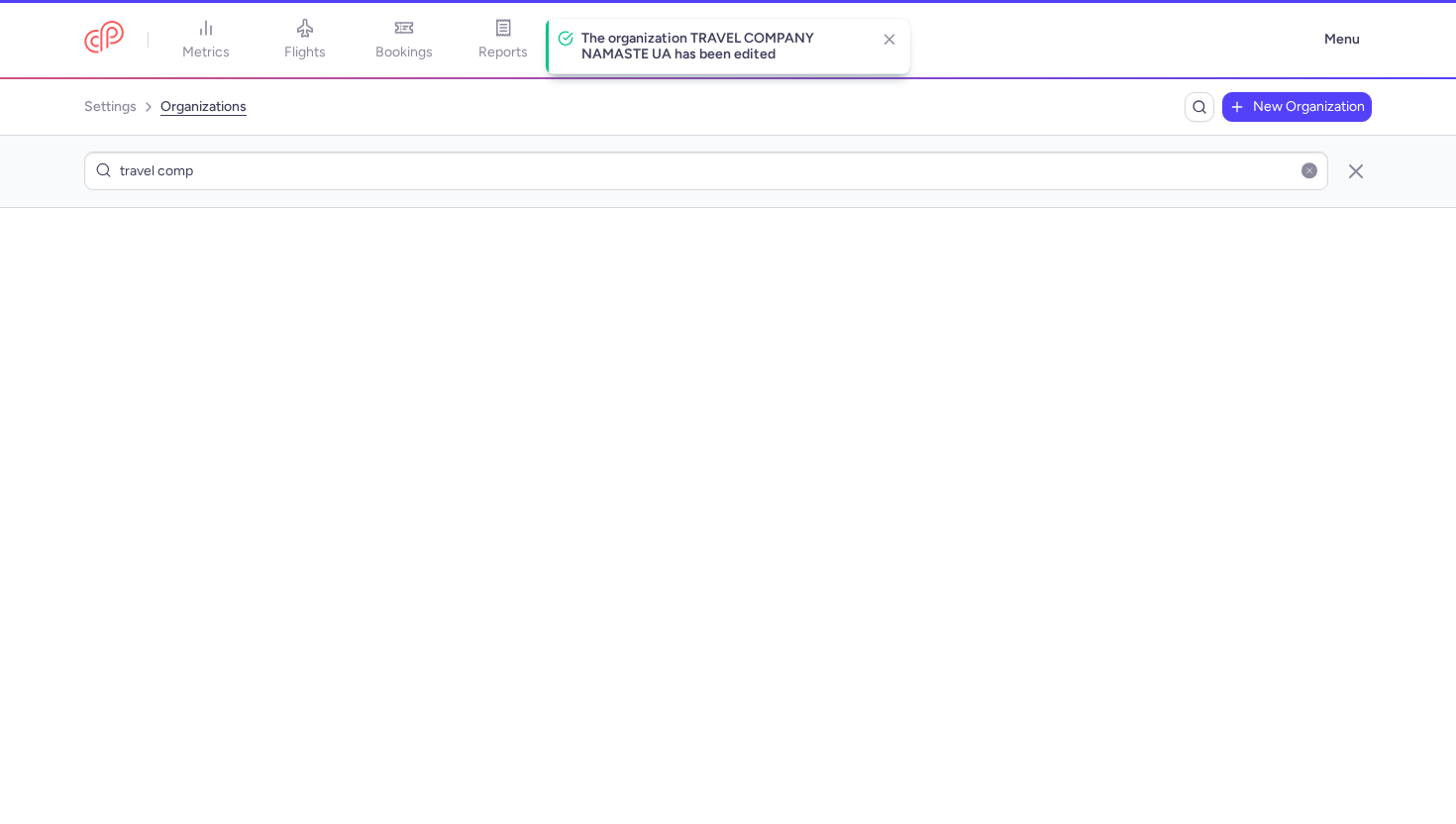 scroll, scrollTop: 0, scrollLeft: 0, axis: both 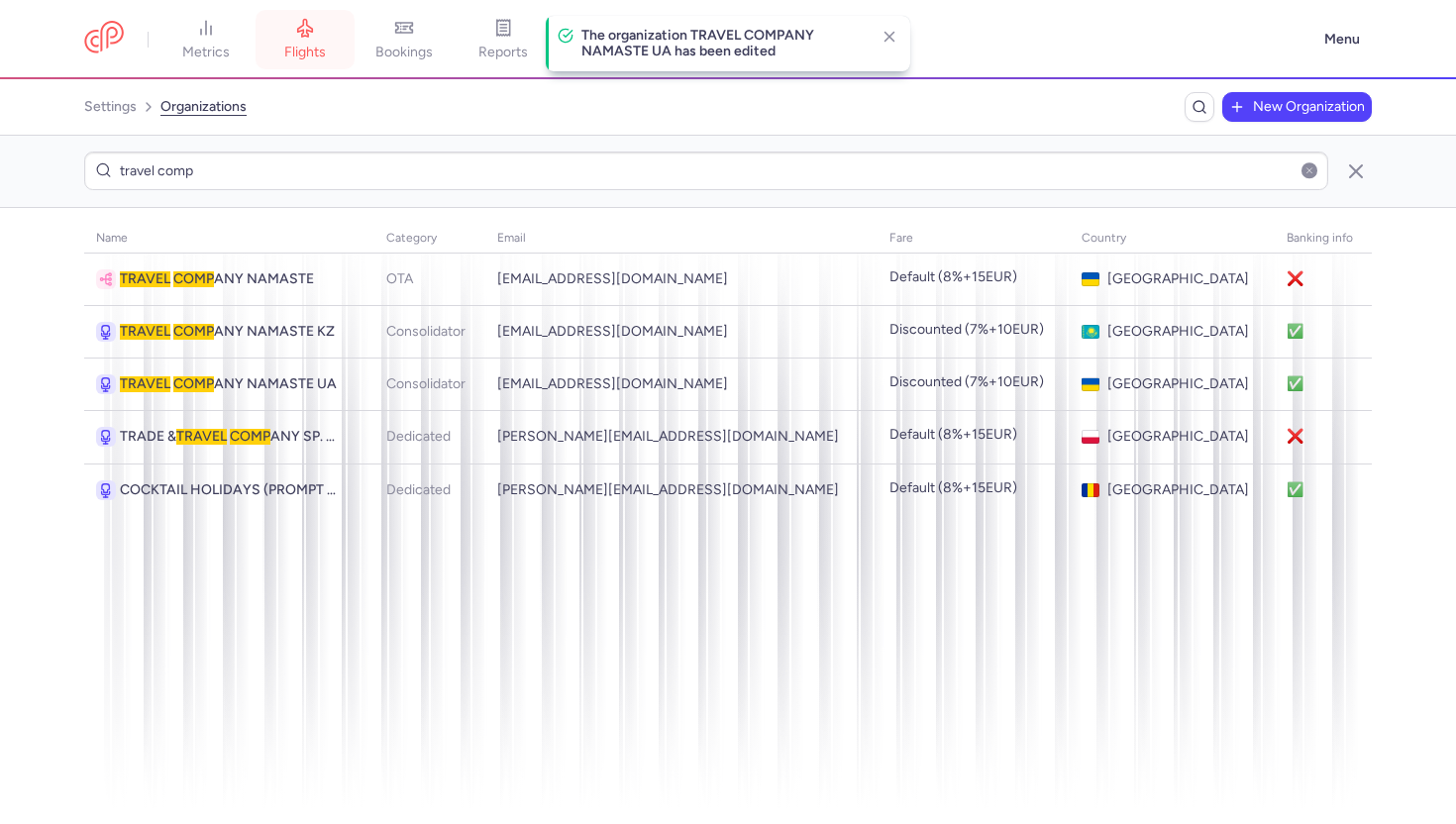 click on "flights" at bounding box center [305, 52] 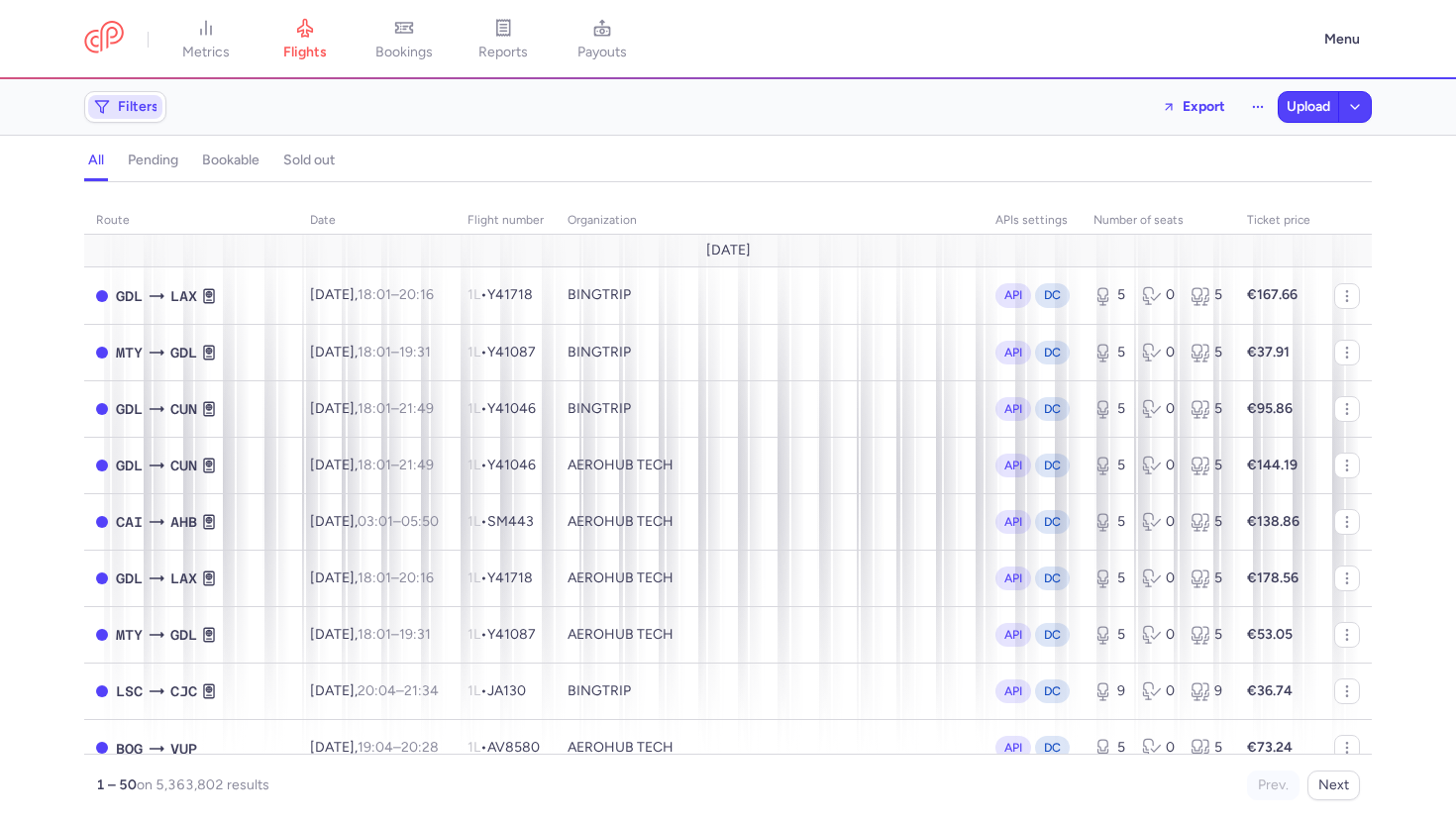 click 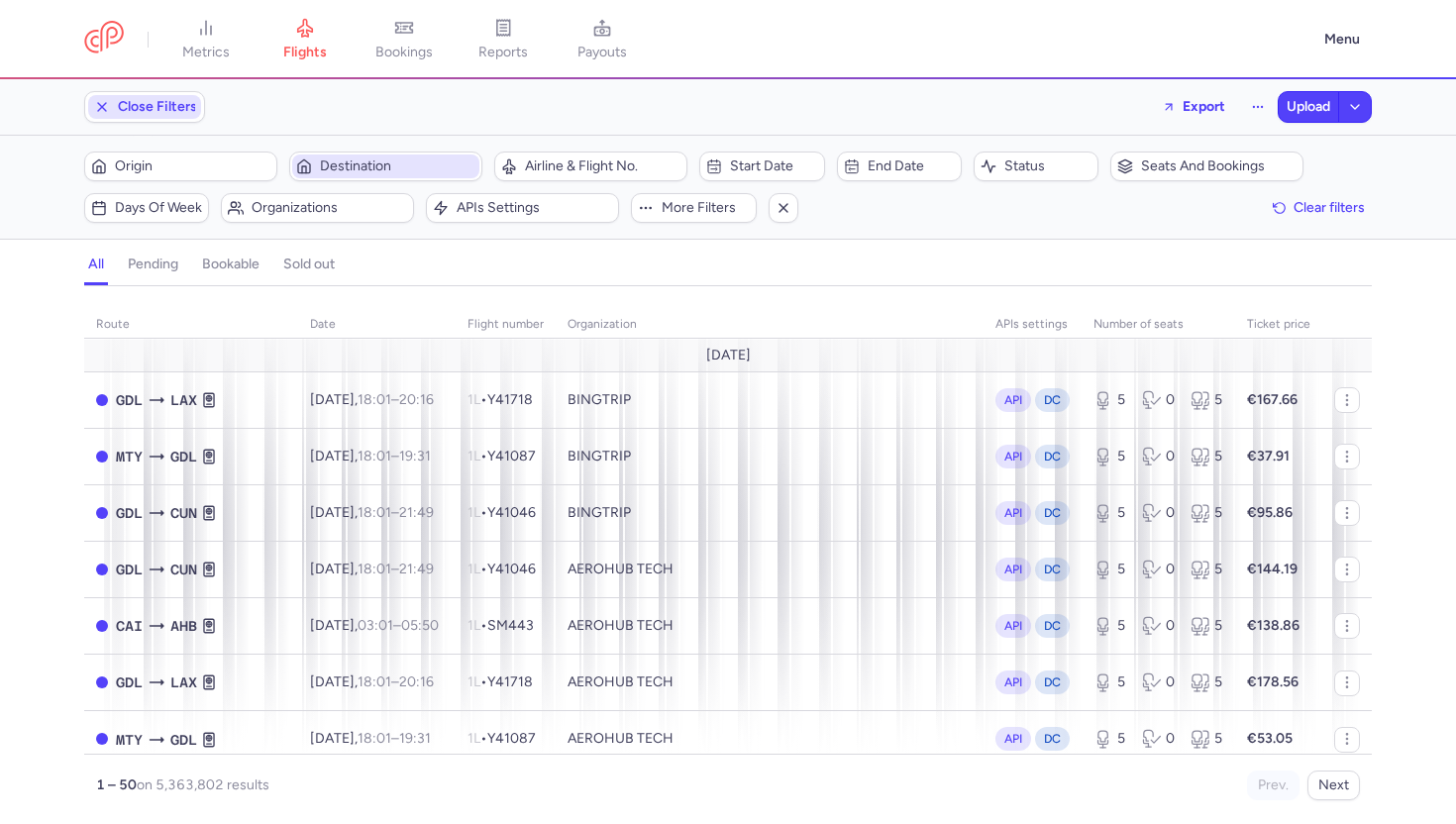 scroll, scrollTop: 0, scrollLeft: 0, axis: both 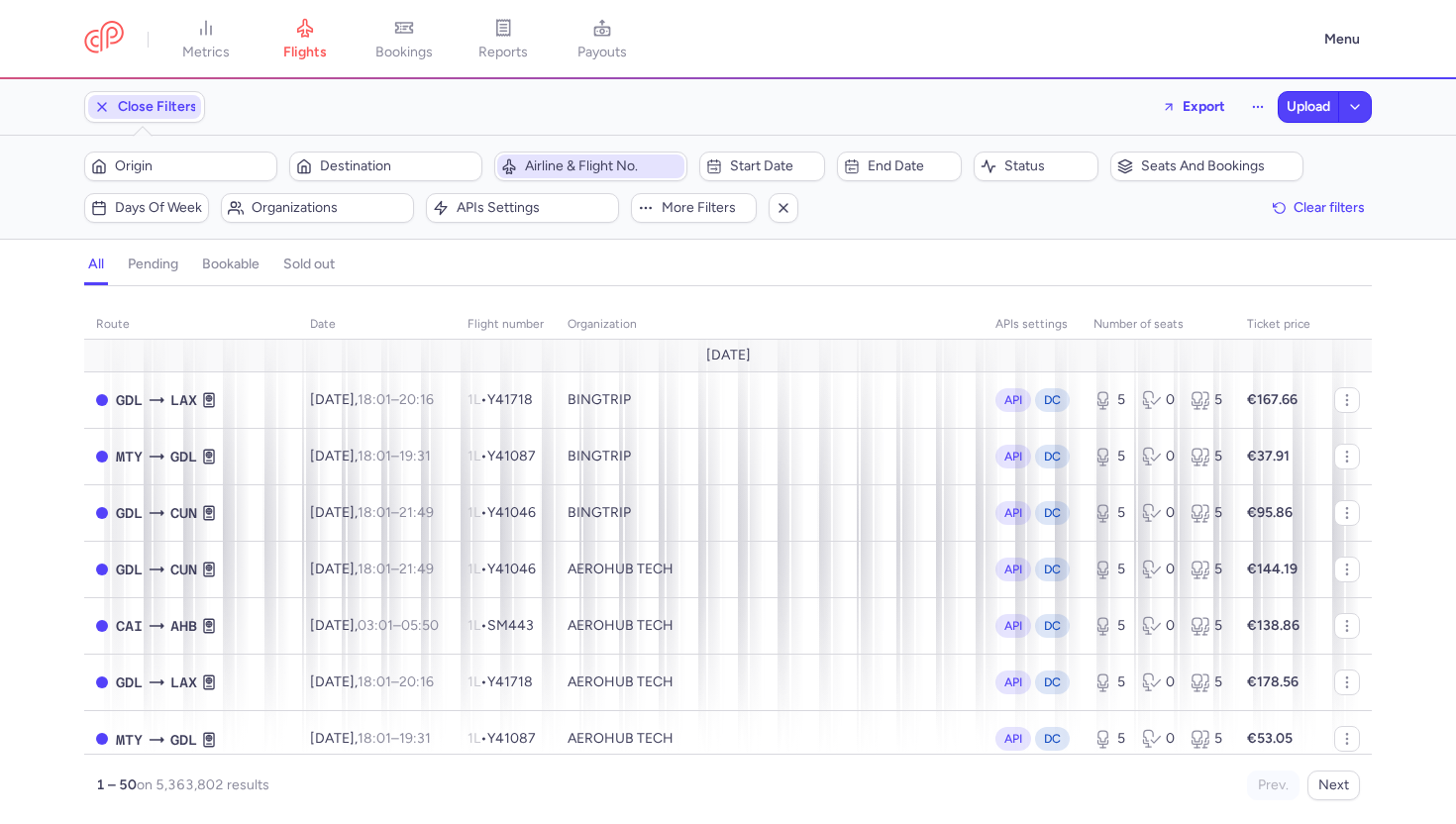 click on "Airline & Flight No." at bounding box center (602, 166) 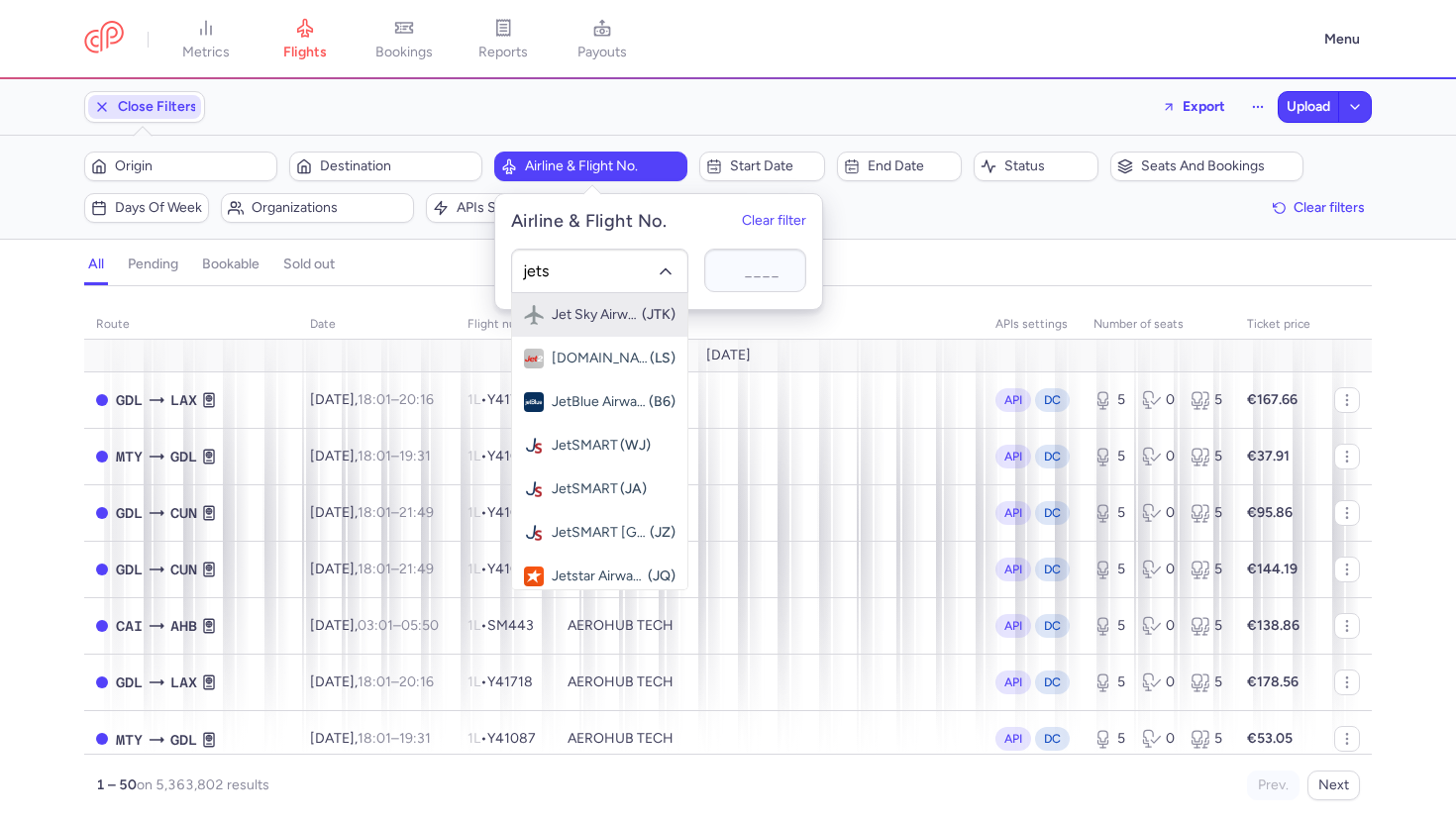 type on "jetsm" 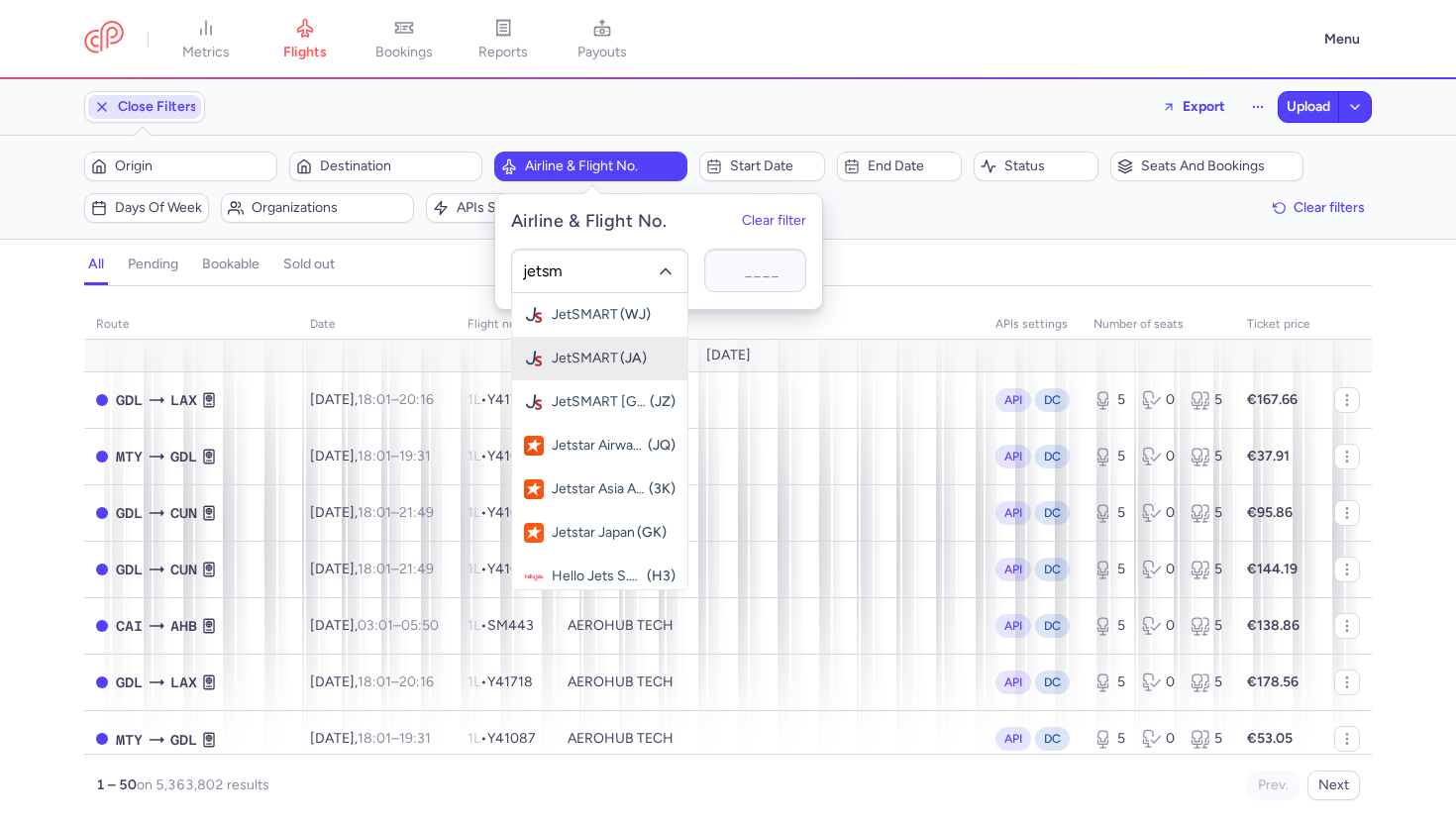 click on "JetSMART (JA)" at bounding box center (599, 359) 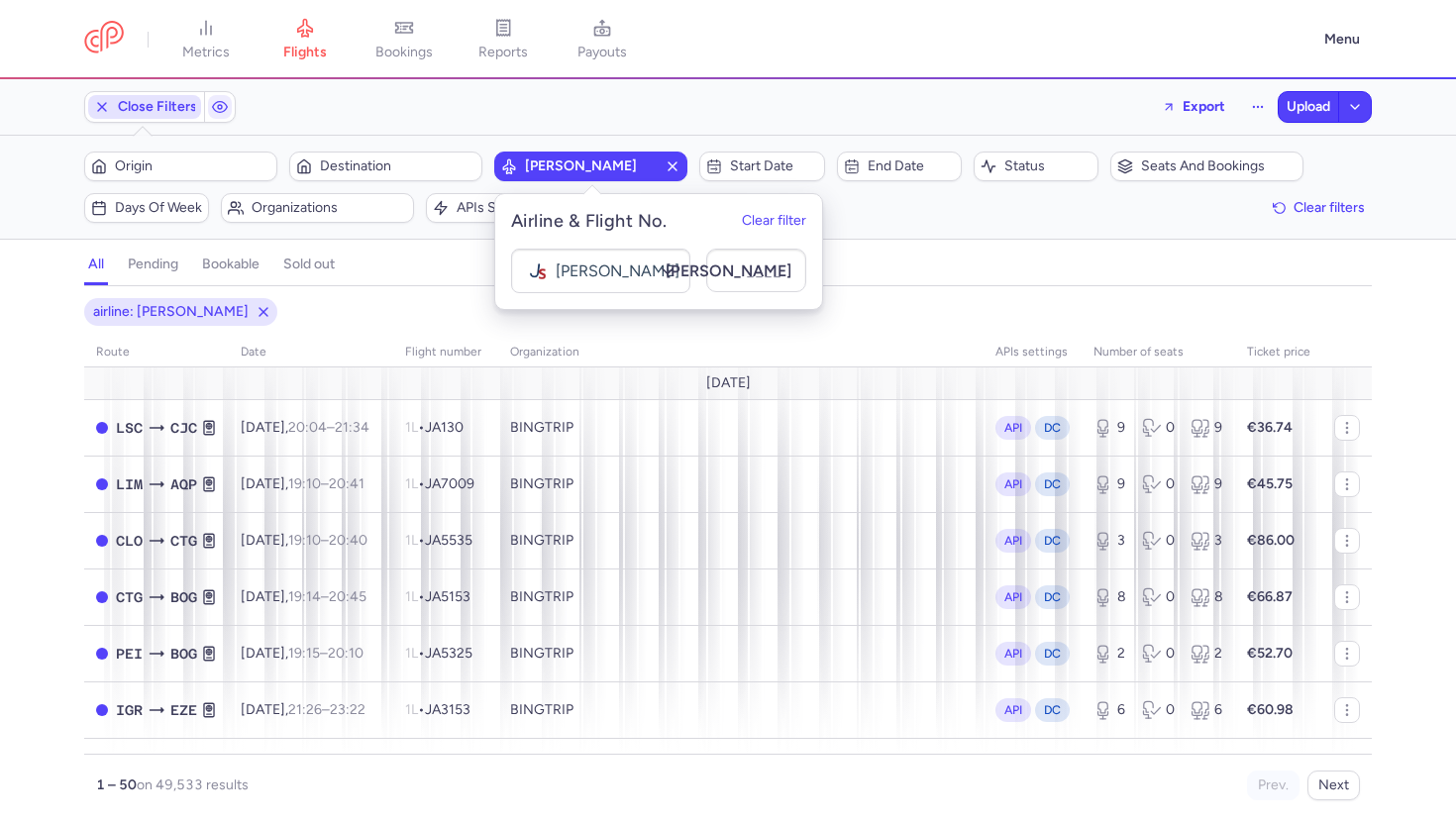 click on "all pending bookable sold out" at bounding box center [728, 268] 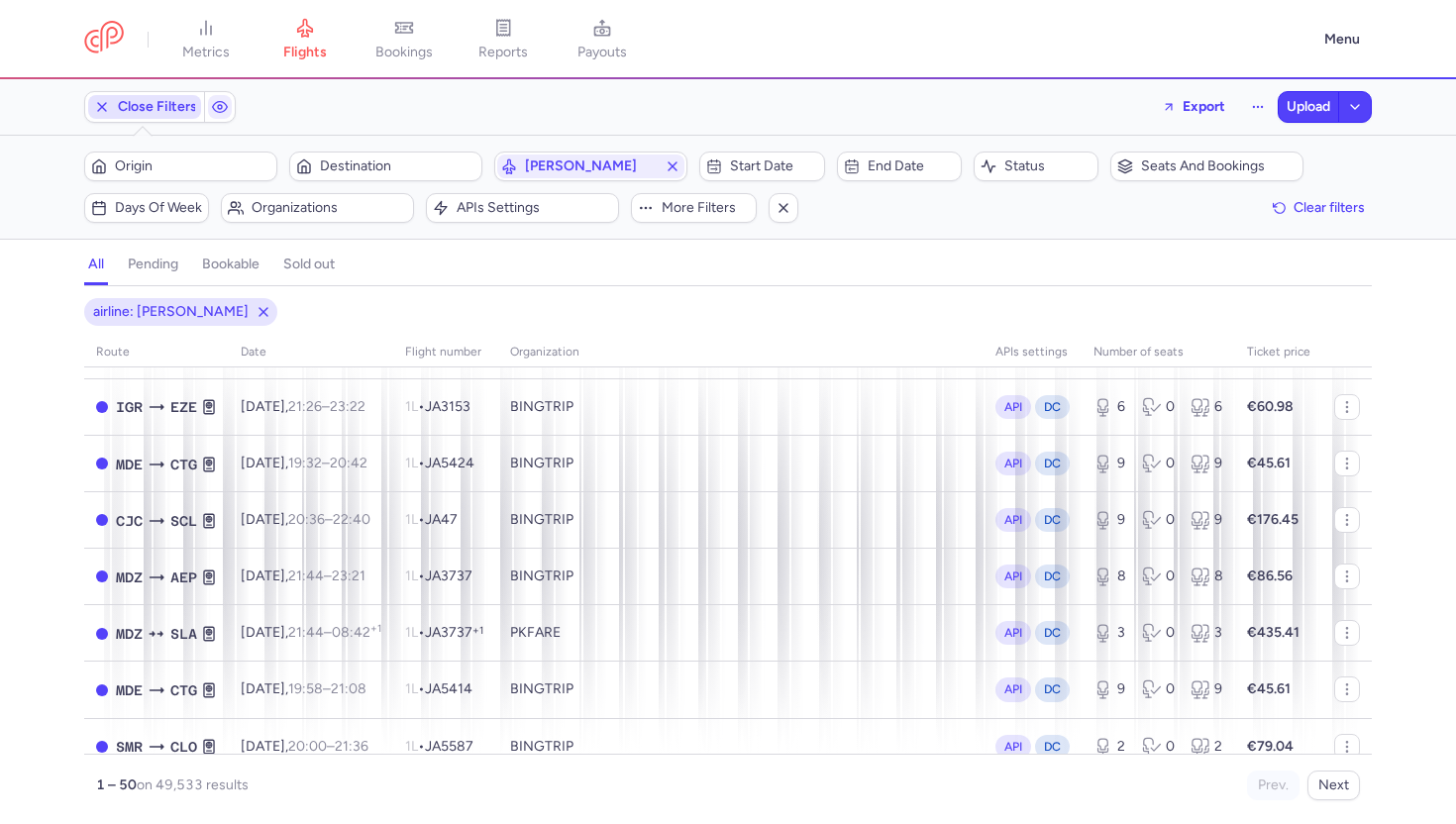 scroll, scrollTop: 339, scrollLeft: 0, axis: vertical 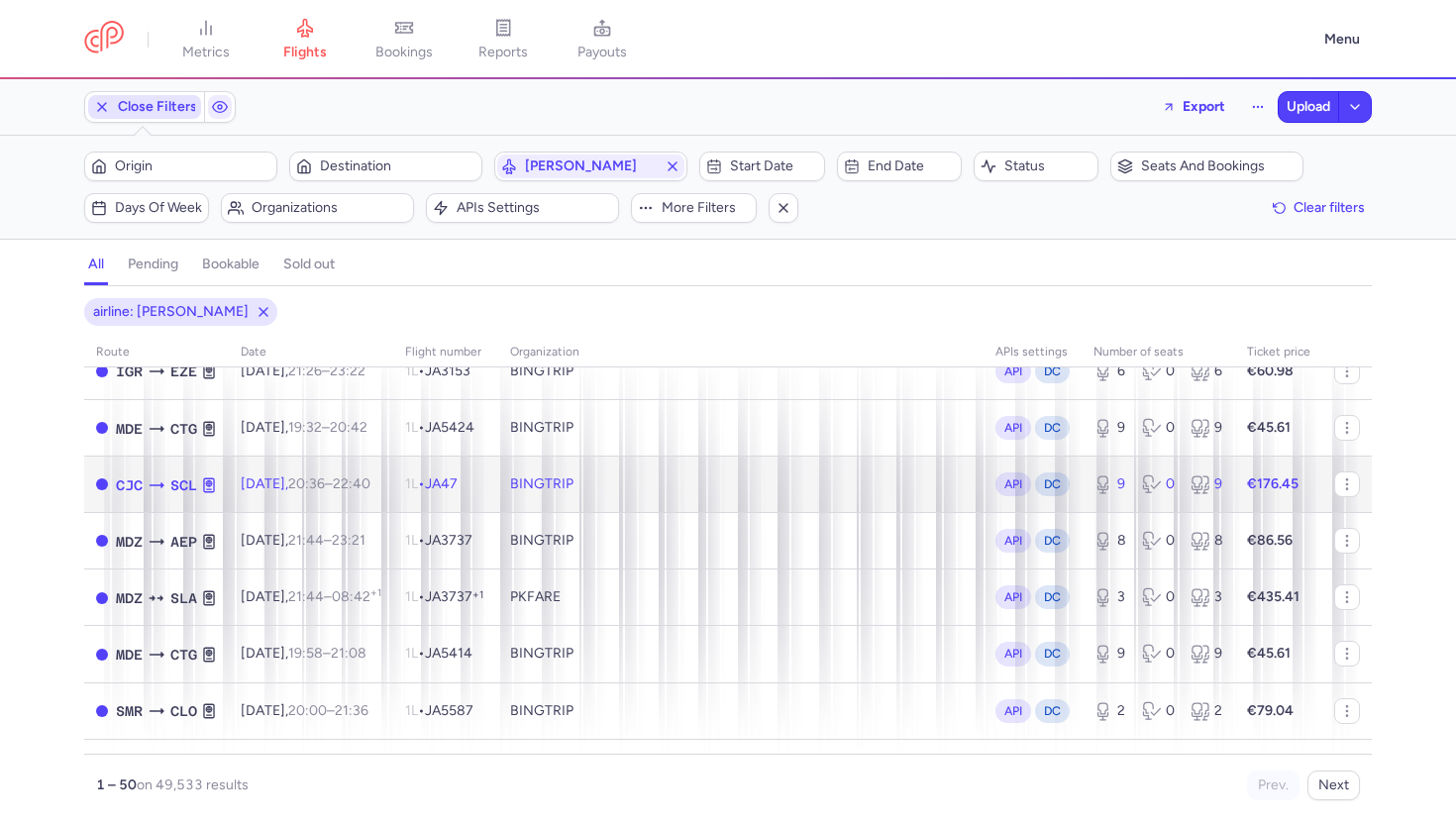 click on "BINGTRIP" 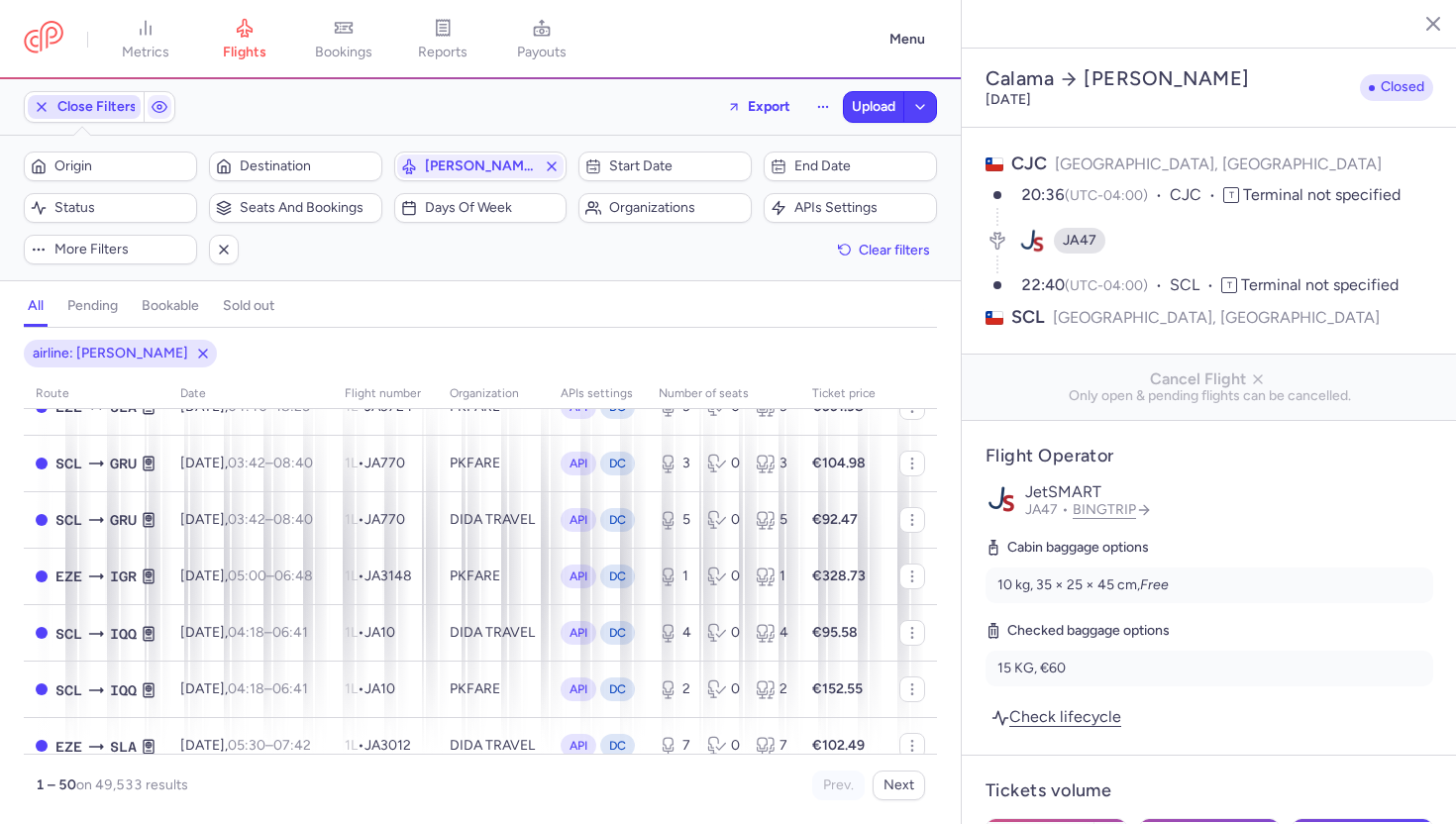 scroll, scrollTop: 2522, scrollLeft: 0, axis: vertical 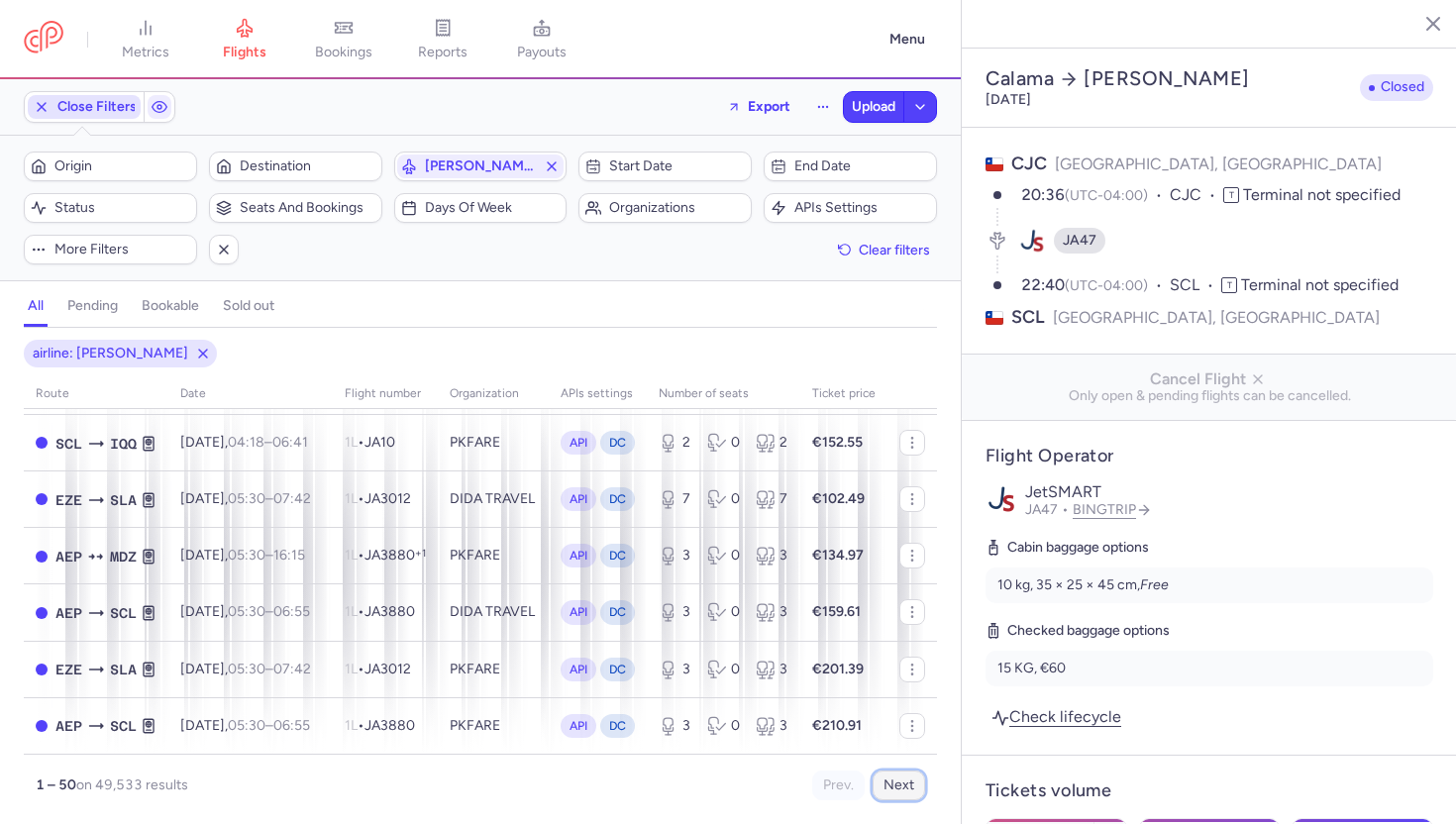click on "Next" at bounding box center [898, 785] 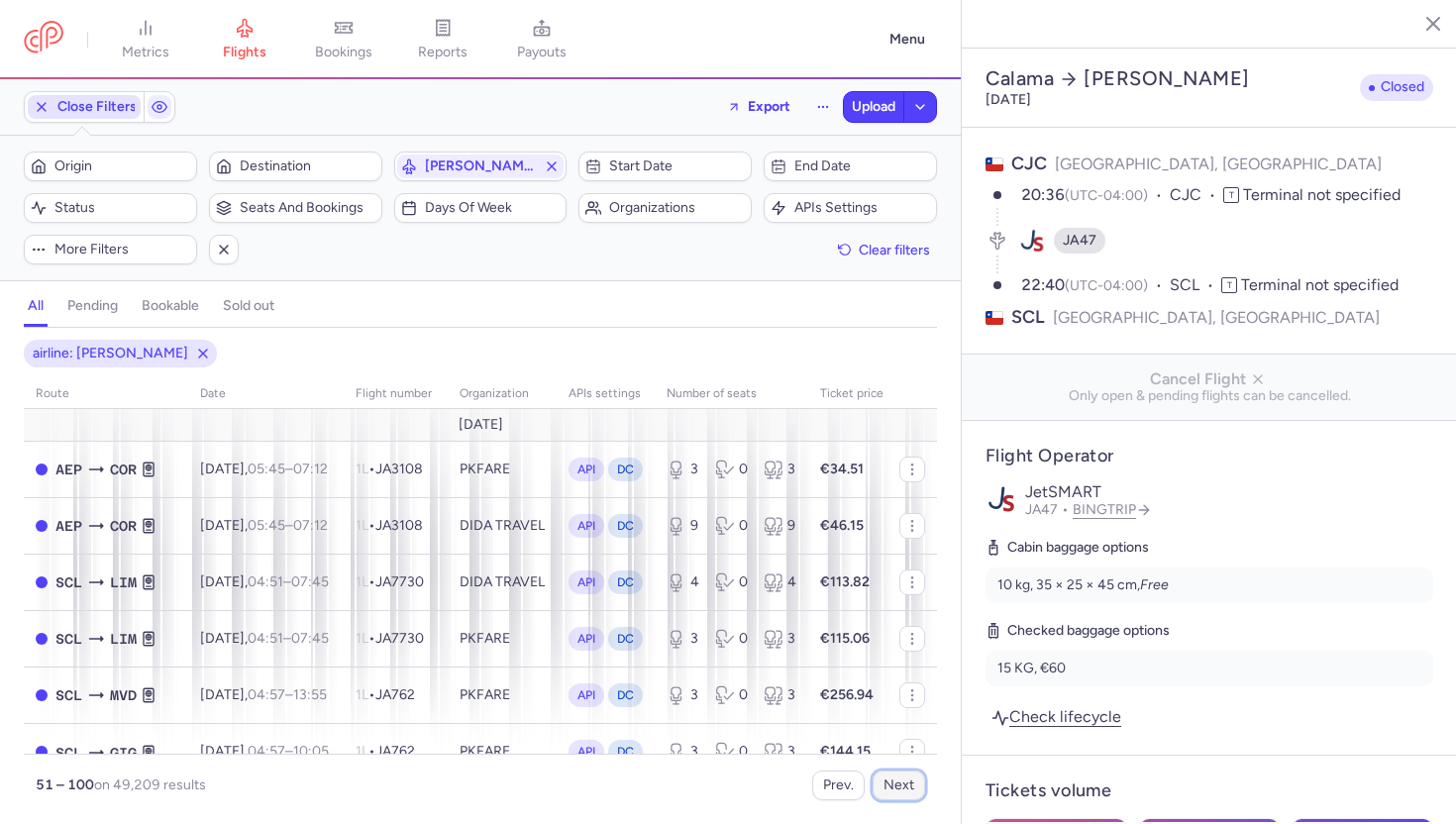 click on "Next" at bounding box center [898, 785] 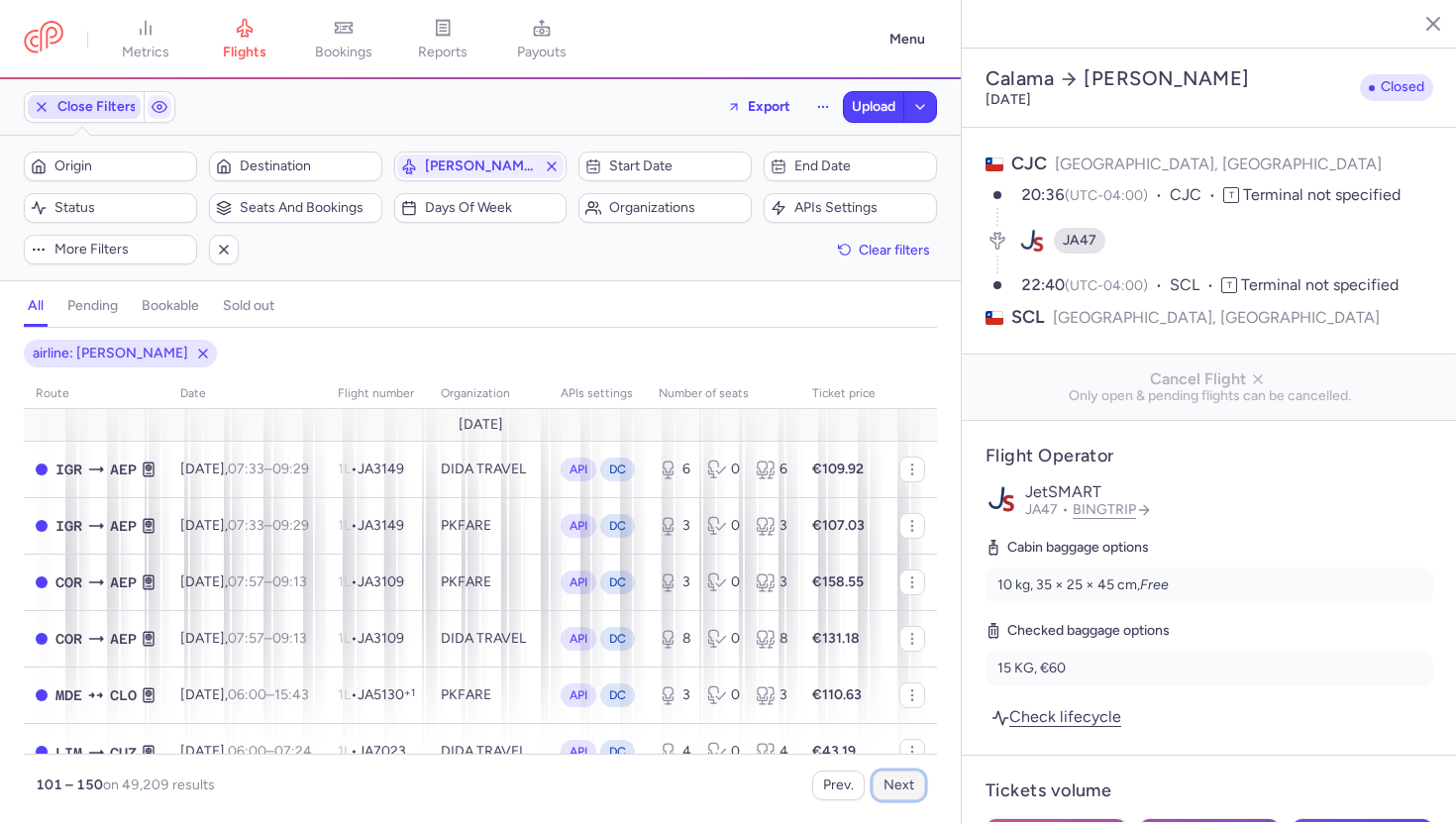 click on "Next" at bounding box center [898, 785] 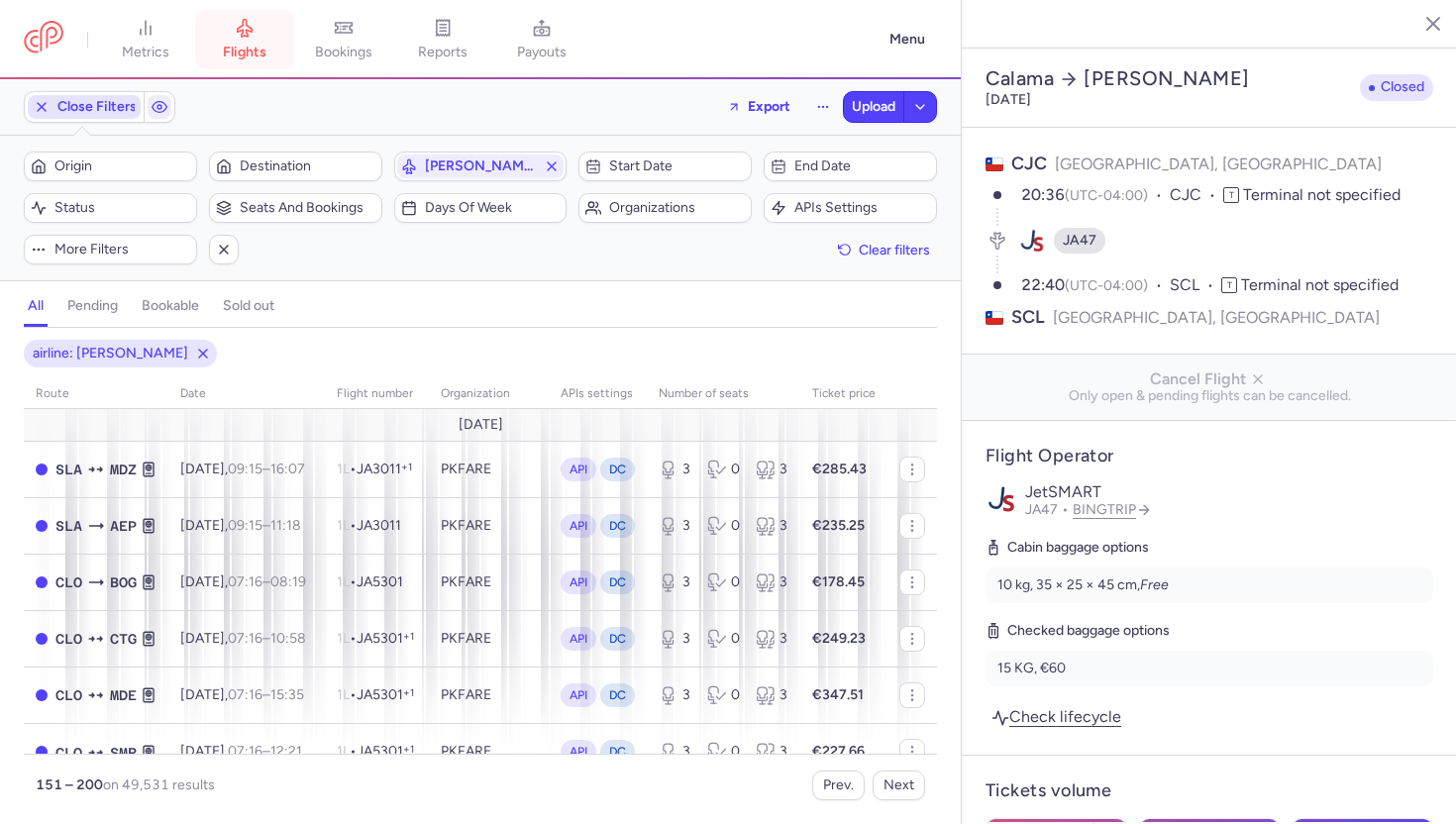 click on "flights" at bounding box center [245, 52] 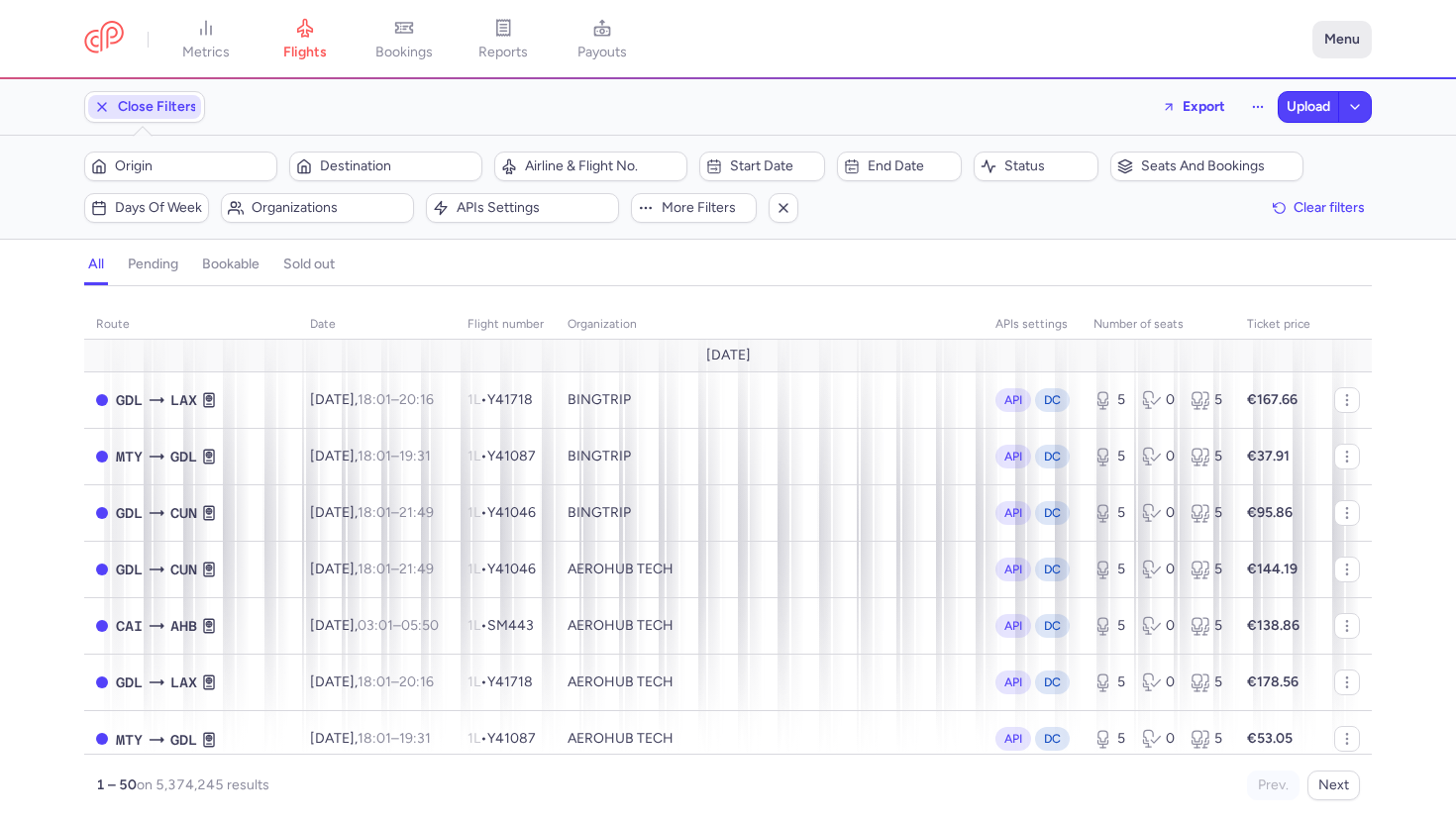 click on "Menu" at bounding box center [1342, 40] 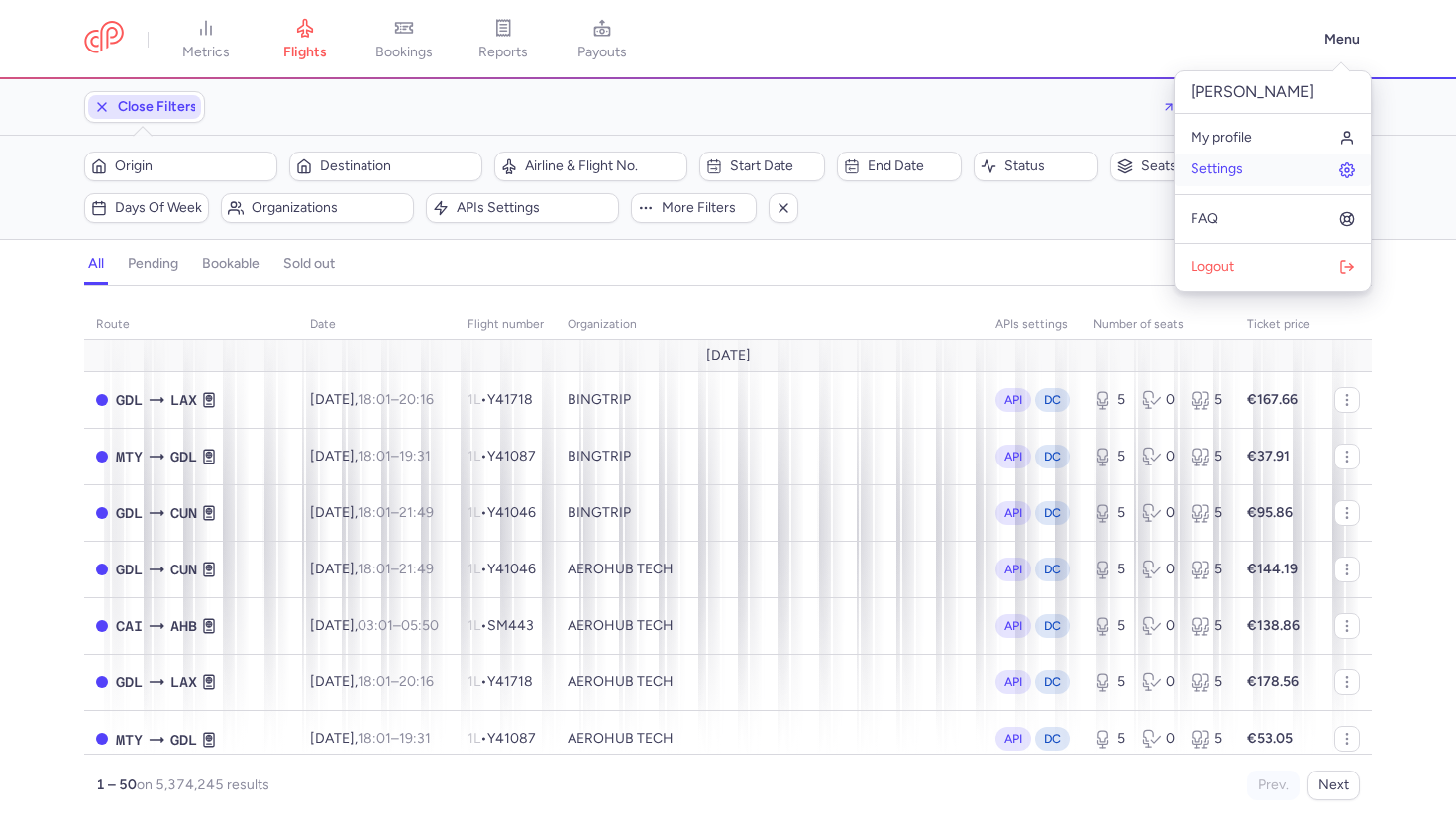 click on "Settings" at bounding box center (1273, 169) 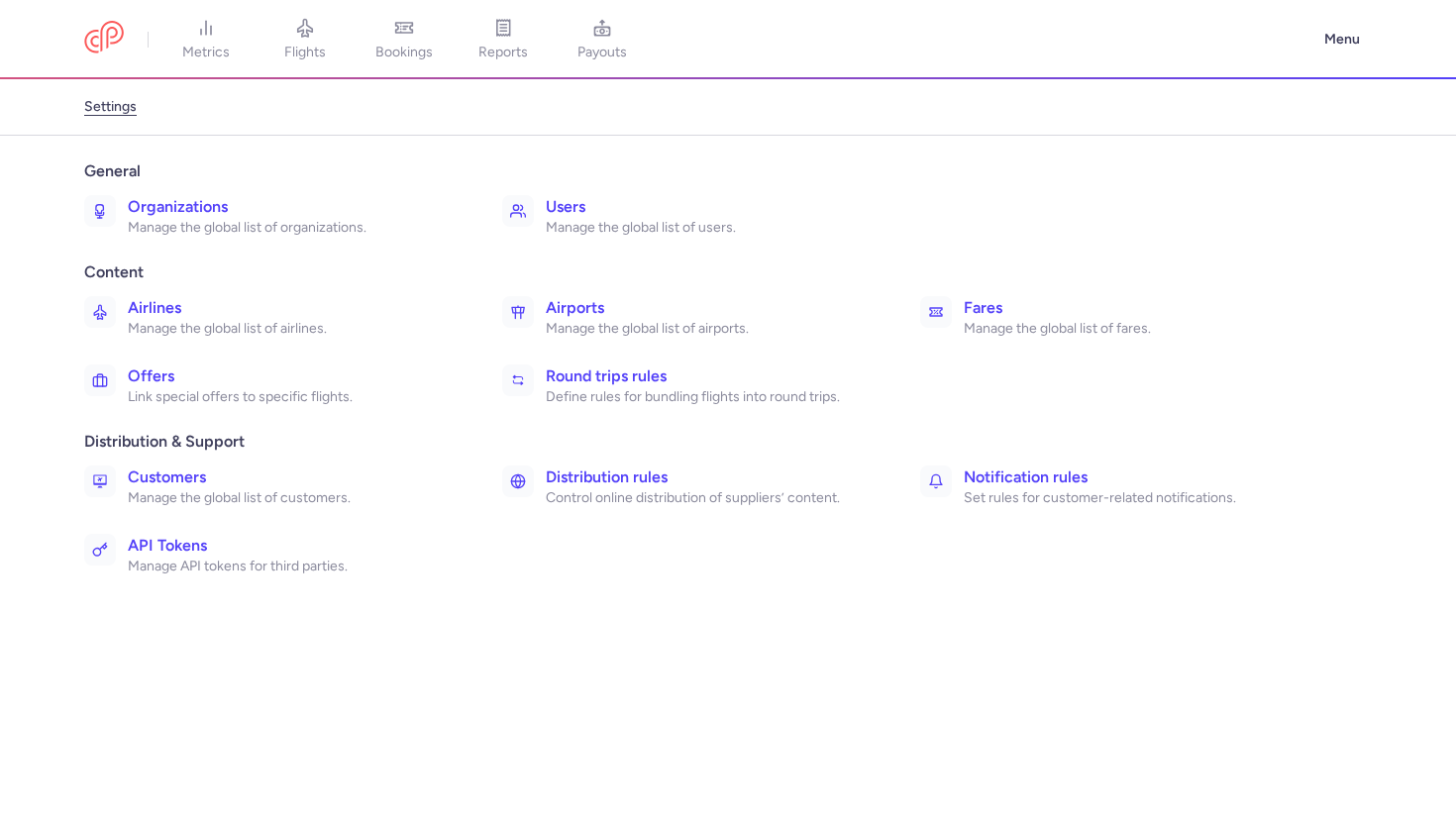 click on "Organizations" at bounding box center [293, 207] 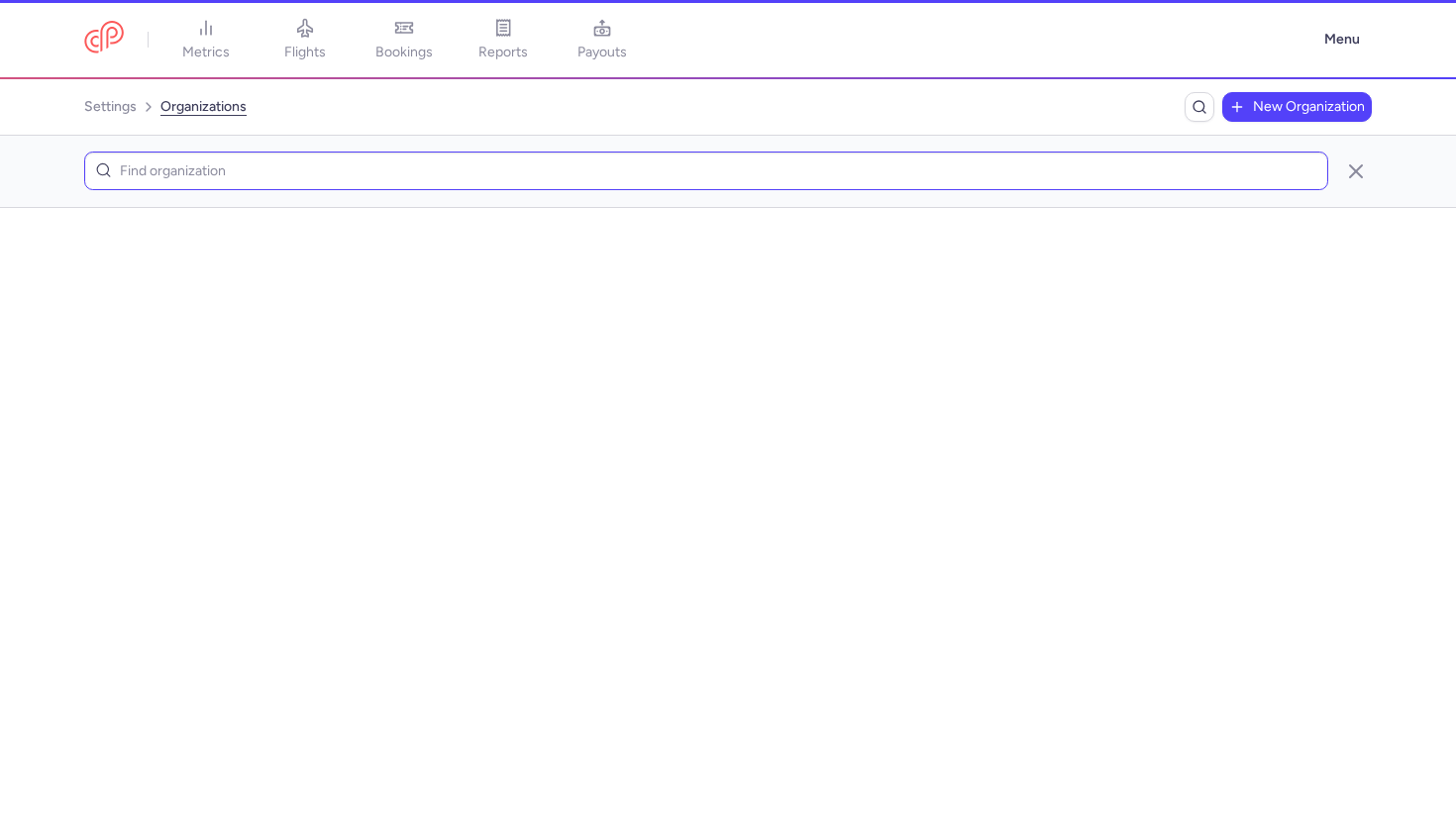 scroll, scrollTop: 0, scrollLeft: 0, axis: both 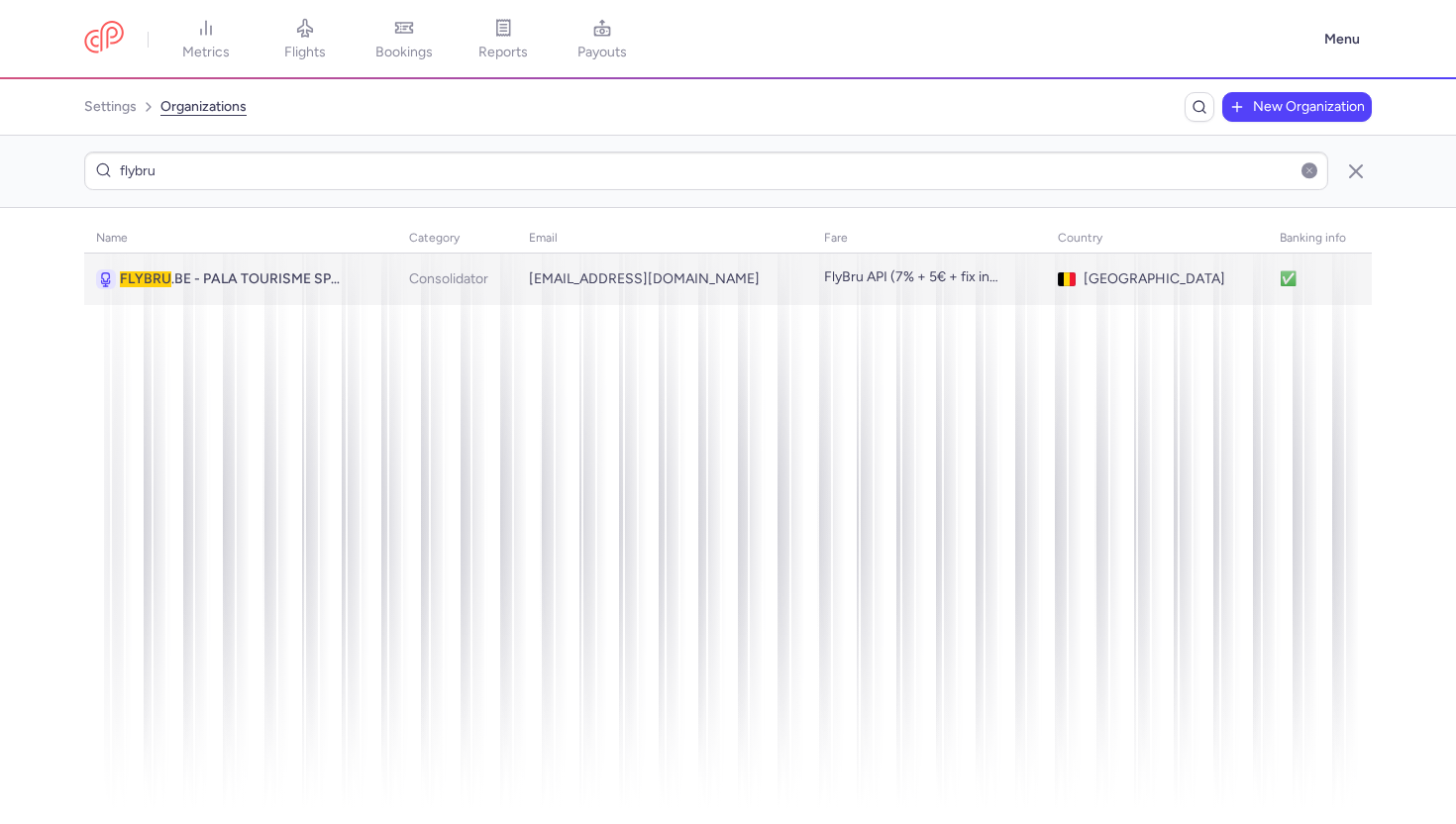 type on "flybru" 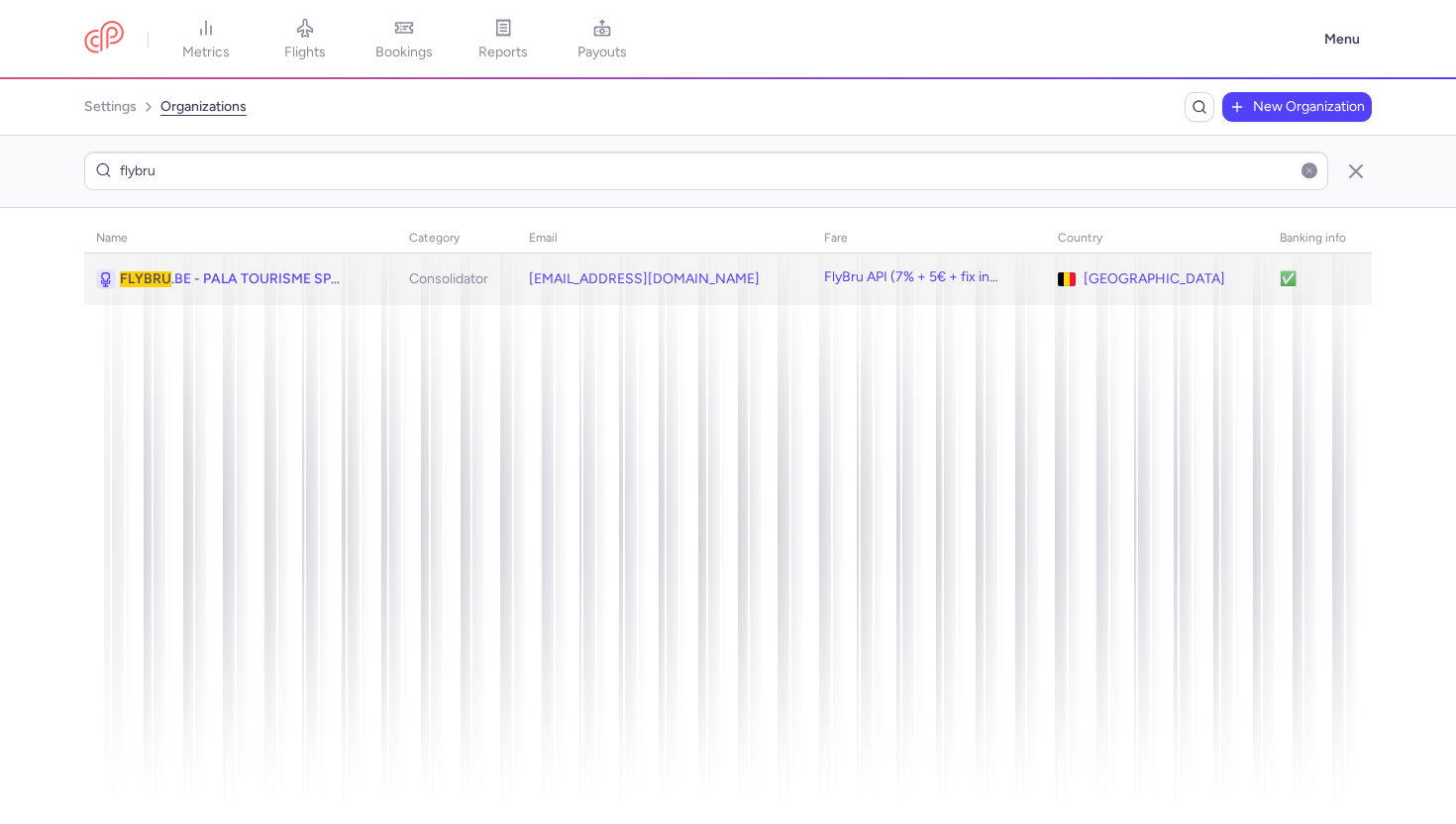 click on "FLYBRU .BE - PALA TOURISME SPRL" 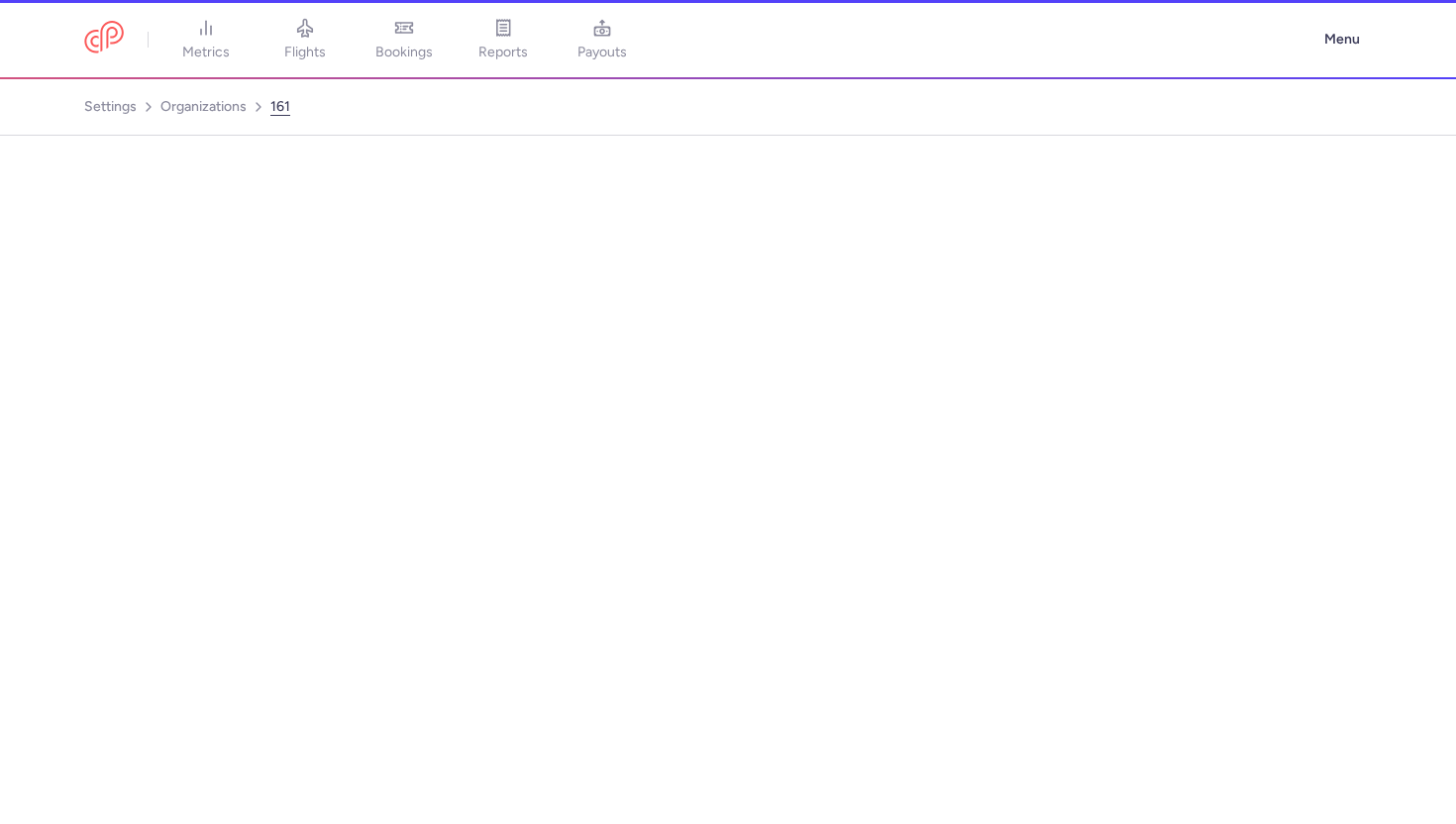select on "CONSOLIDATOR" 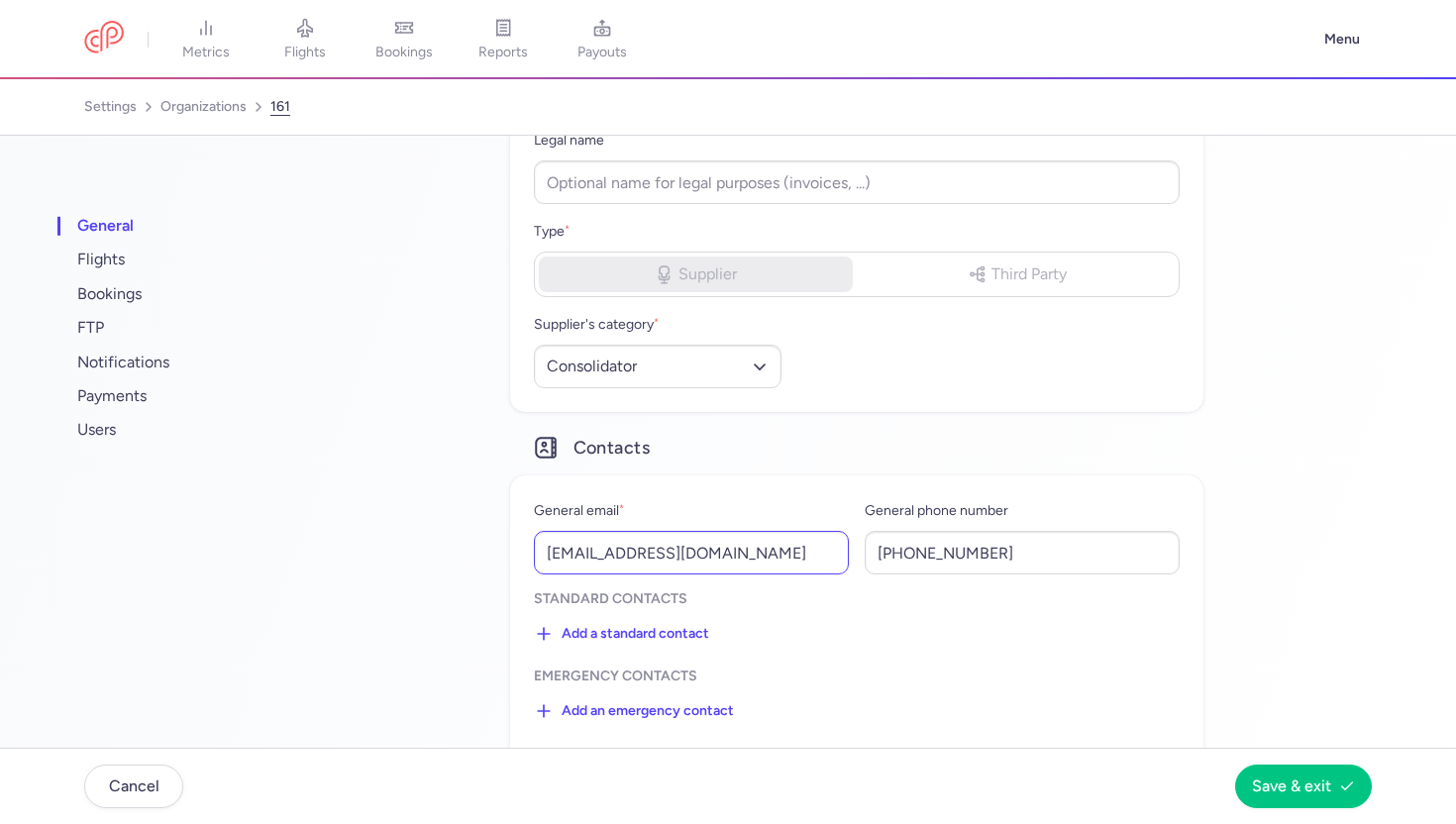scroll, scrollTop: 219, scrollLeft: 0, axis: vertical 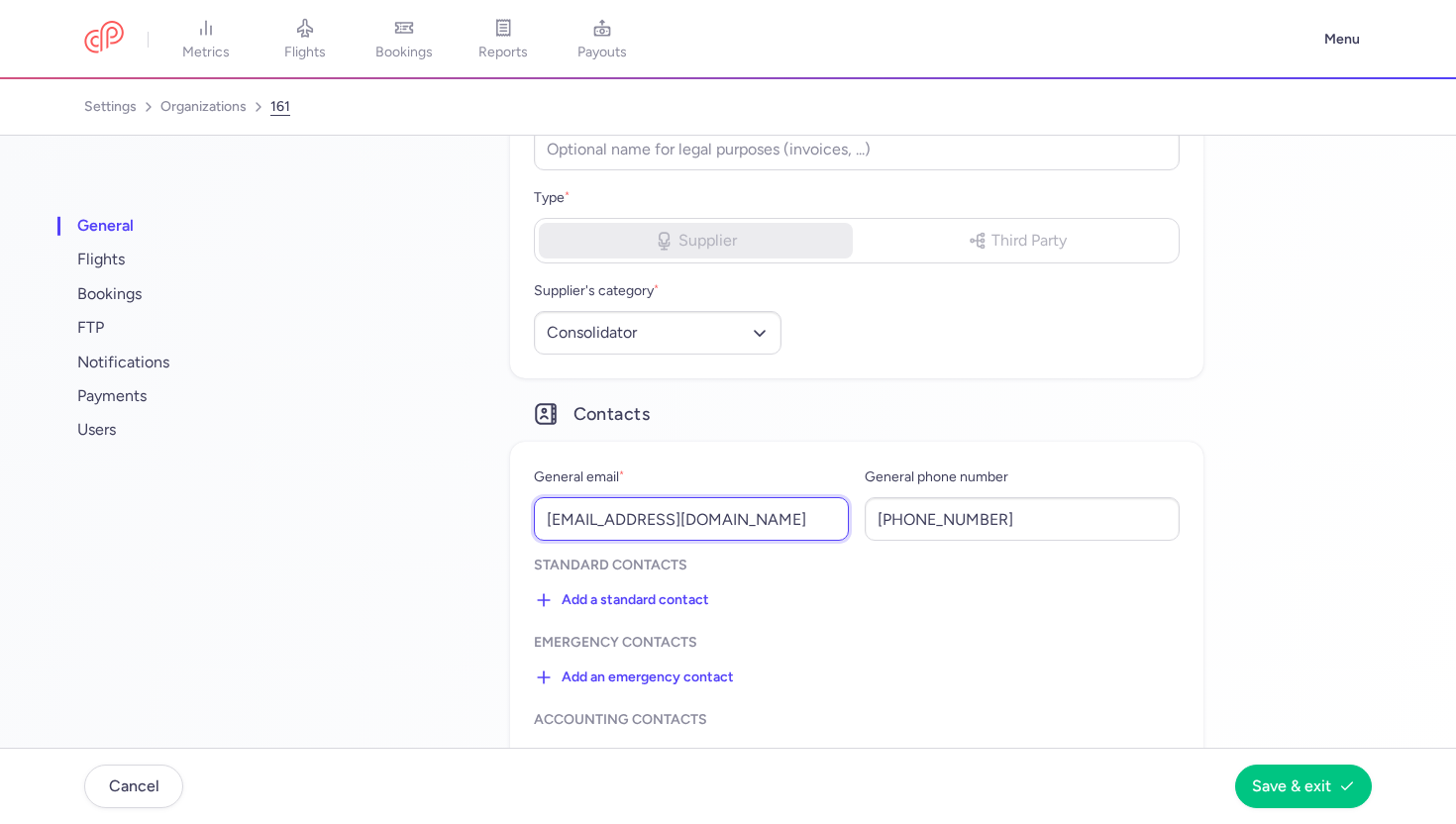 click on "[EMAIL_ADDRESS][DOMAIN_NAME]" at bounding box center (691, 519) 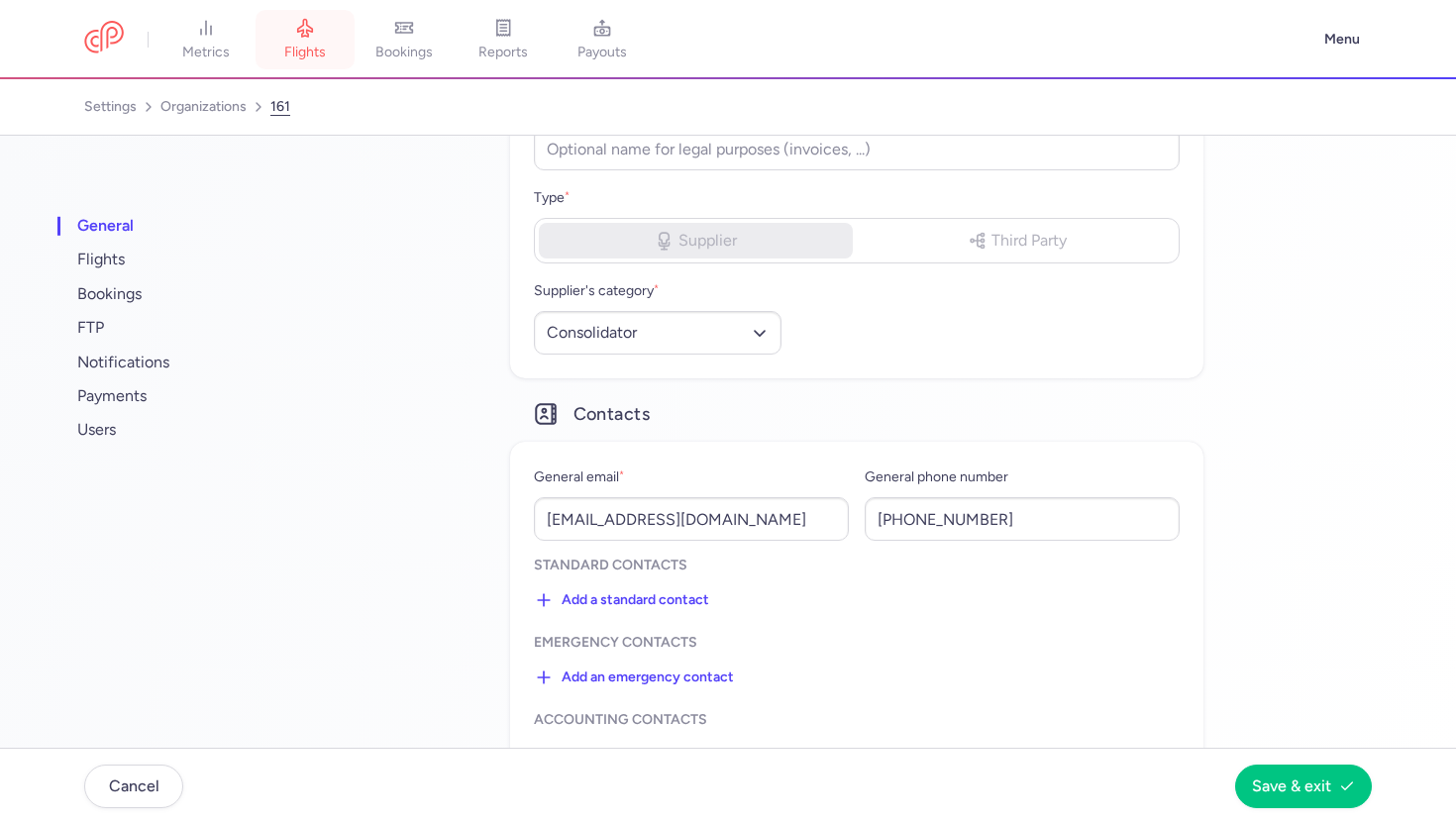 click on "flights" at bounding box center (305, 40) 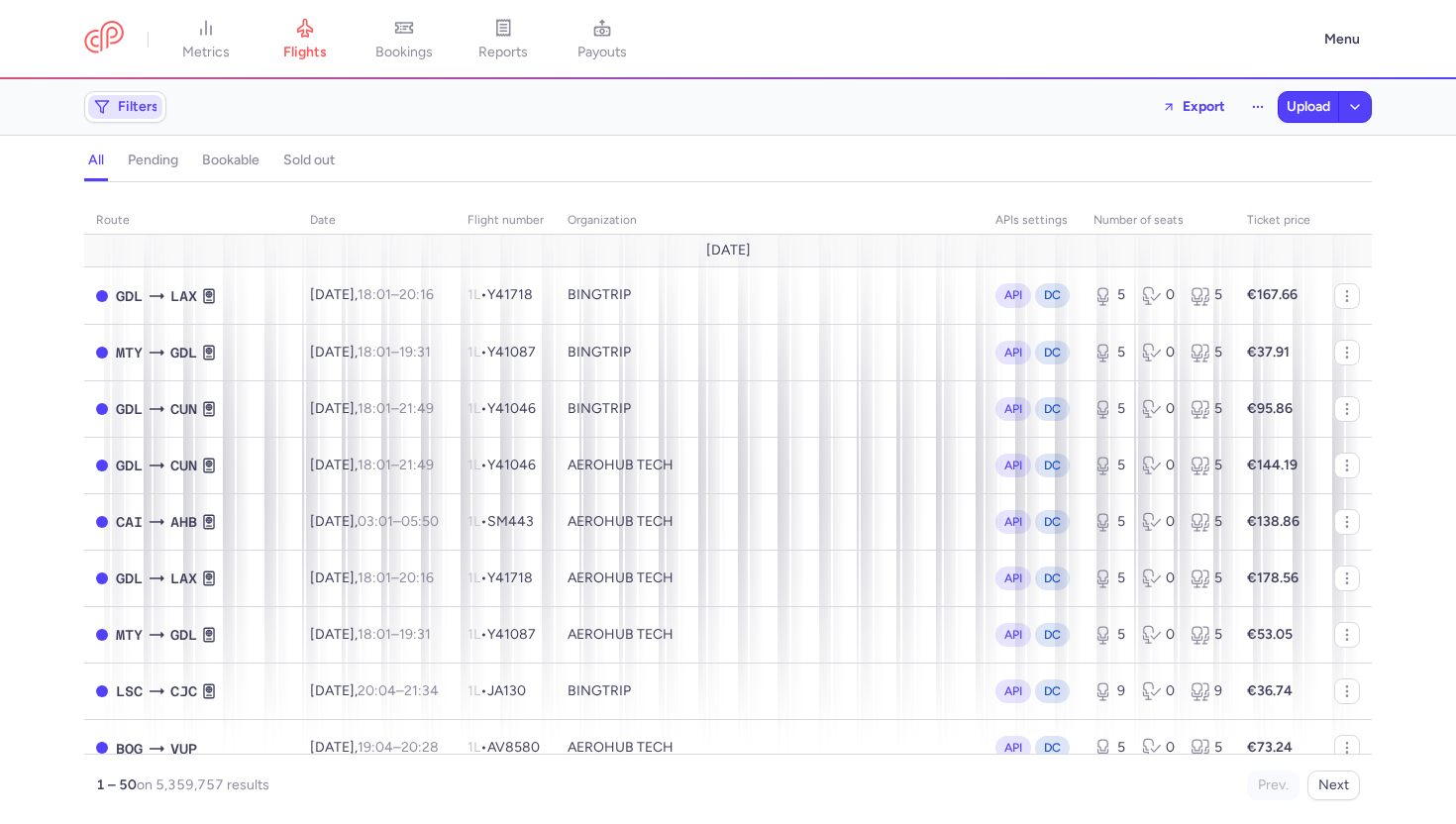 click on "Filters" 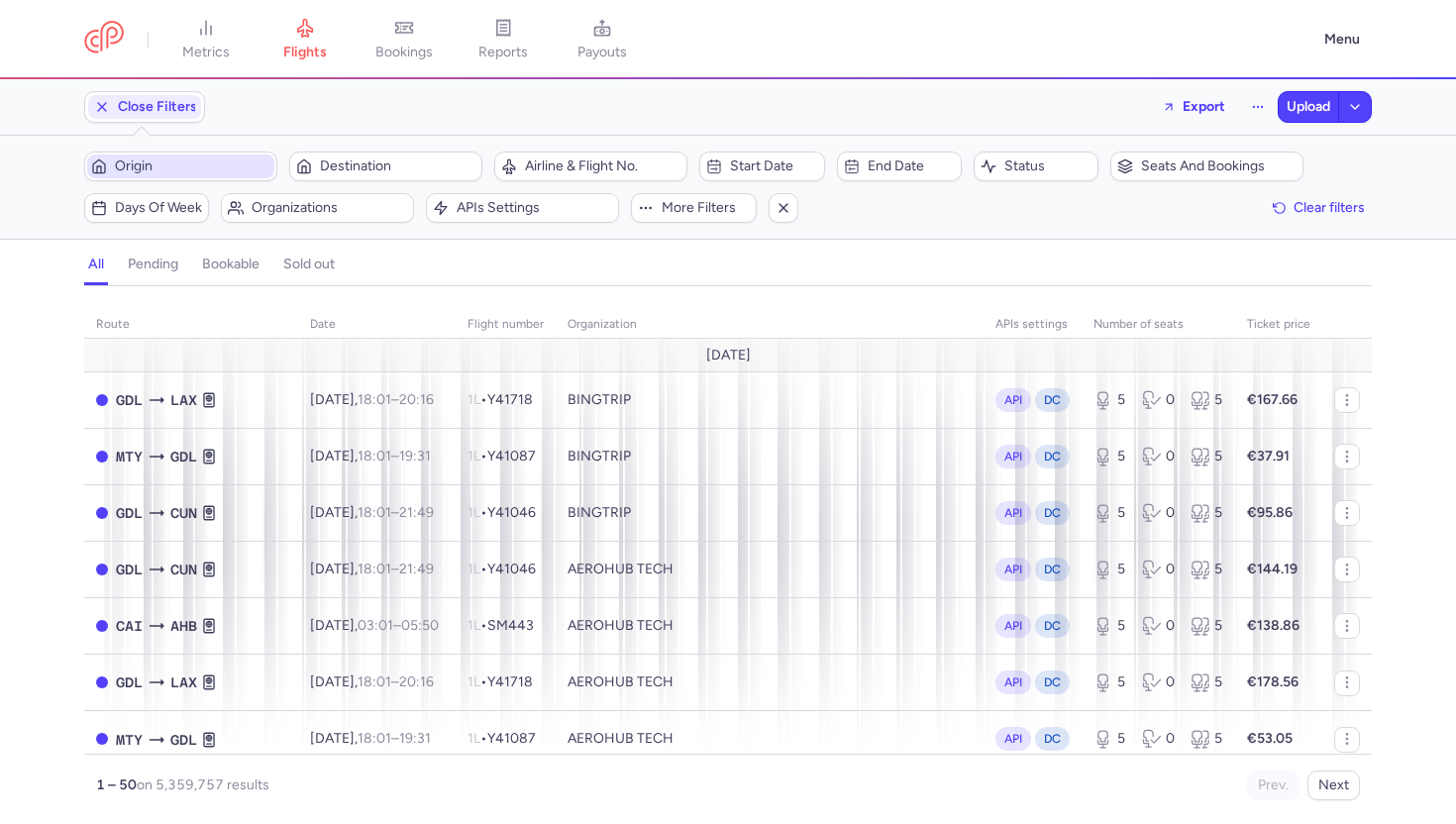 click on "Origin" at bounding box center [192, 166] 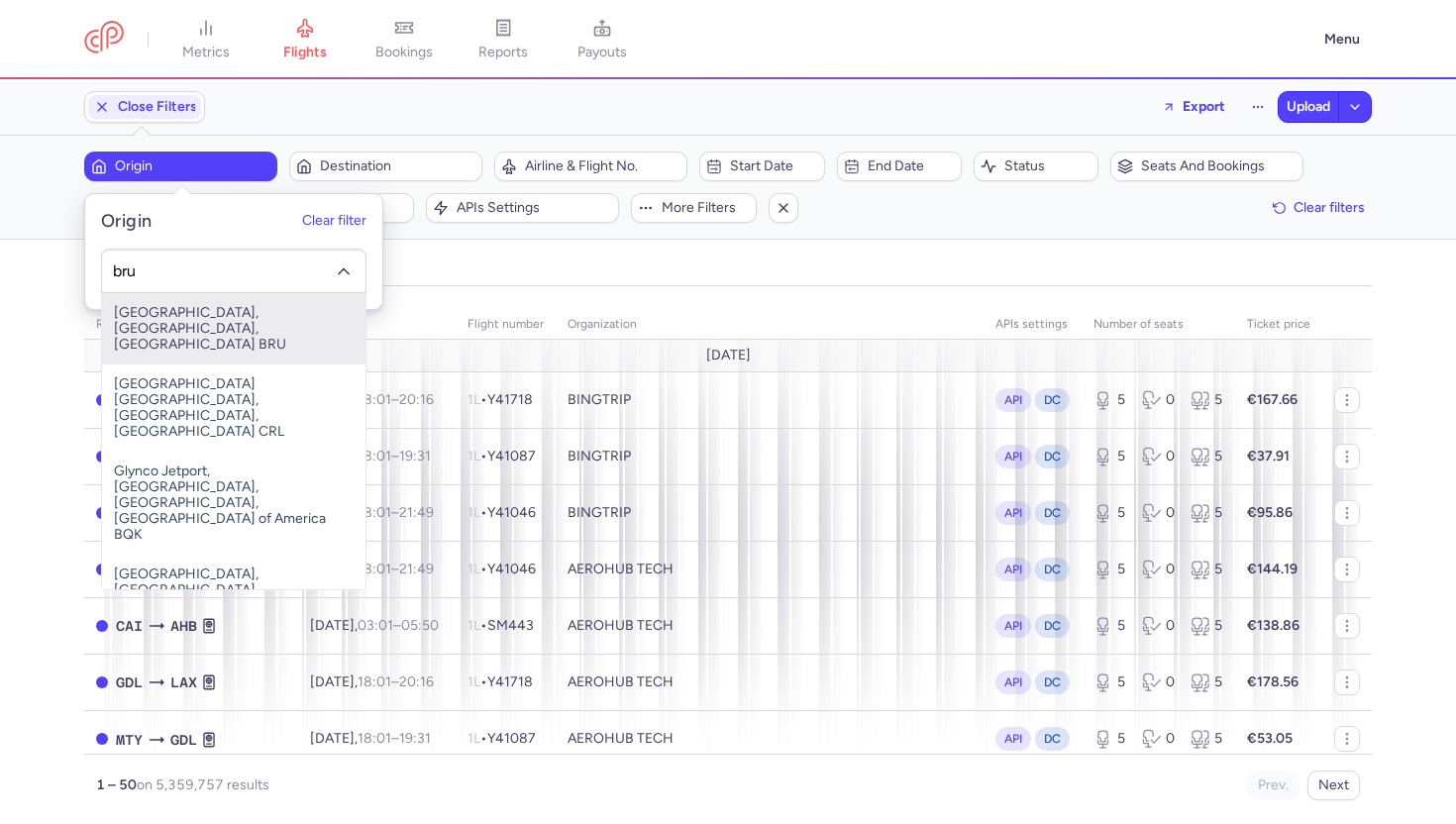 click on "[GEOGRAPHIC_DATA], [GEOGRAPHIC_DATA], [GEOGRAPHIC_DATA] BRU" at bounding box center [234, 329] 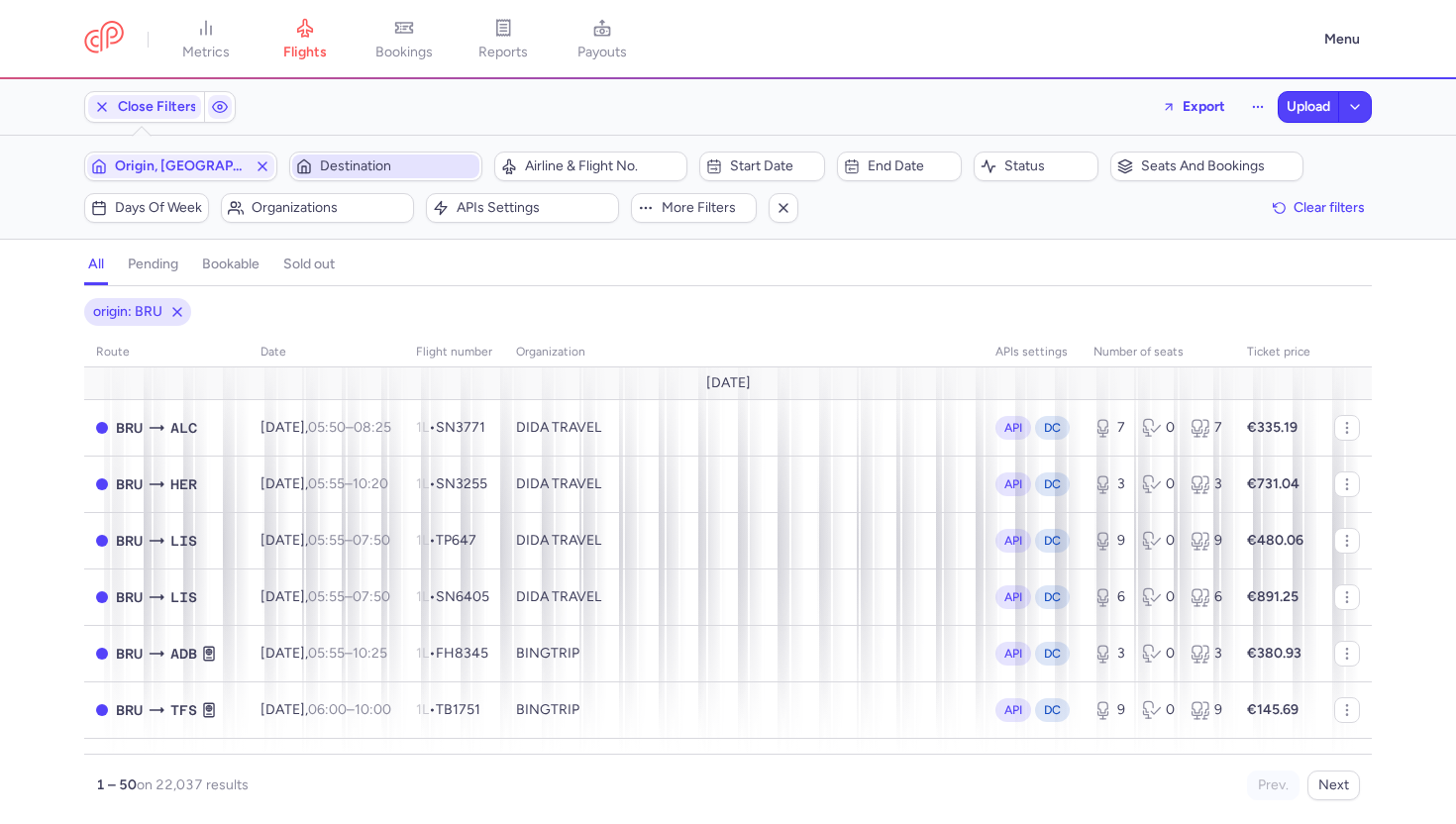 click on "Destination" at bounding box center [397, 166] 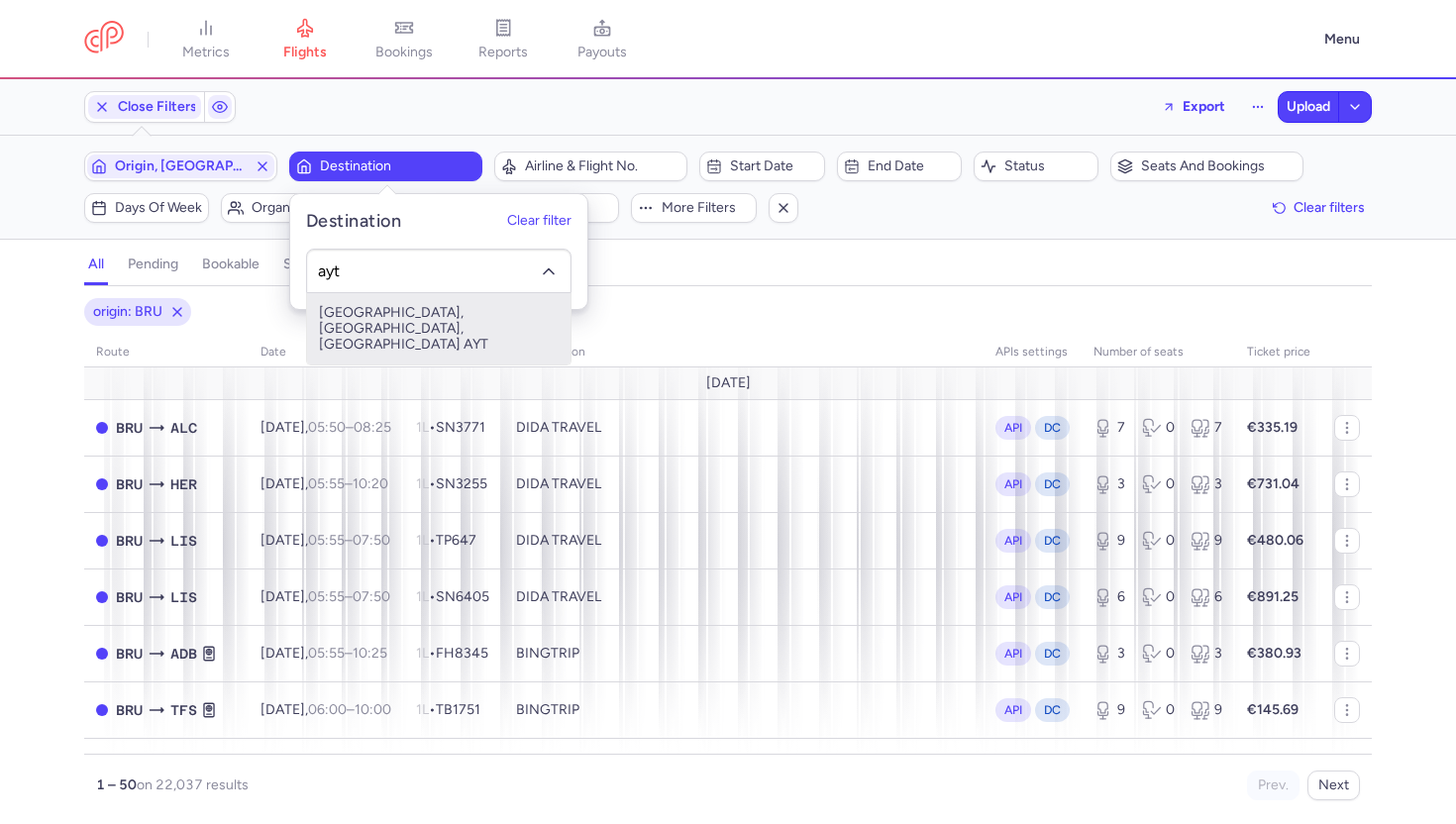 click on "[GEOGRAPHIC_DATA], [GEOGRAPHIC_DATA], [GEOGRAPHIC_DATA] AYT" at bounding box center [439, 329] 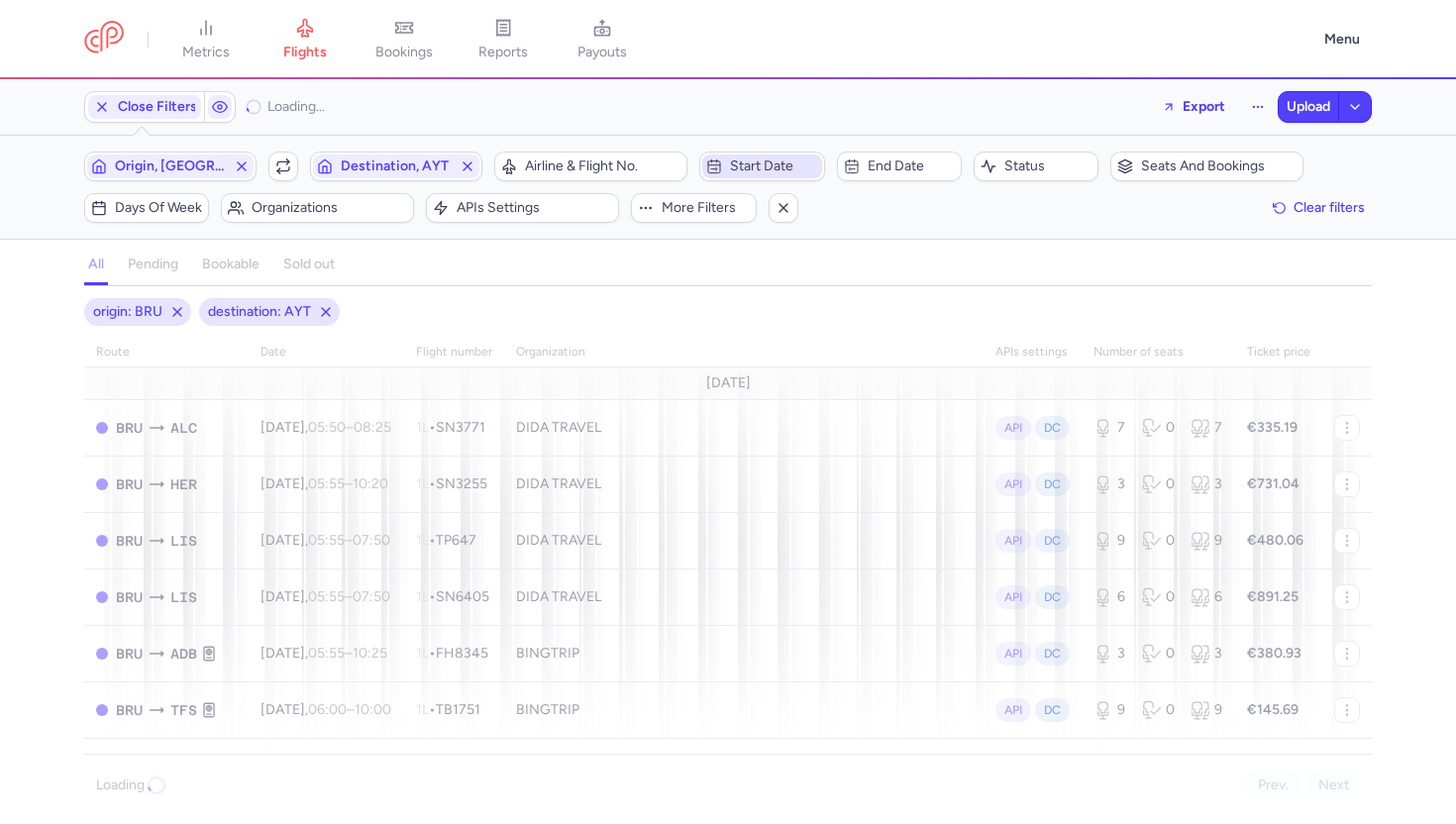 click on "Start date" at bounding box center [774, 166] 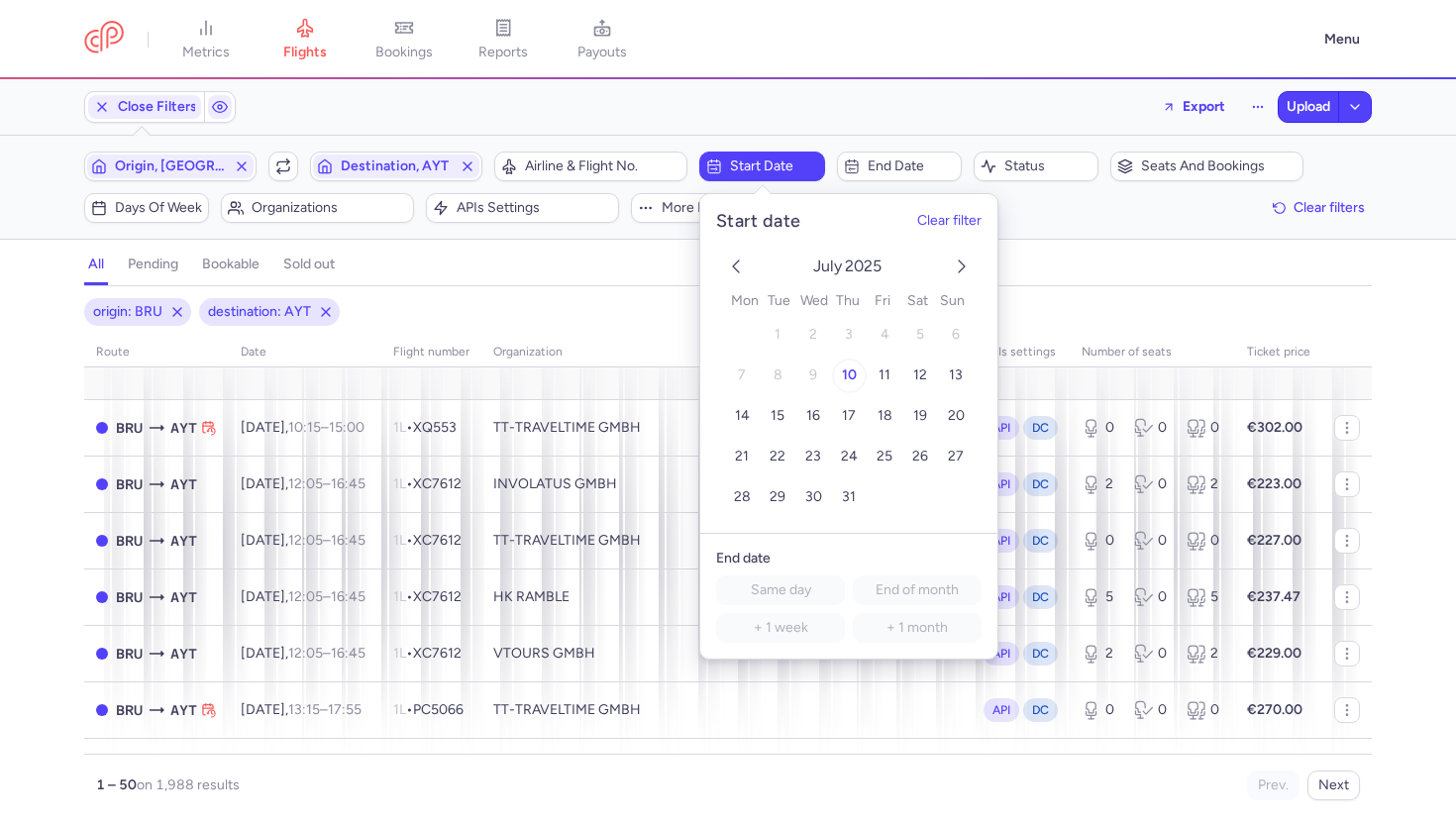 click on "10" at bounding box center (849, 375) 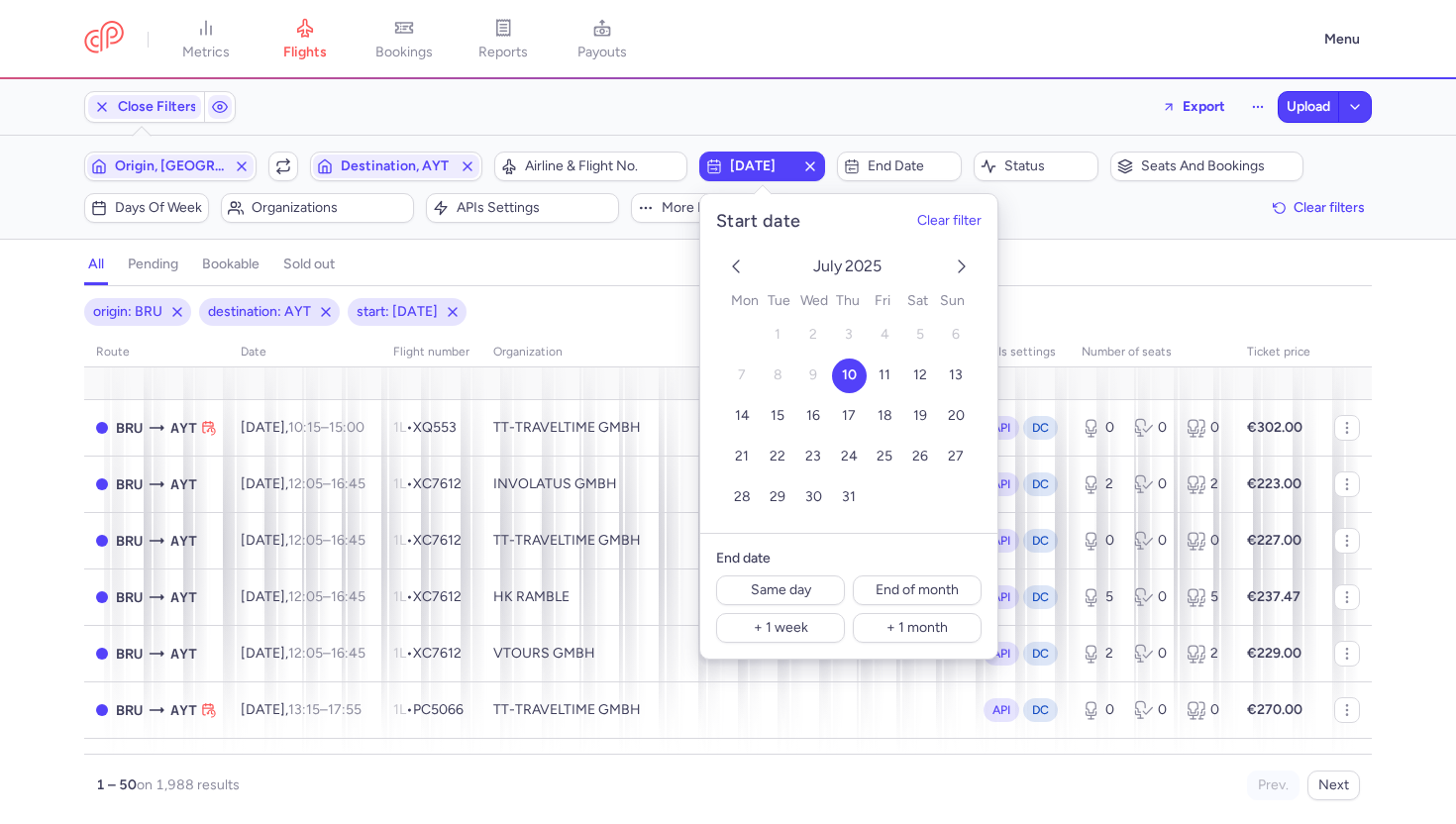 click on "origin: BRU destination: AYT start: [DATE] route date Flight number organization APIs settings number of seats Ticket price [DATE]  BRU  AYT [DATE]  10:15  –  15:00  +0 1L  •   XQ553  TT-TRAVELTIME GMBH API DC 0 0 0 €302.00  BRU  AYT [DATE]  12:05  –  16:45  +0 1L  •   XC7612  INVOLATUS GMBH API DC 2 0 2 €223.00  BRU  AYT [DATE]  12:05  –  16:45  +0 1L  •   XC7612  TT-TRAVELTIME GMBH API DC 0 0 0 €227.00  BRU  AYT [DATE]  12:05  –  16:45  +0 1L  •   XC7612  HK RAMBLE API DC 5 0 5 €237.47  BRU  AYT [DATE]  12:05  –  16:45  +0 1L  •   XC7612  VTOURS GMBH API DC 2 0 2 €229.00  BRU  AYT [DATE]  13:15  –  17:55  +0 1L  •   PC5066  TT-TRAVELTIME GMBH API DC 0 0 0 €270.00  BRU  AYT [DATE]  13:15  –  17:55  +0 1L  •   PC5066  DIDA TRAVEL API DC 3 0 3 €575.50  BRU  AYT [DATE]  13:15  –  17:55  +0 1L  •   PC5066  MONDIAL TOURISME API DC 7 8 15 €150.00  BRU  AYT [DATE]  13:15  –  17:55  +0 1L  •   PC5066  API 3" 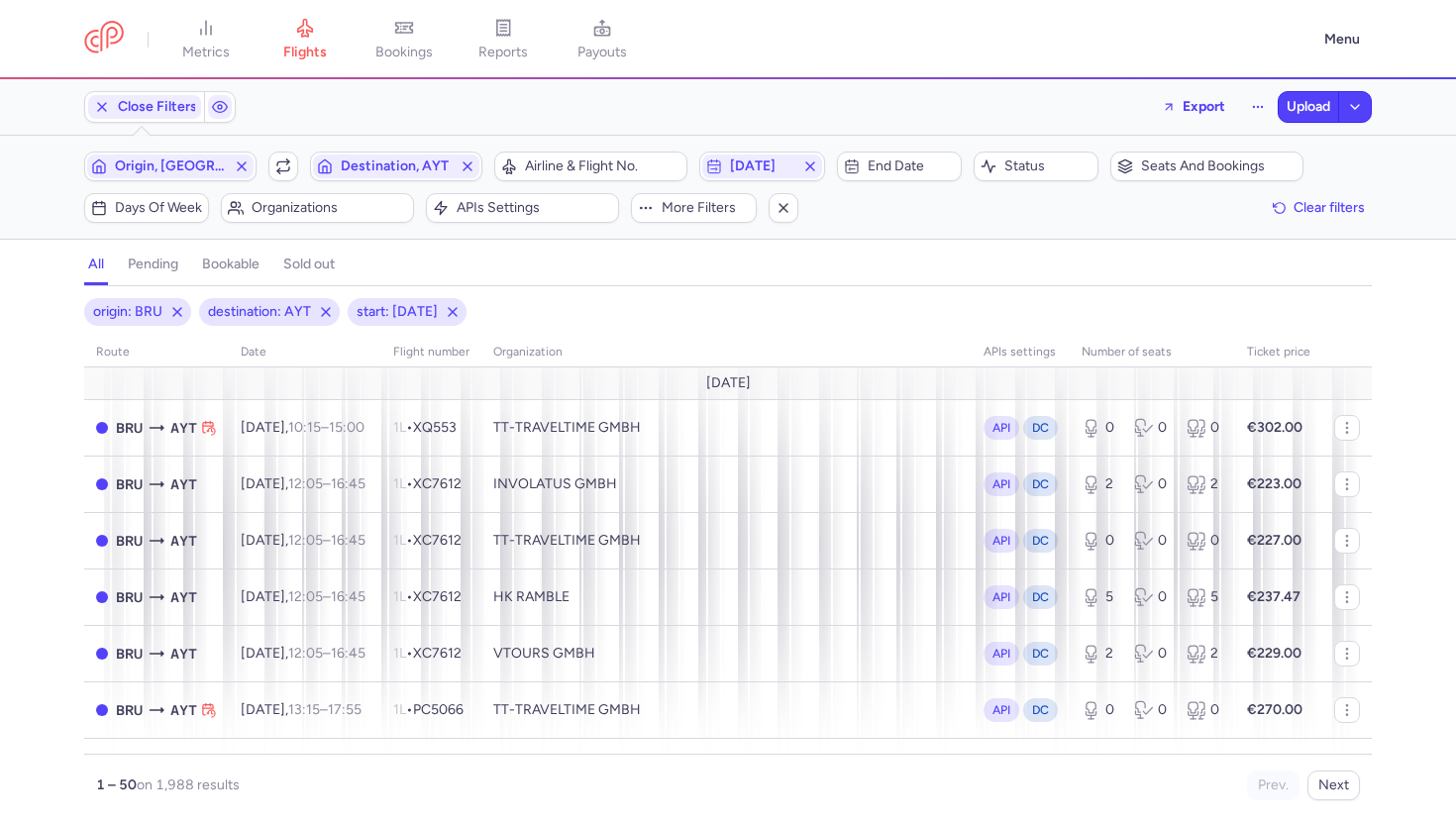 click on "Filters (3) – 1988 results  Origin, BRU  Include return  Destination, AYT  Airline & Flight No.  [DATE]  End date  Status  Seats and bookings  Days of week Organizations   APIs settings  More filters  Clear filters" at bounding box center [728, 187] 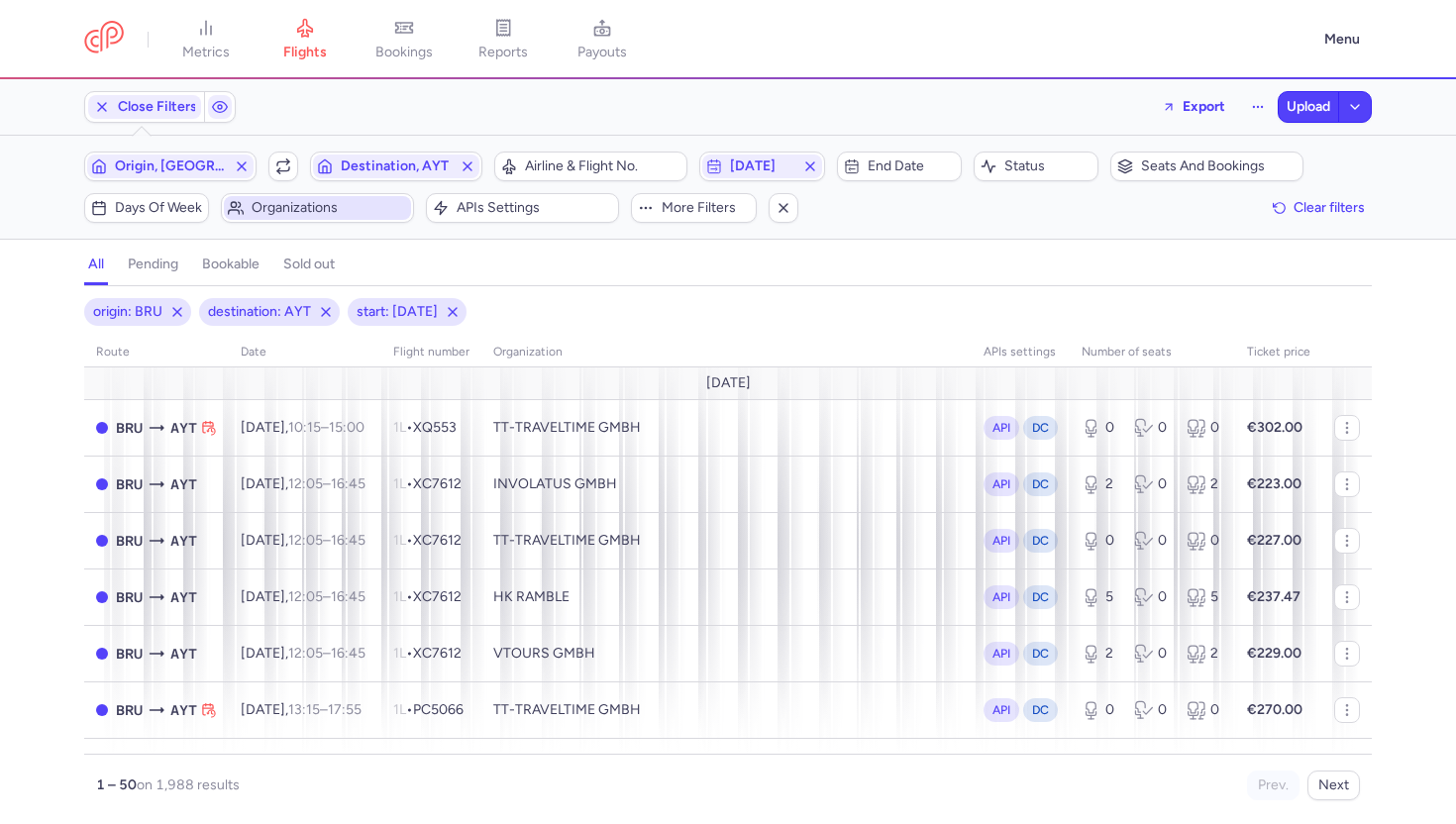 click on "Organizations" at bounding box center [317, 208] 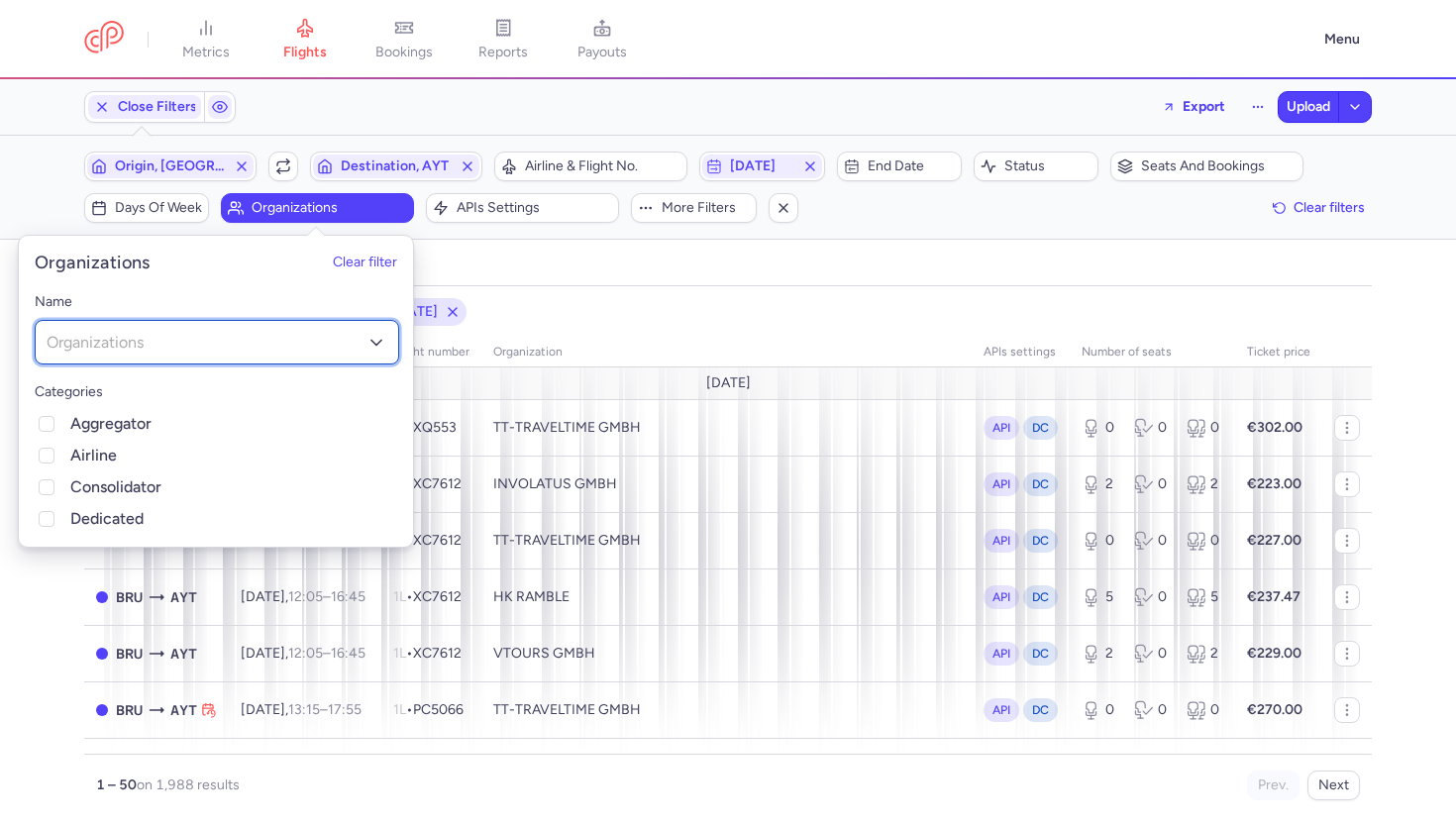 click on "Organizations" 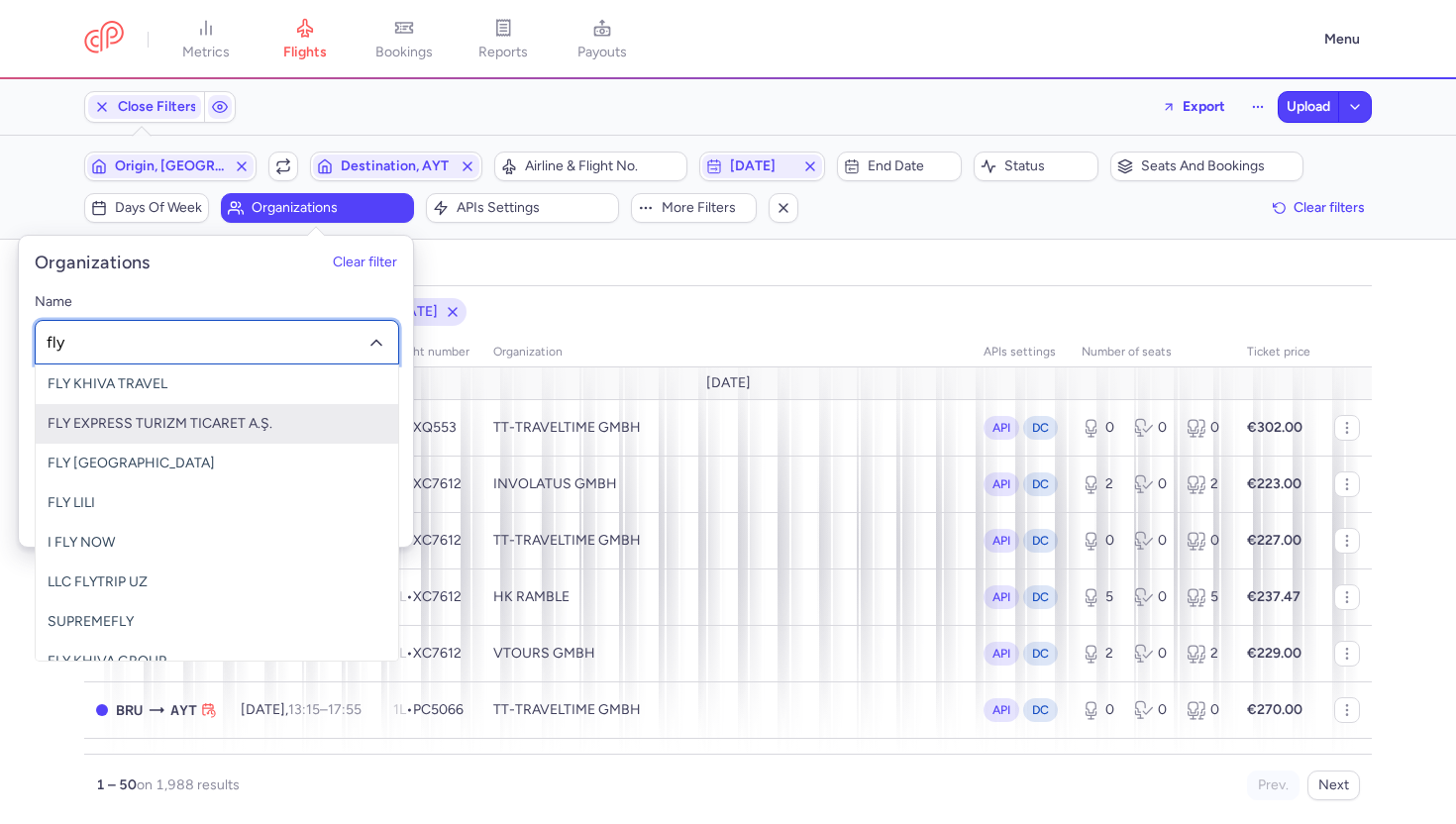 type on "flyb" 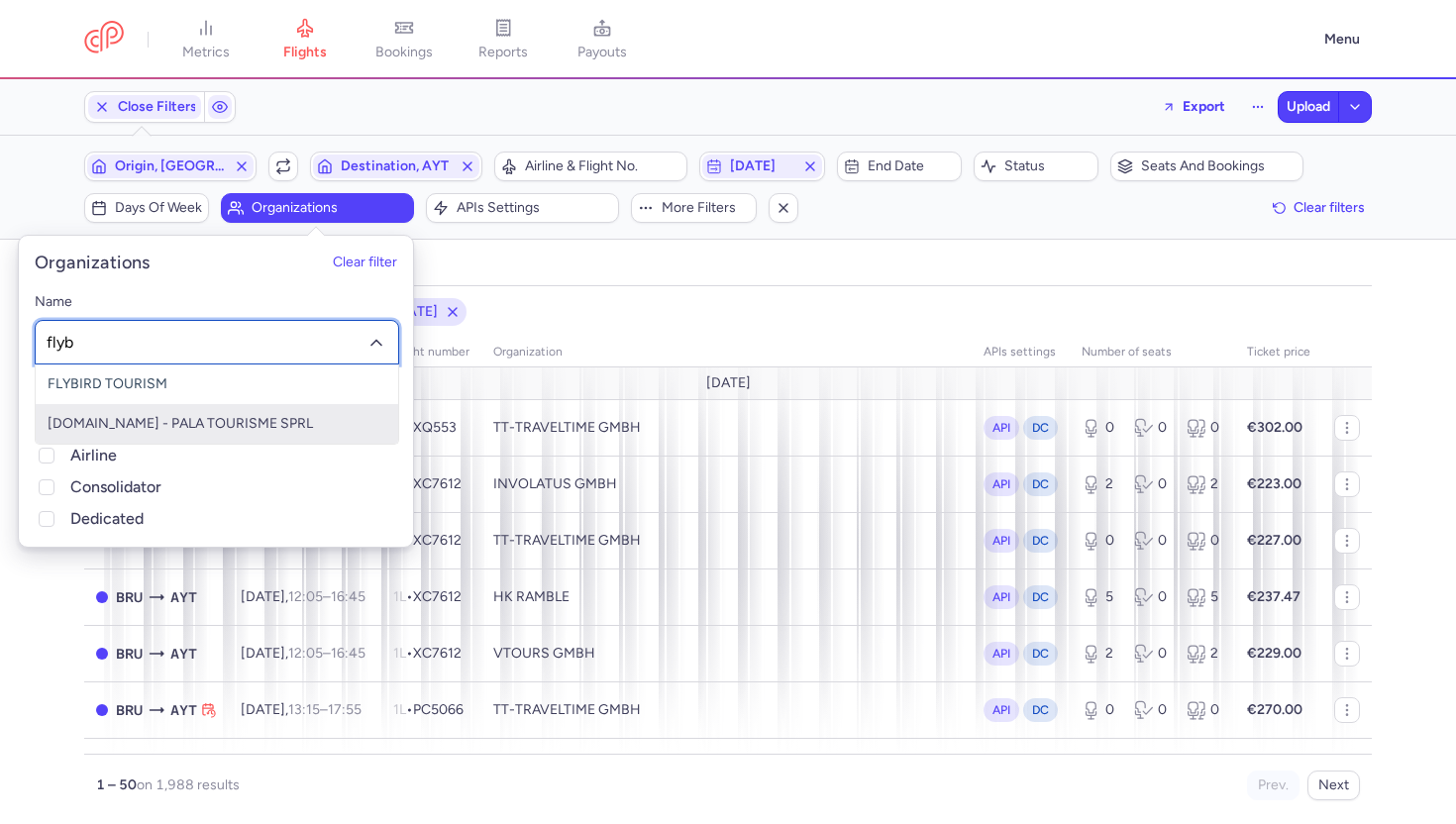 click on "[DOMAIN_NAME] - PALA TOURISME SPRL" at bounding box center (217, 424) 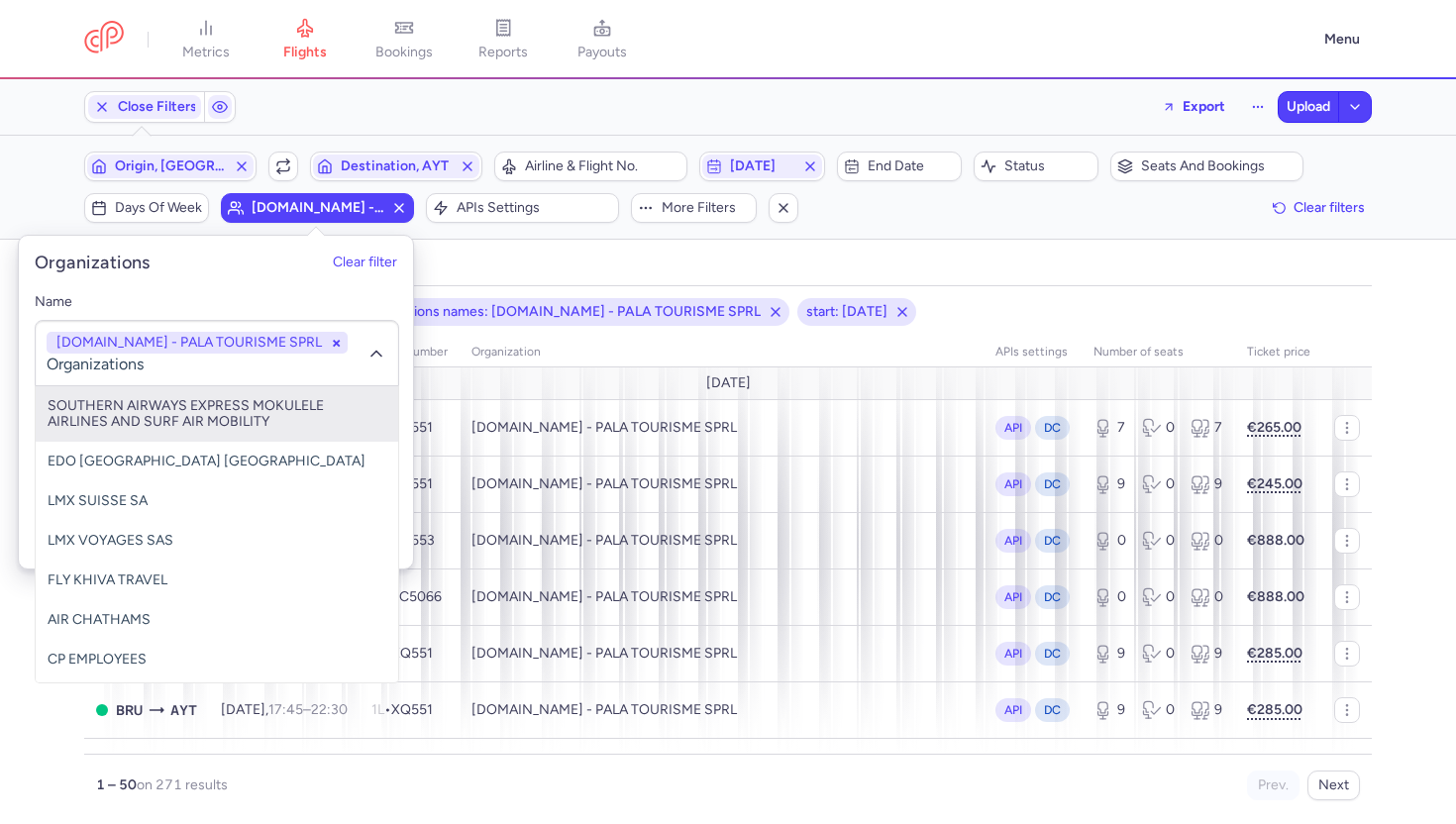 click on "all pending bookable sold out 4" at bounding box center (728, 264) 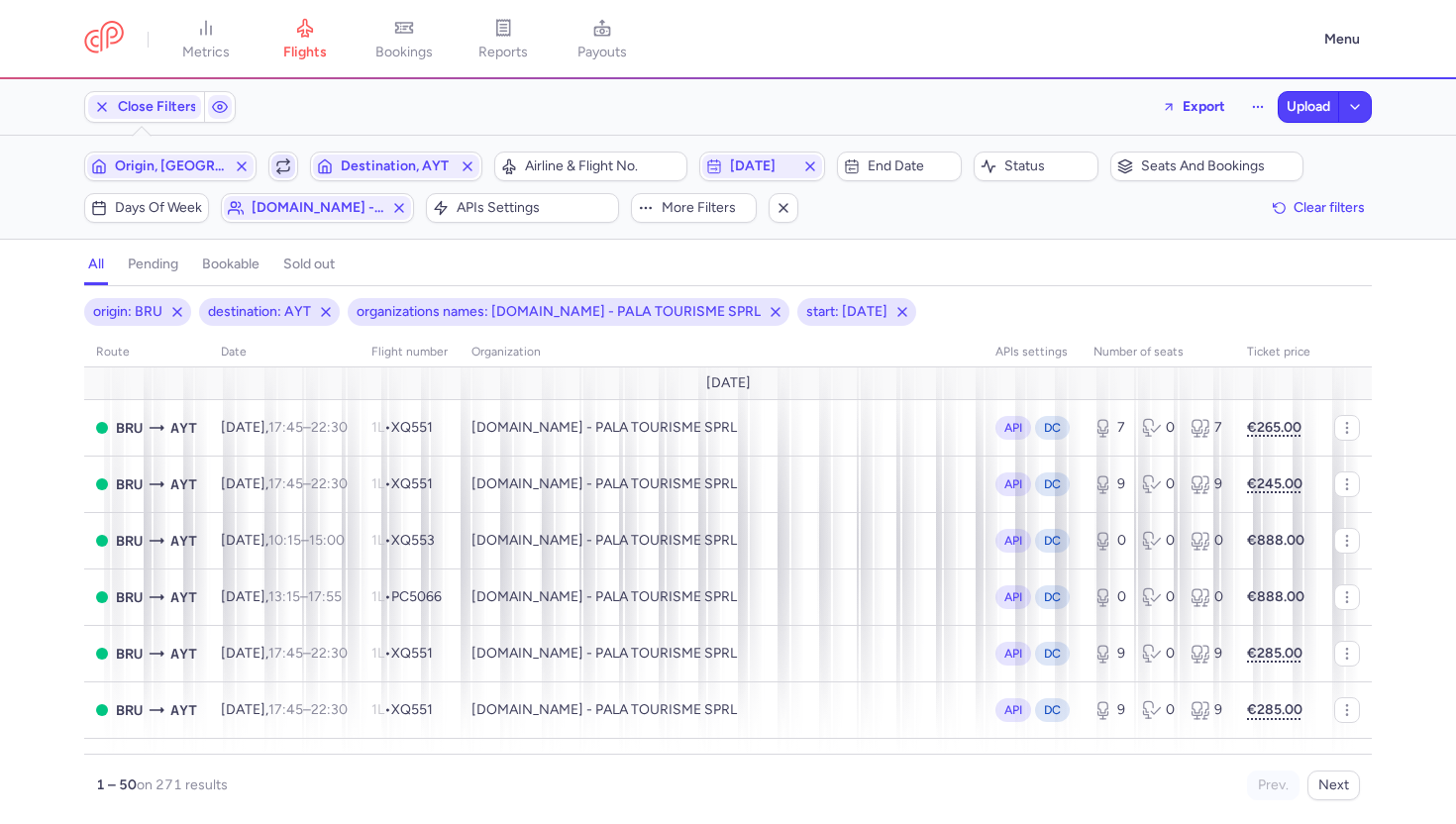 click 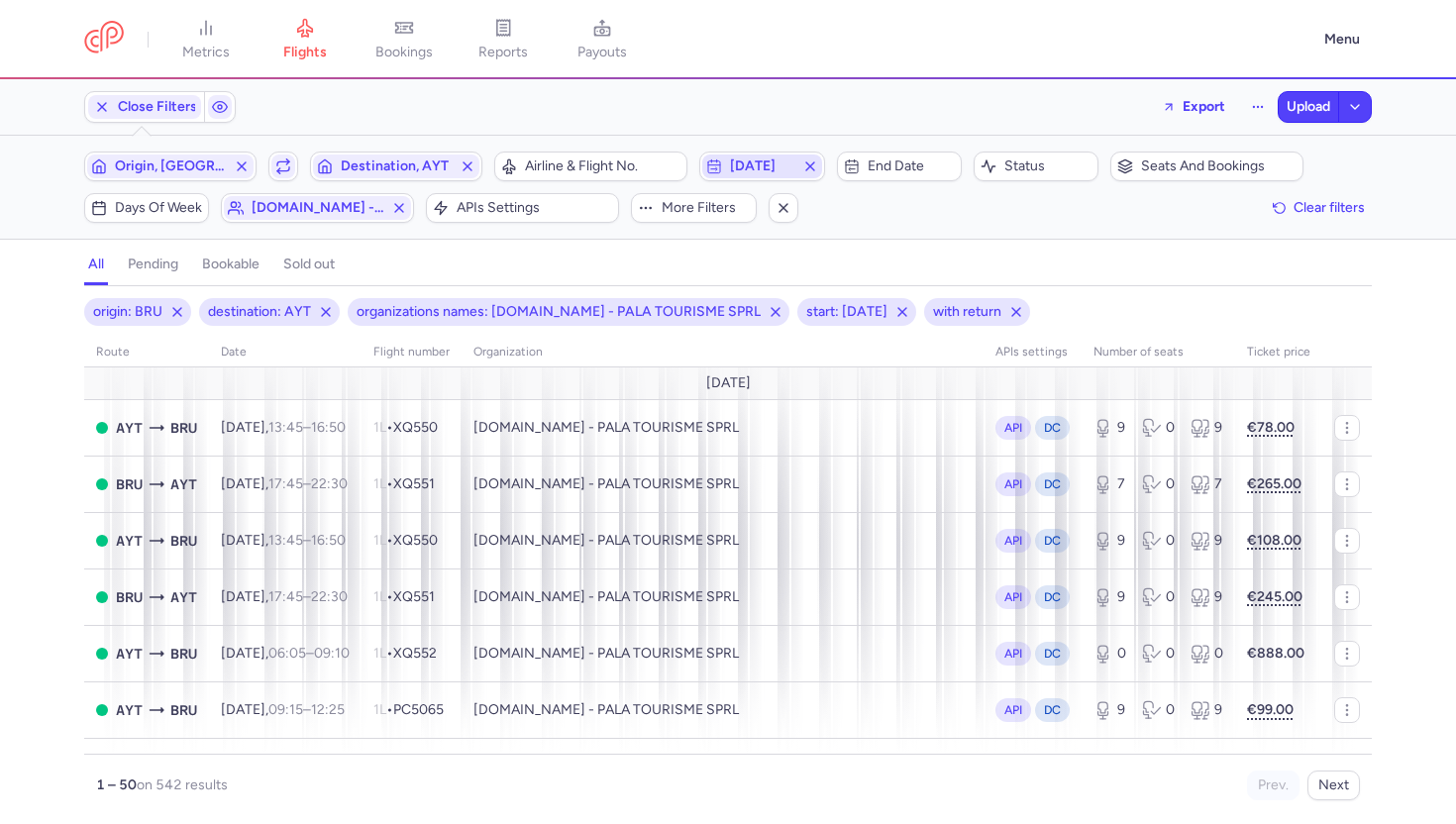click 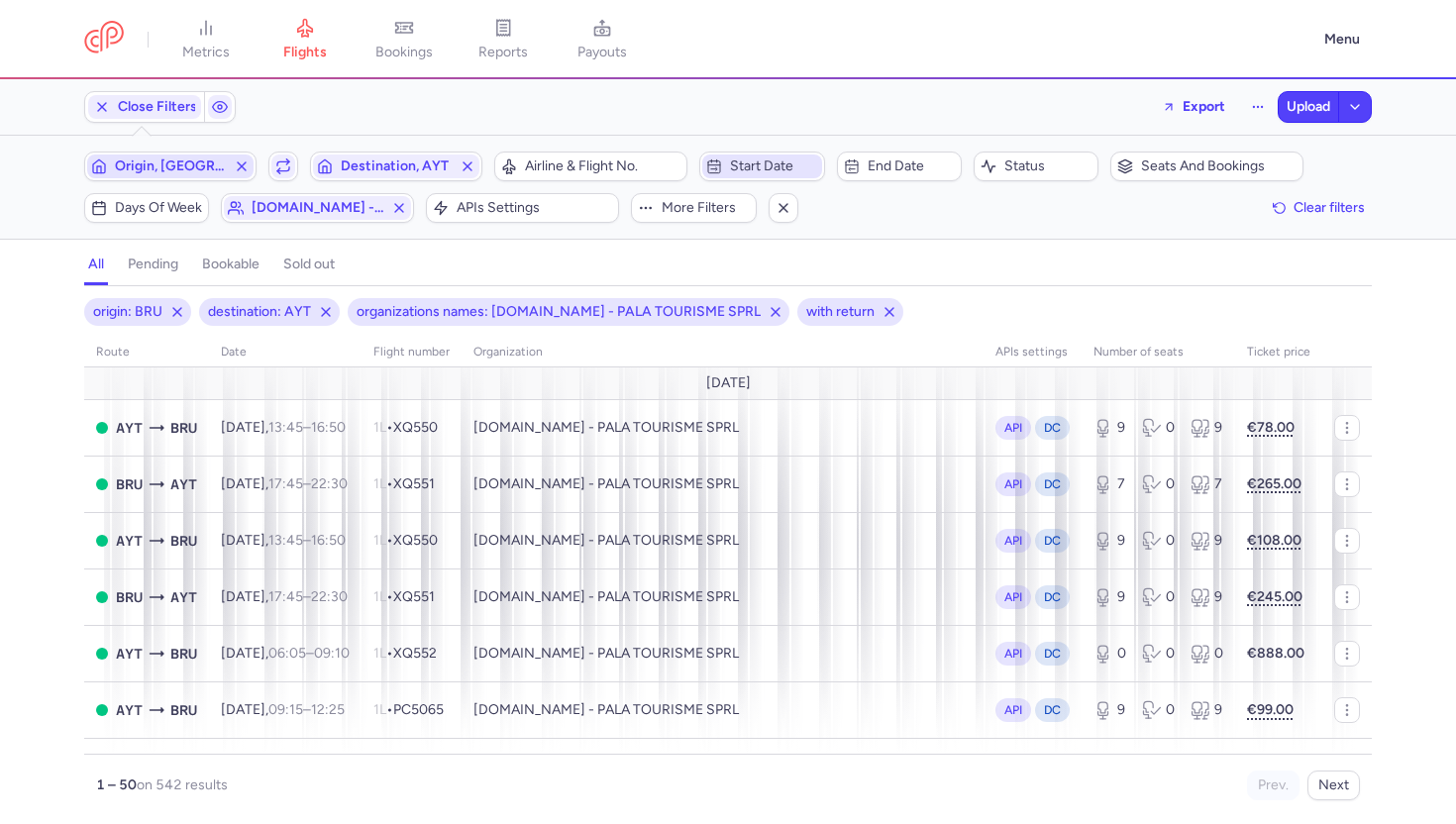 click 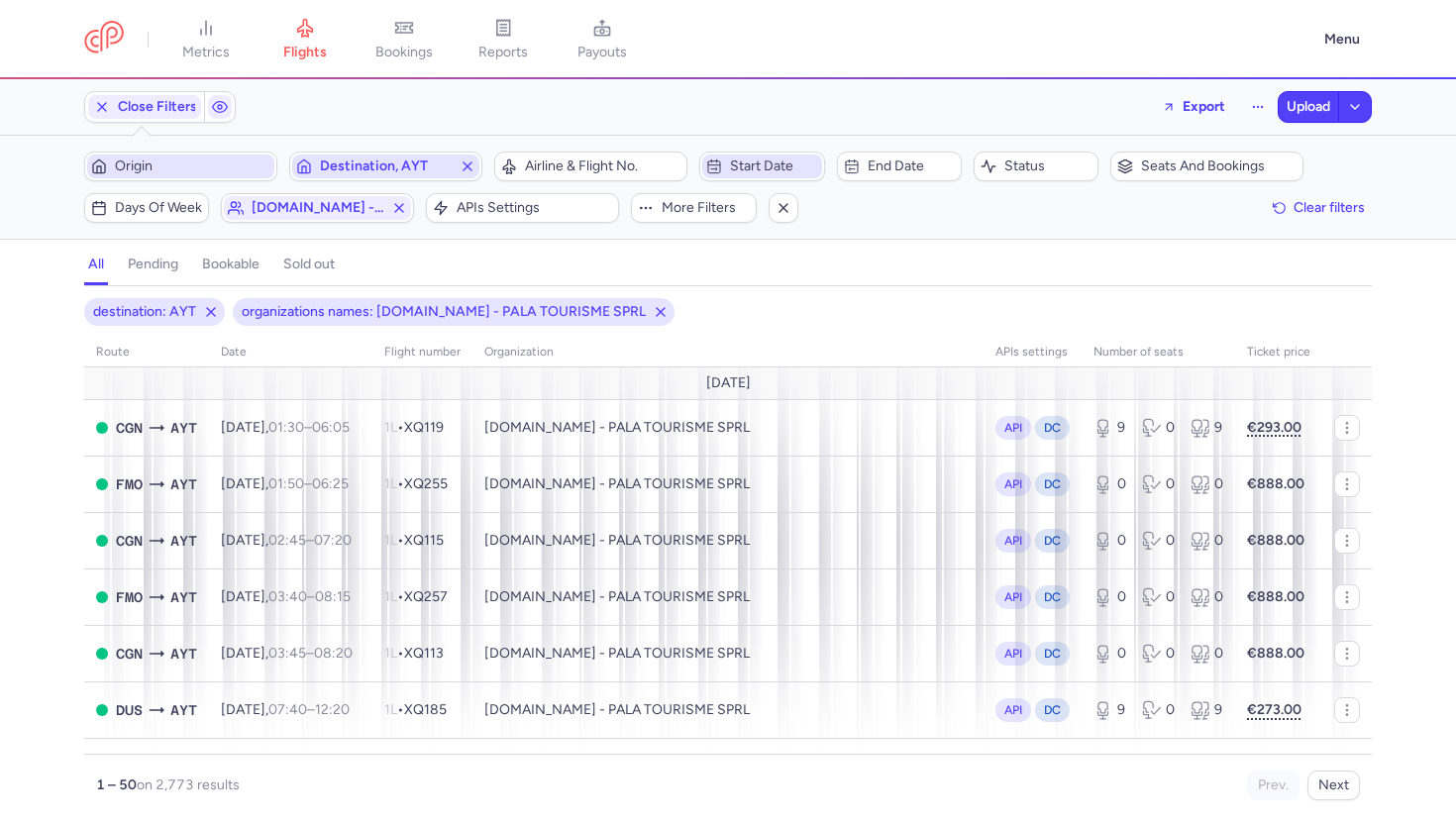 click 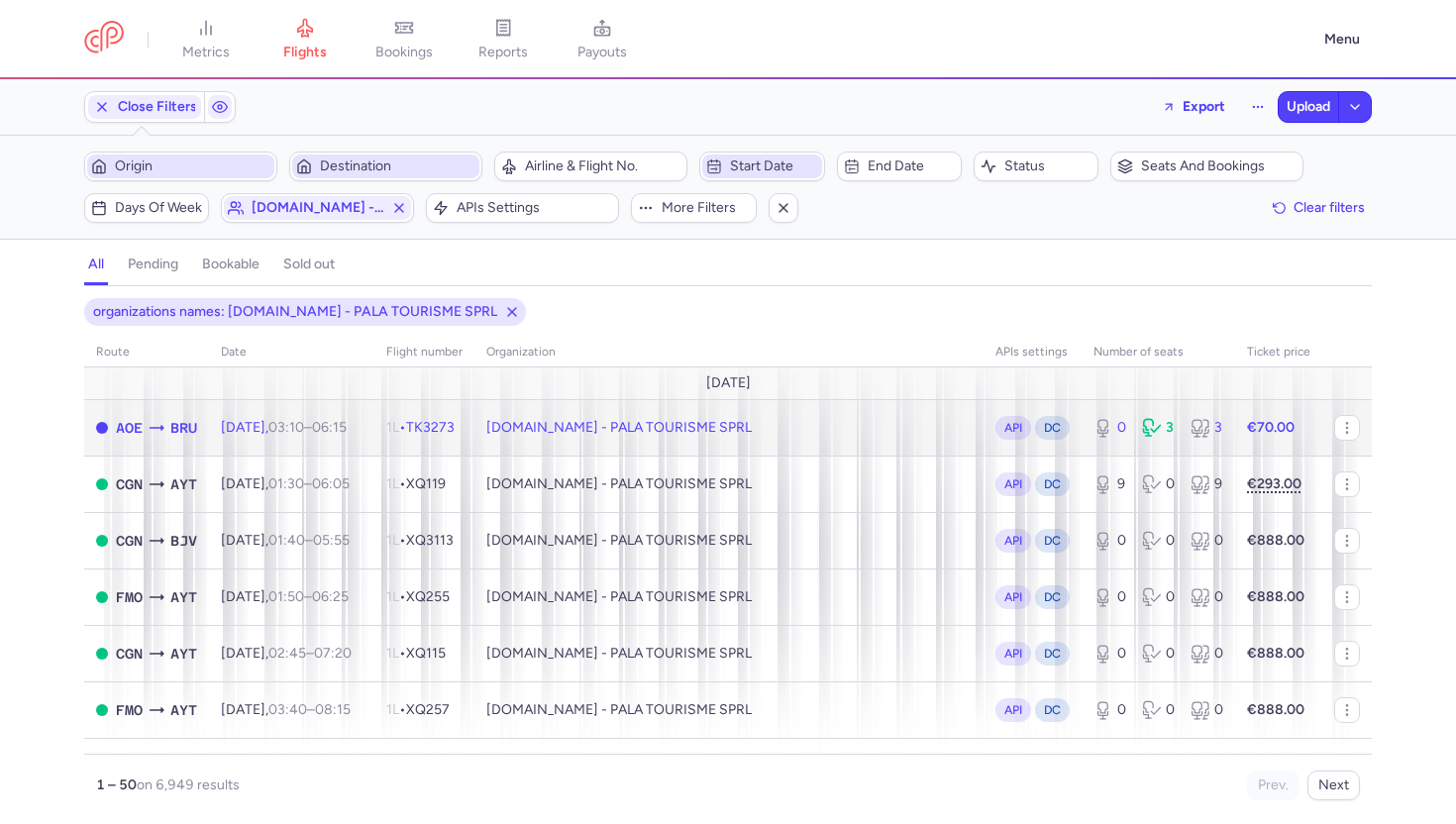 click on "[DOMAIN_NAME] - PALA TOURISME SPRL" 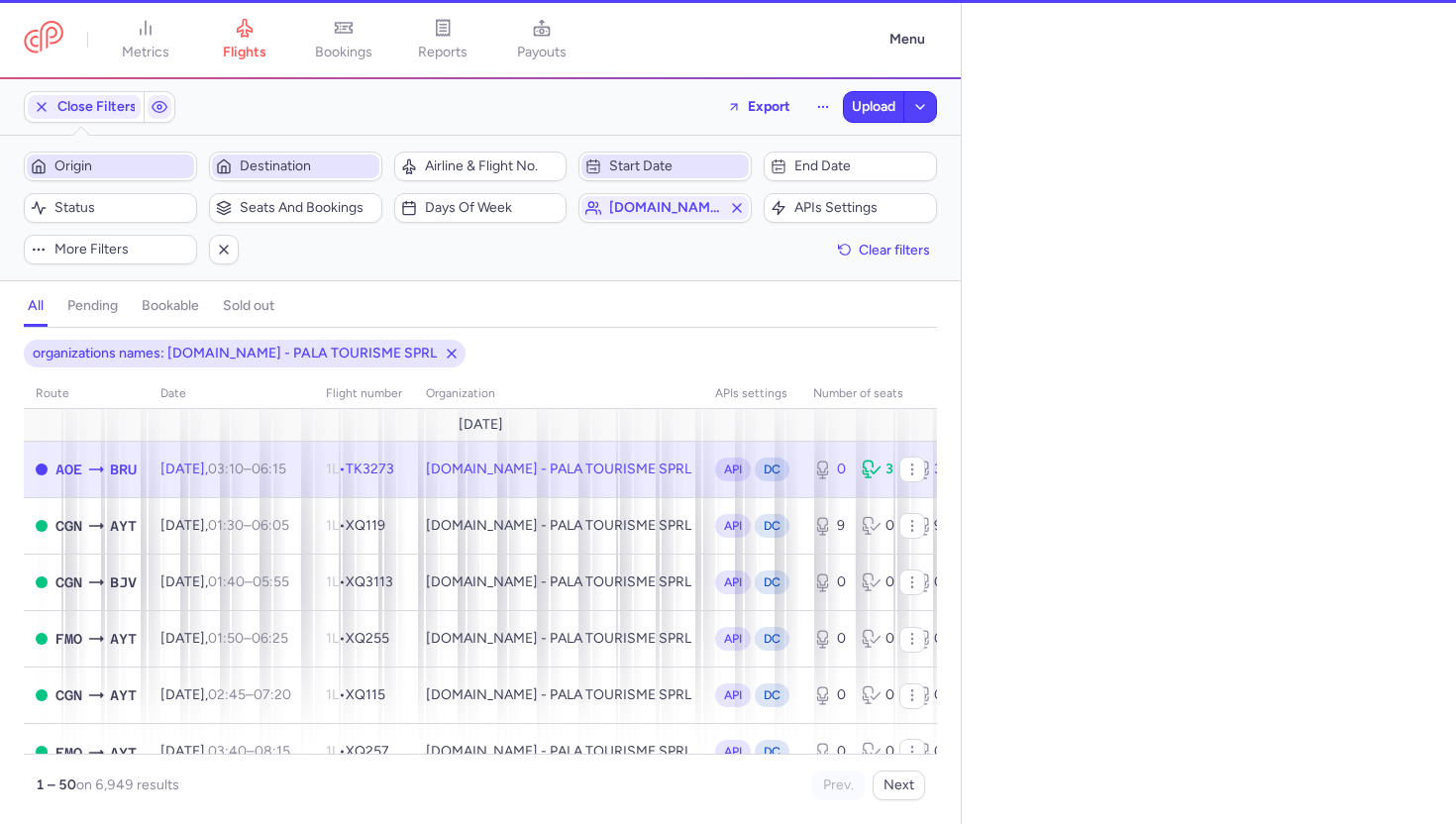 select on "hours" 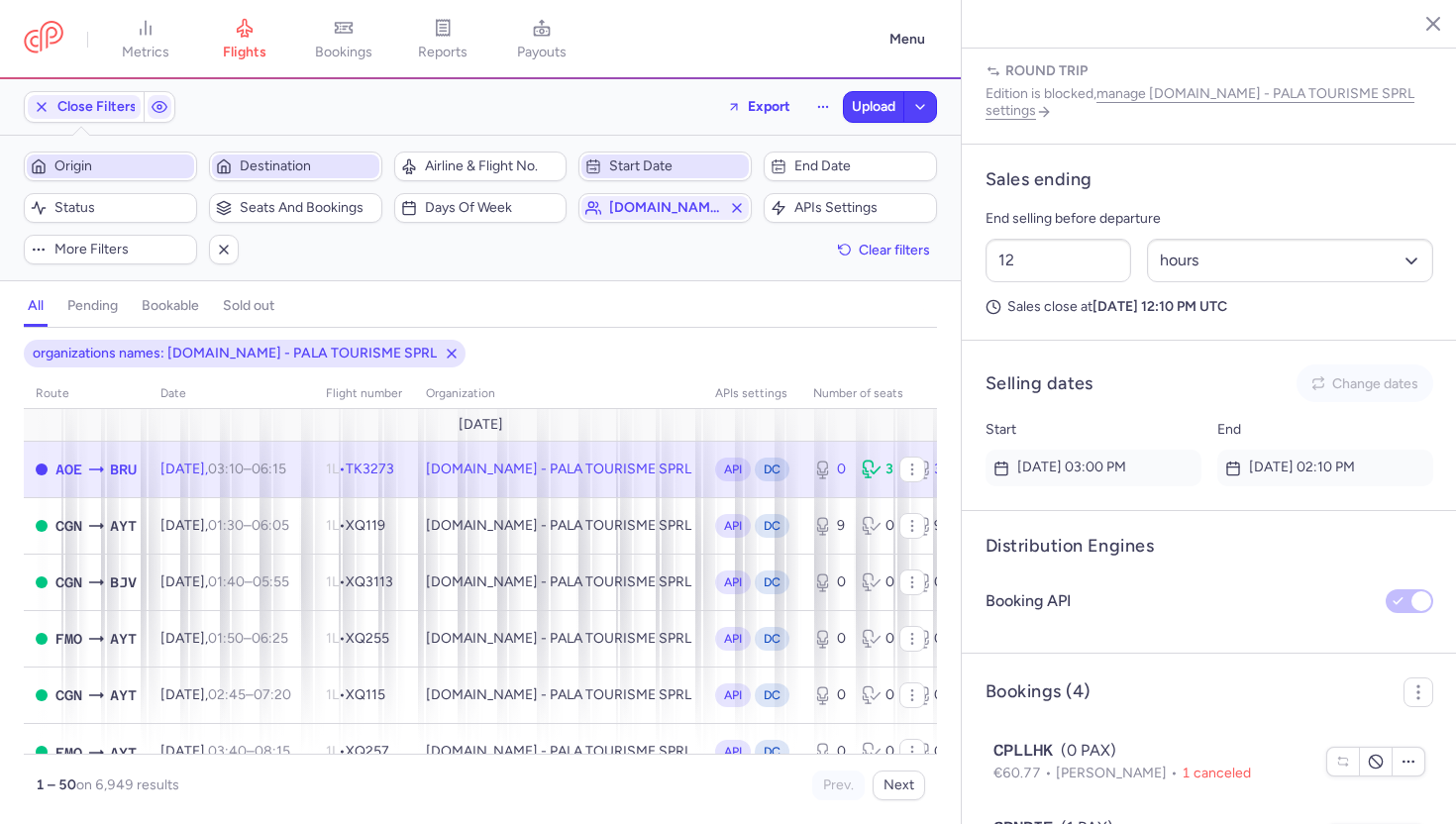 scroll, scrollTop: 1107, scrollLeft: 0, axis: vertical 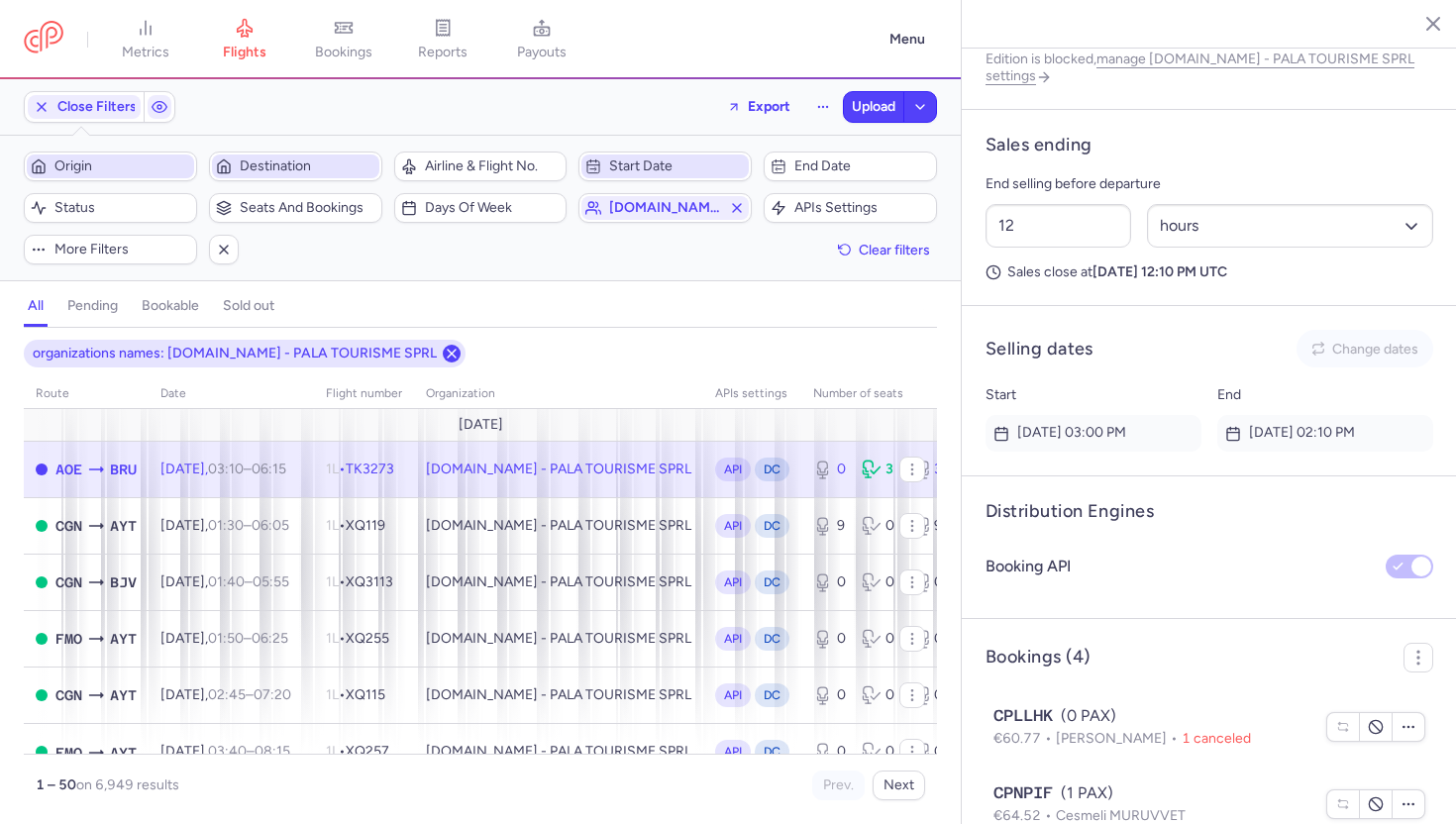 click 